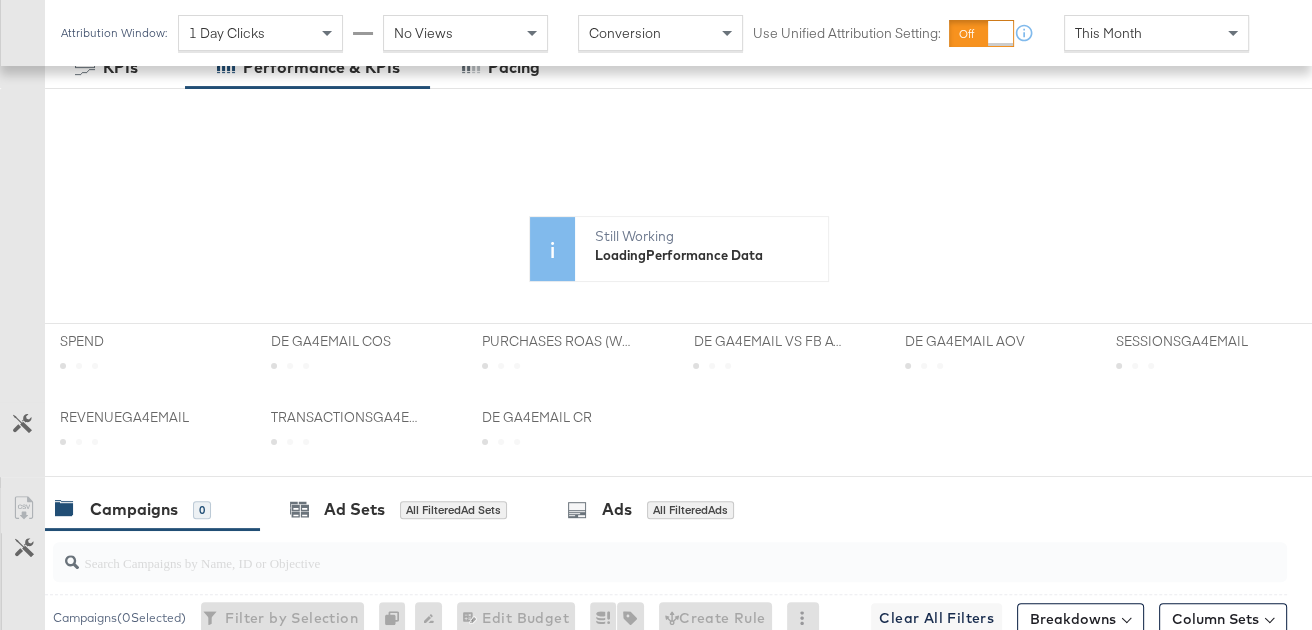 scroll, scrollTop: 133, scrollLeft: 0, axis: vertical 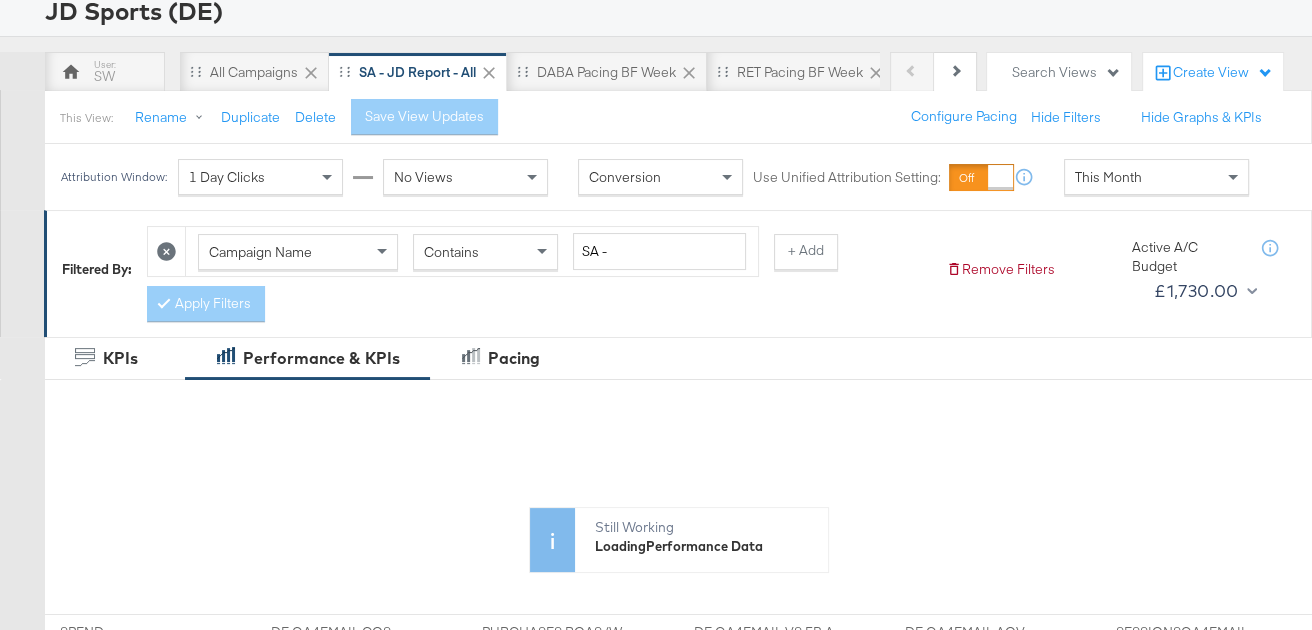 click on "This Month" at bounding box center [1108, 177] 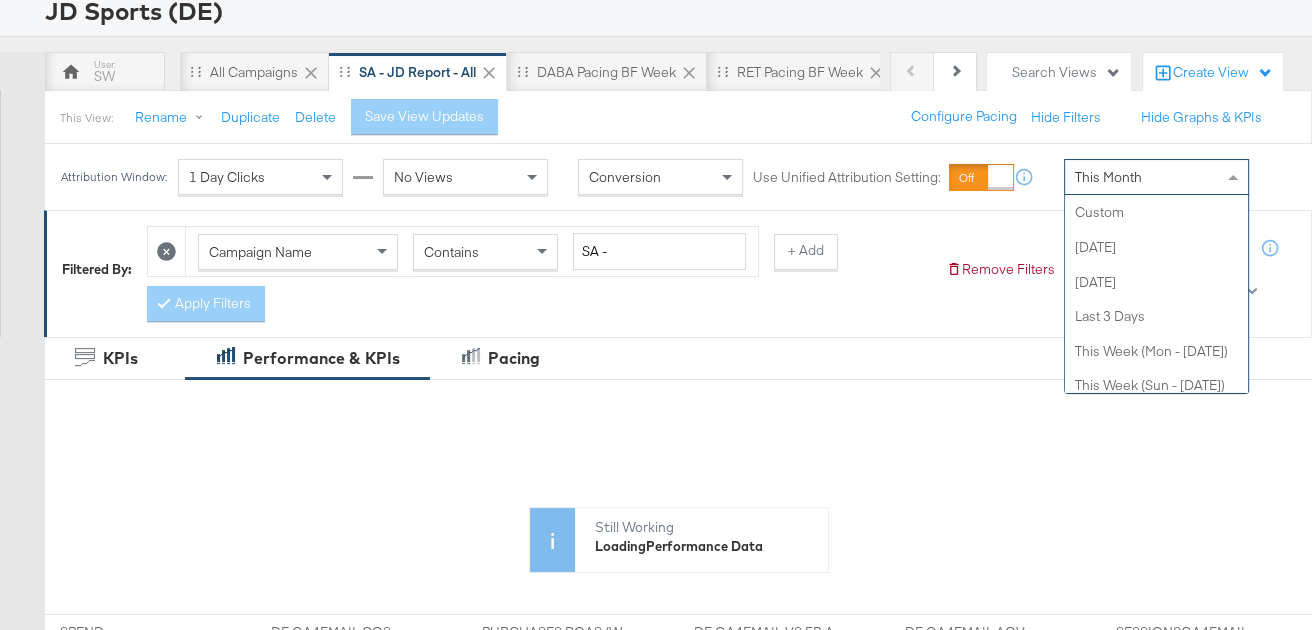 scroll, scrollTop: 389, scrollLeft: 0, axis: vertical 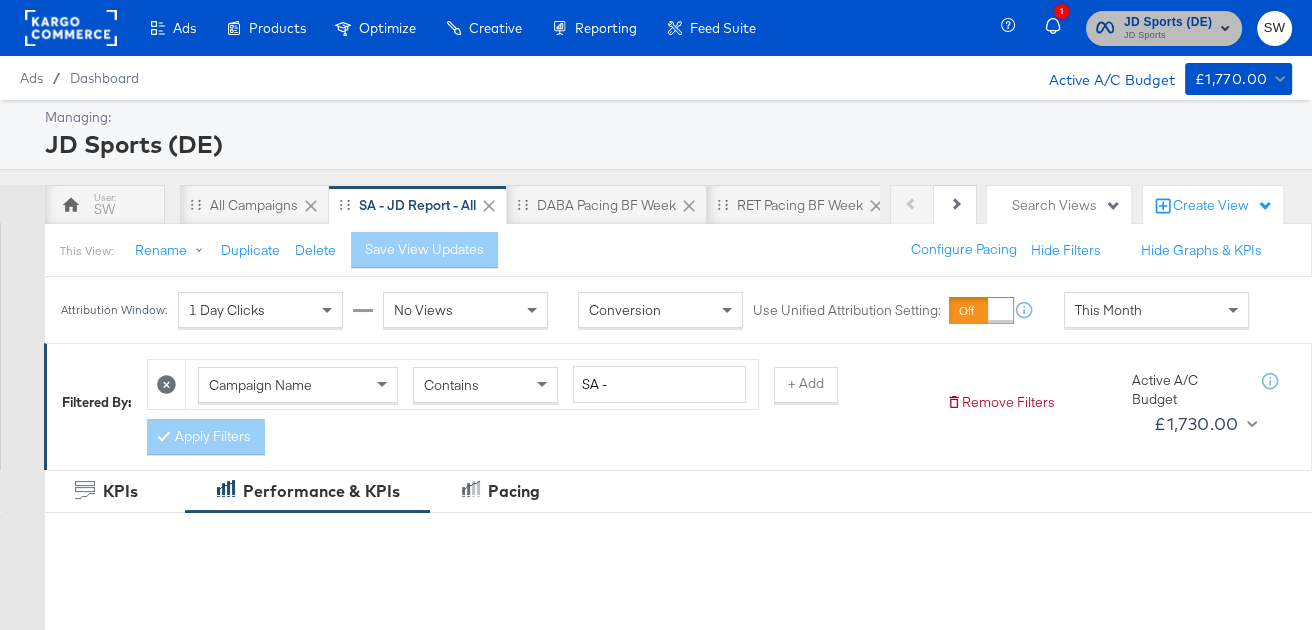 click on "JD Sports (DE)" at bounding box center (1168, 22) 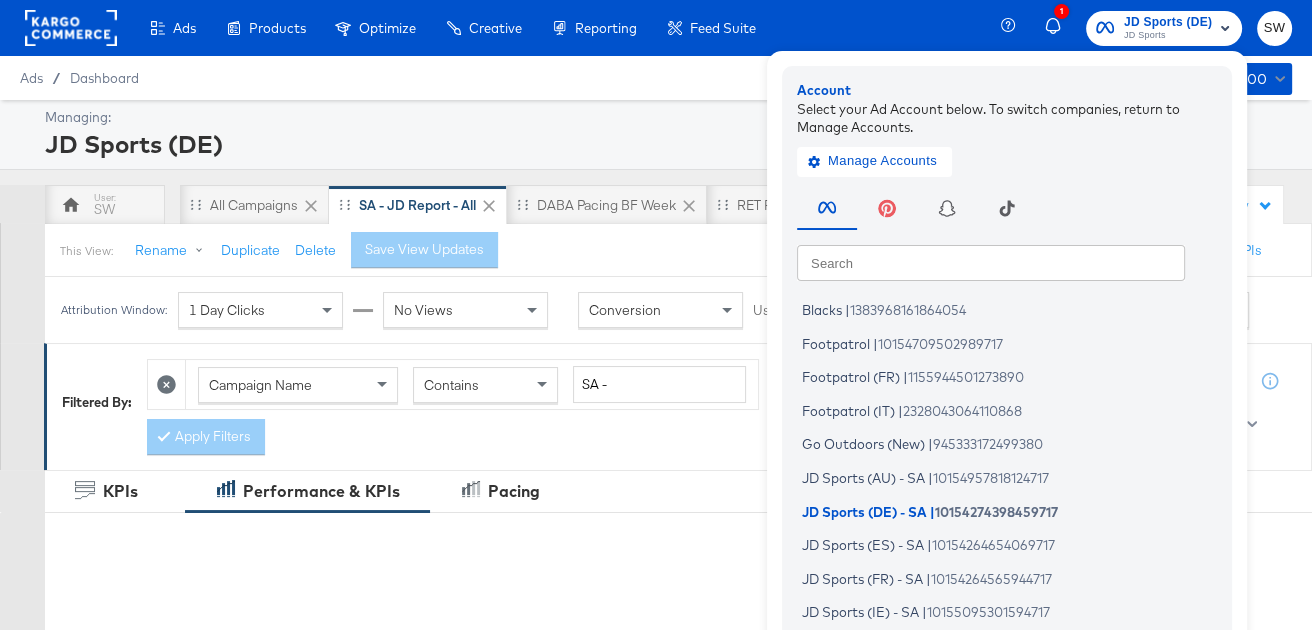 click at bounding box center (991, 262) 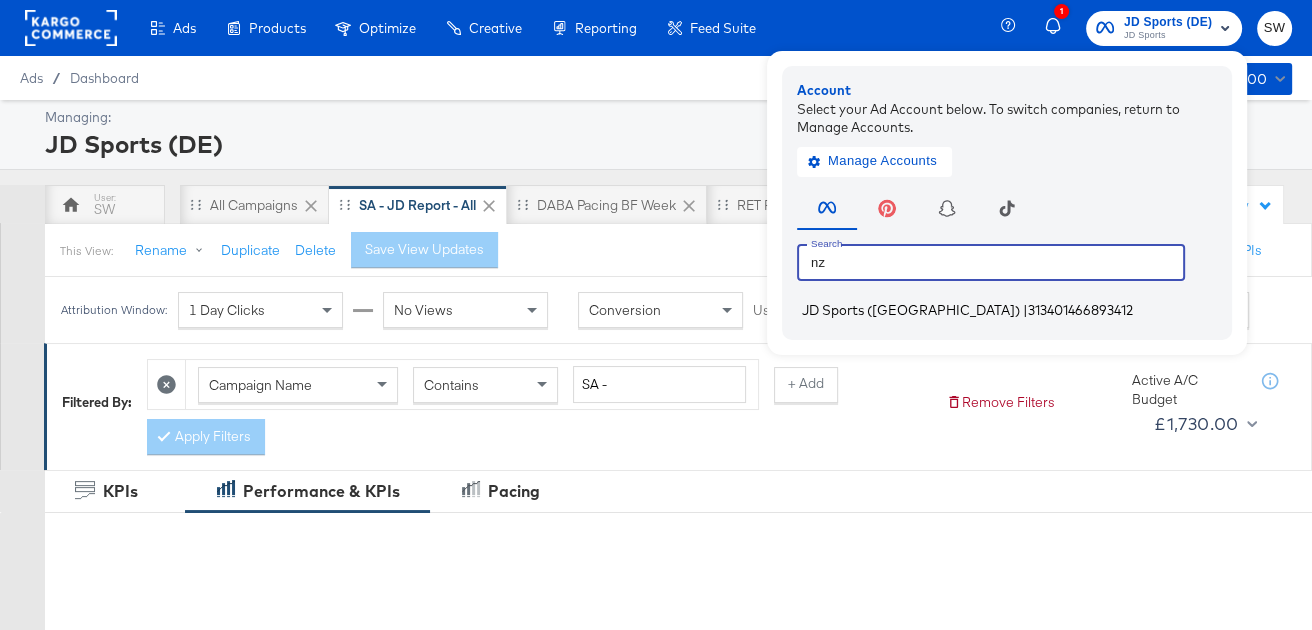 type on "nz" 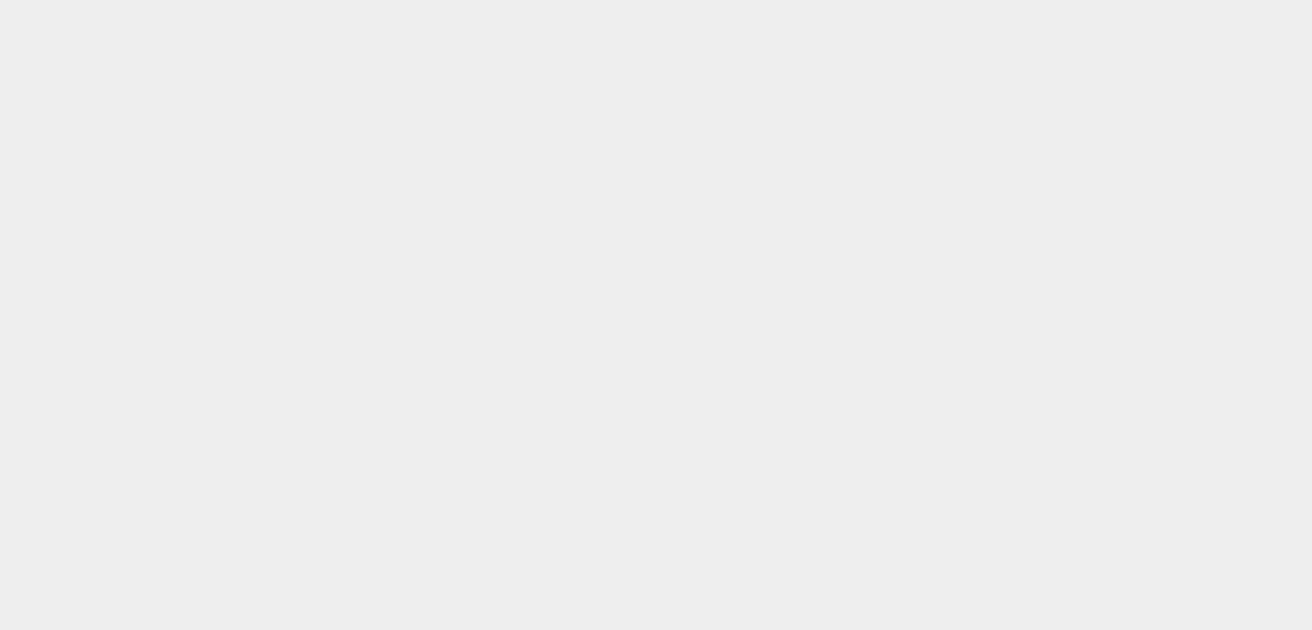 scroll, scrollTop: 0, scrollLeft: 0, axis: both 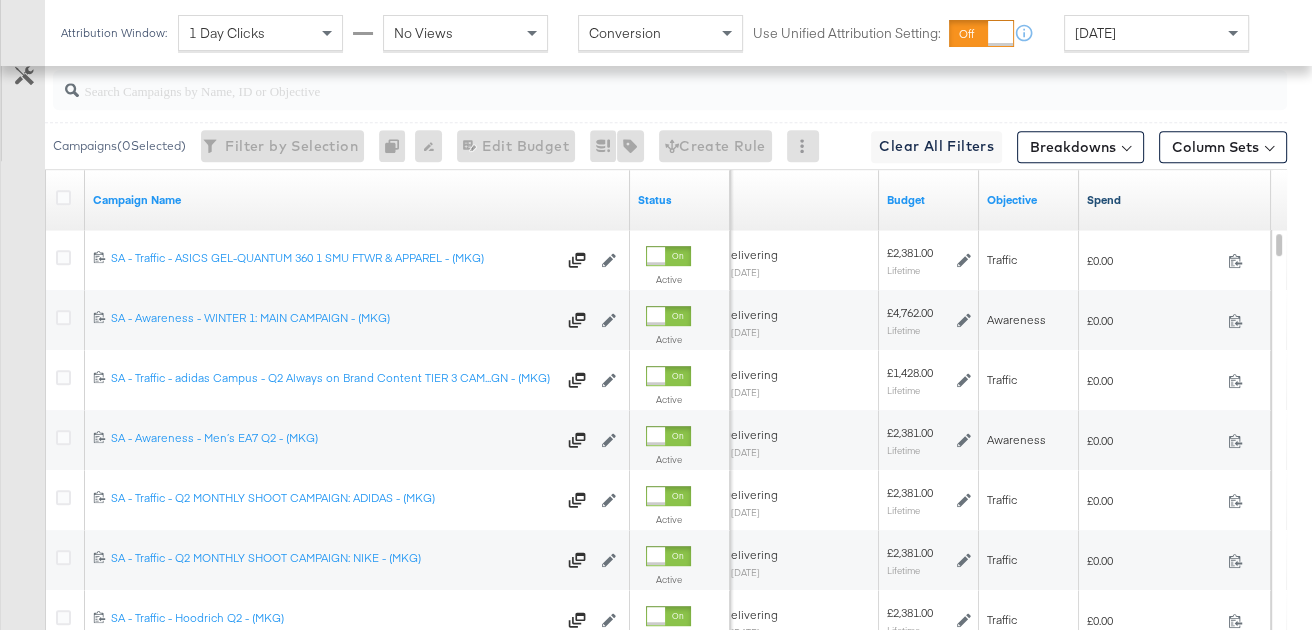 click on "Spend" at bounding box center [1175, 200] 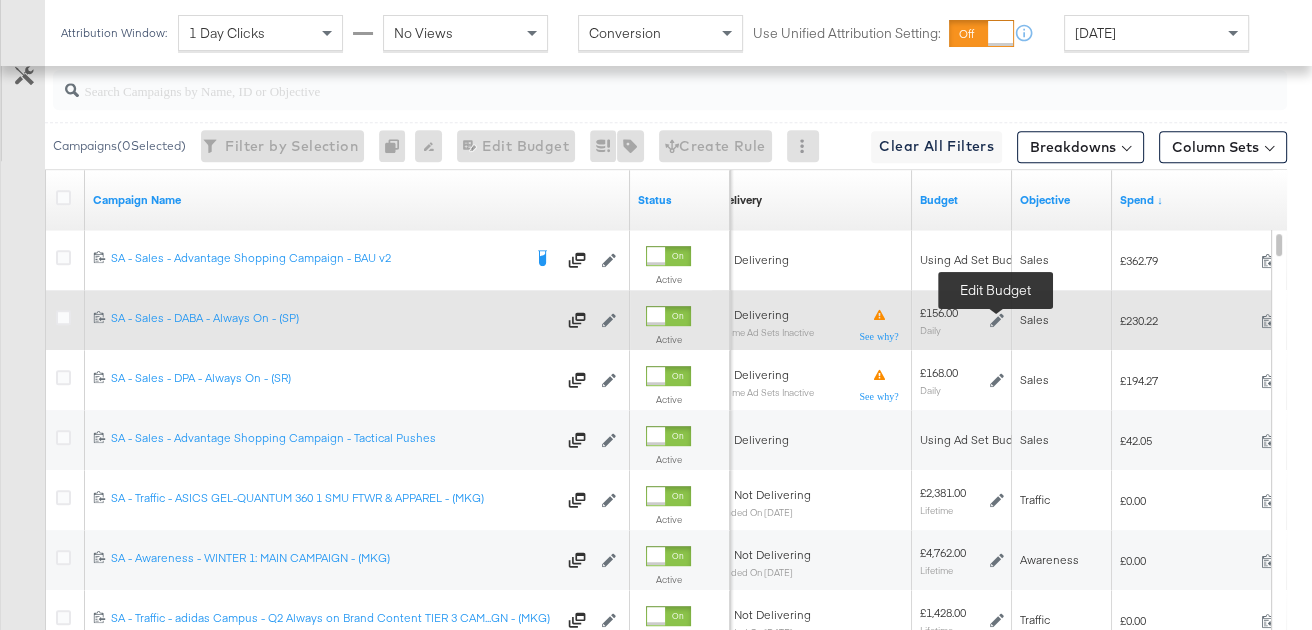 click 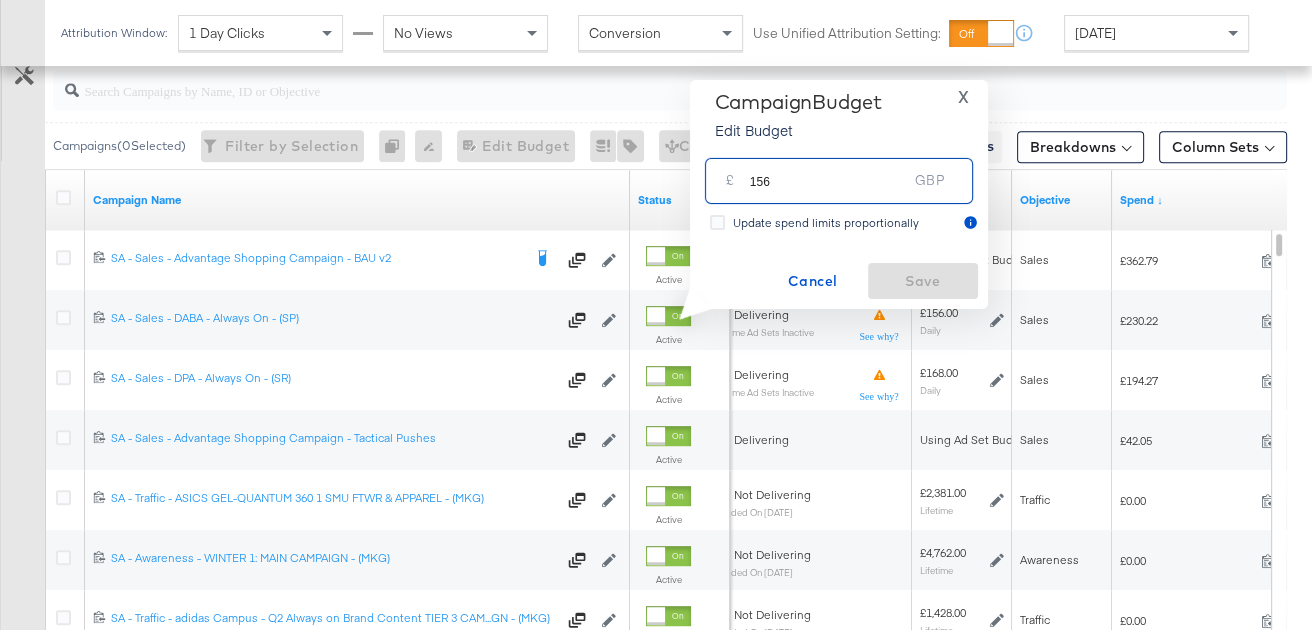 click on "156" at bounding box center [829, 172] 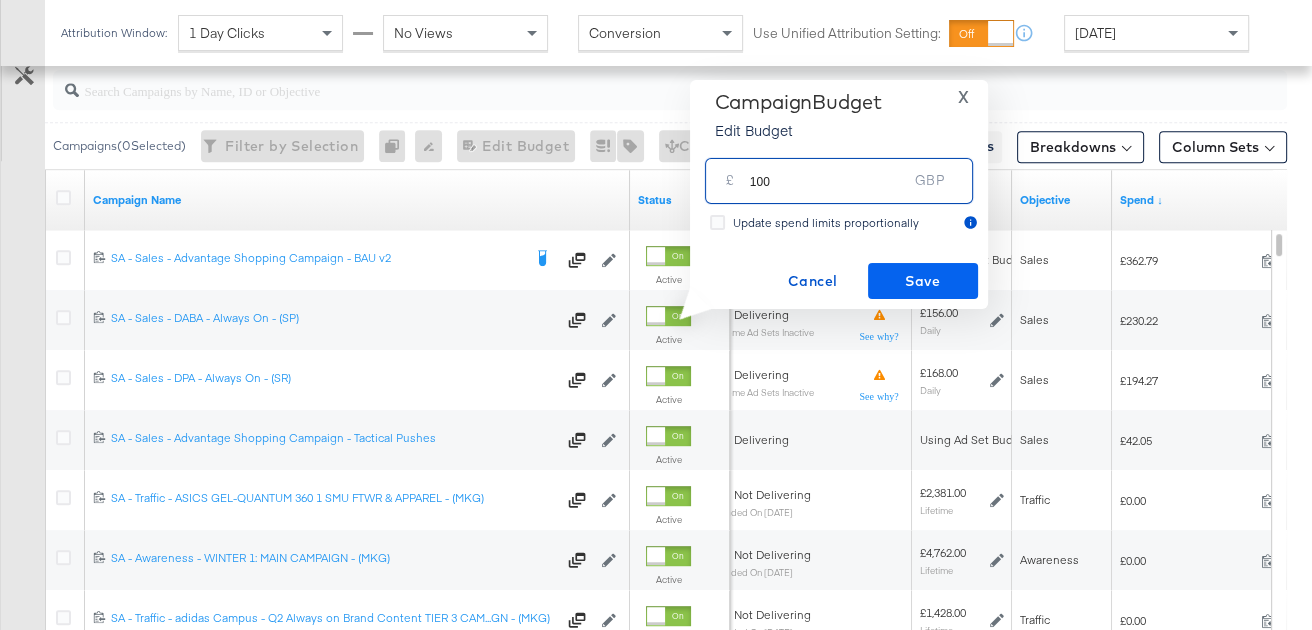 type on "100" 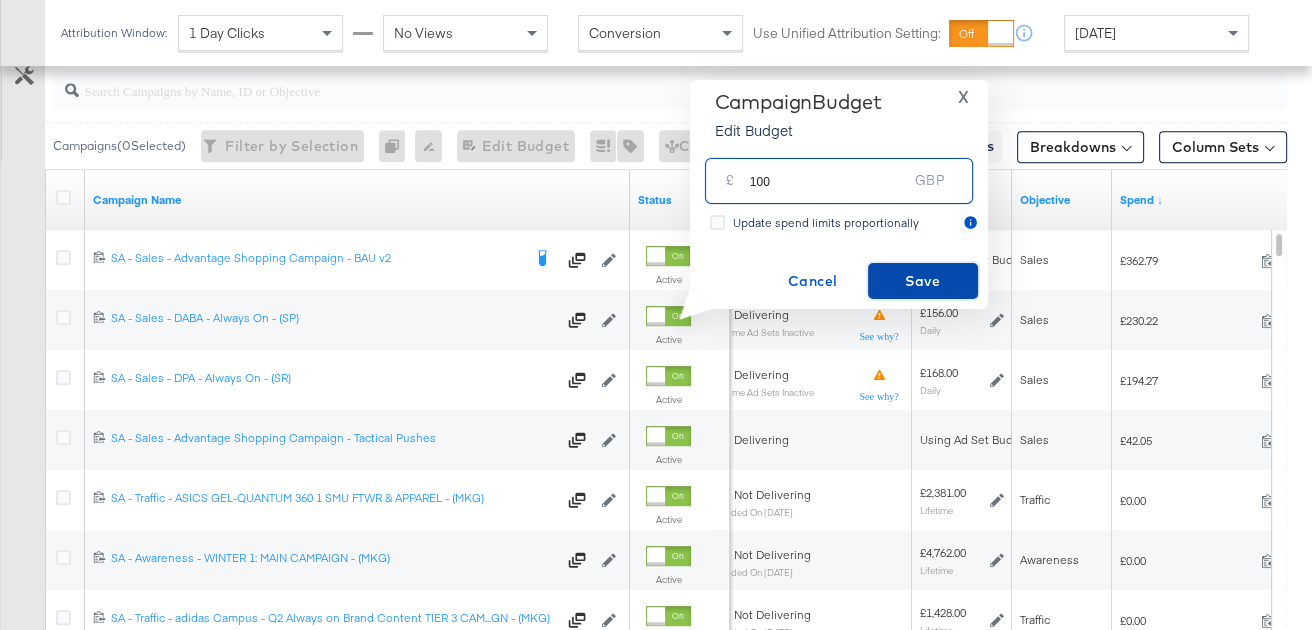 click on "Save" at bounding box center [923, 281] 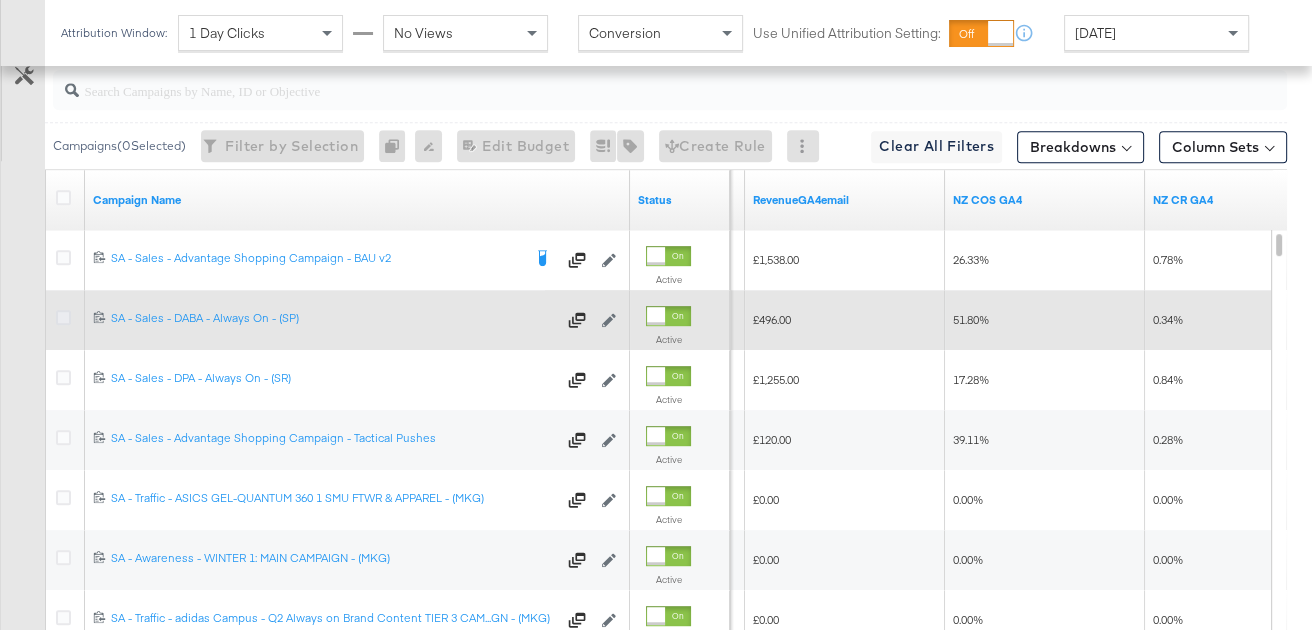 click at bounding box center [63, 317] 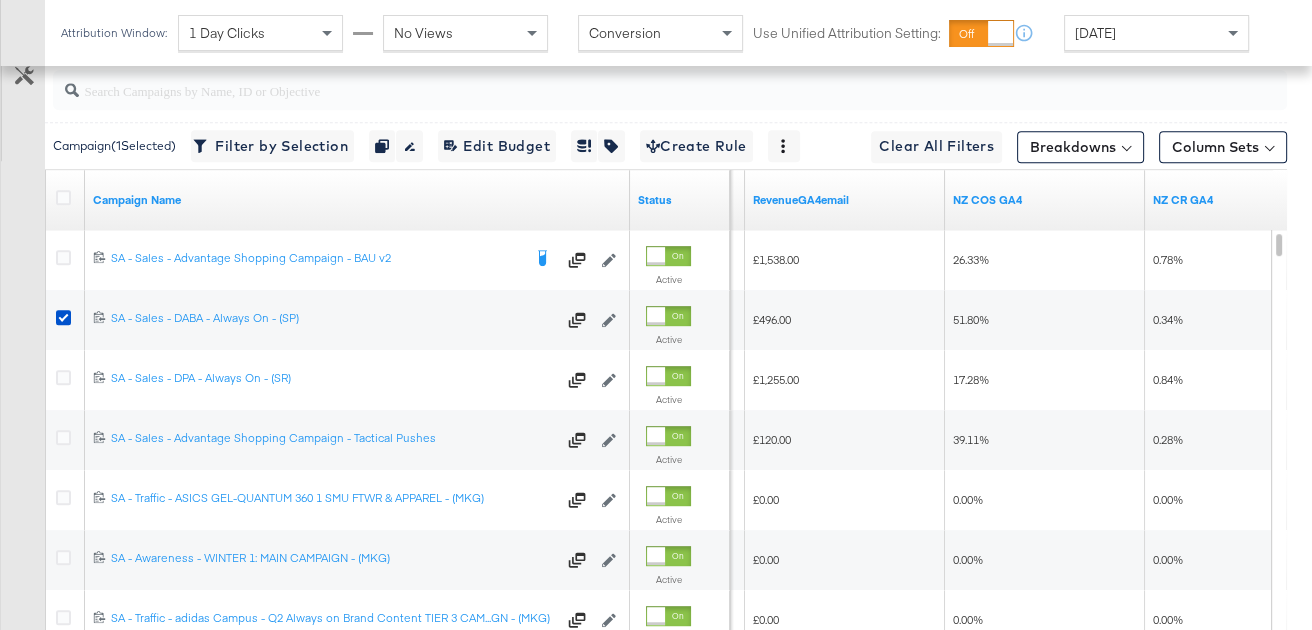 scroll, scrollTop: 997, scrollLeft: 0, axis: vertical 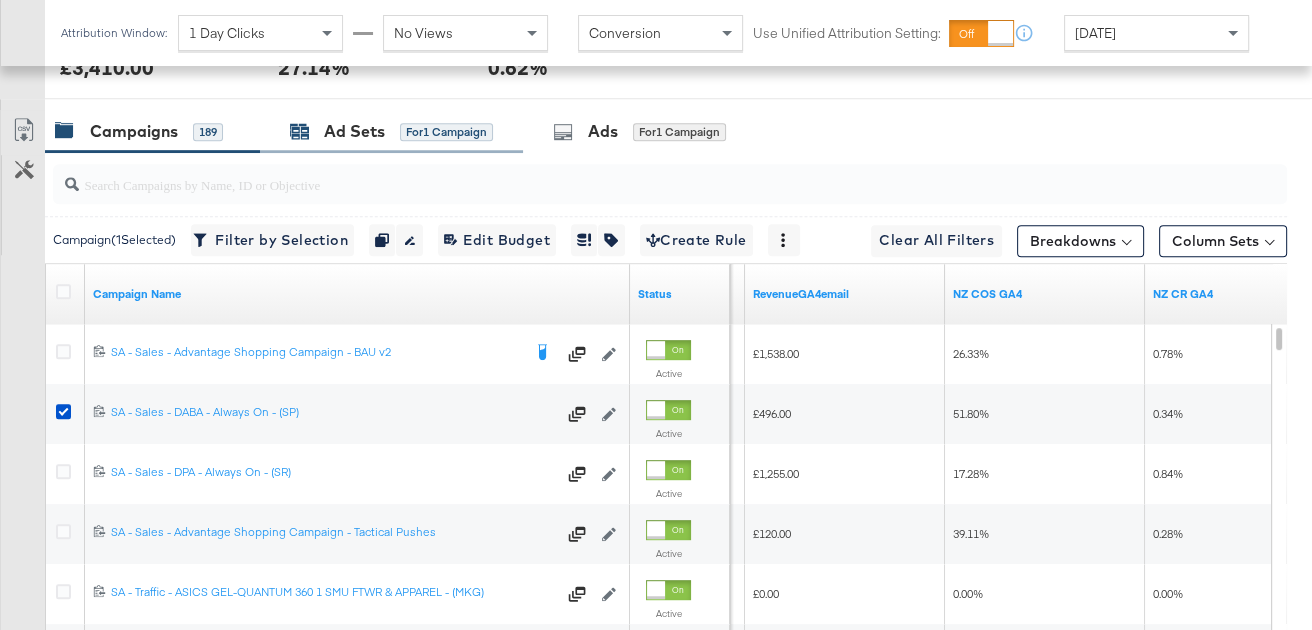 click on "Ad Sets" at bounding box center (354, 131) 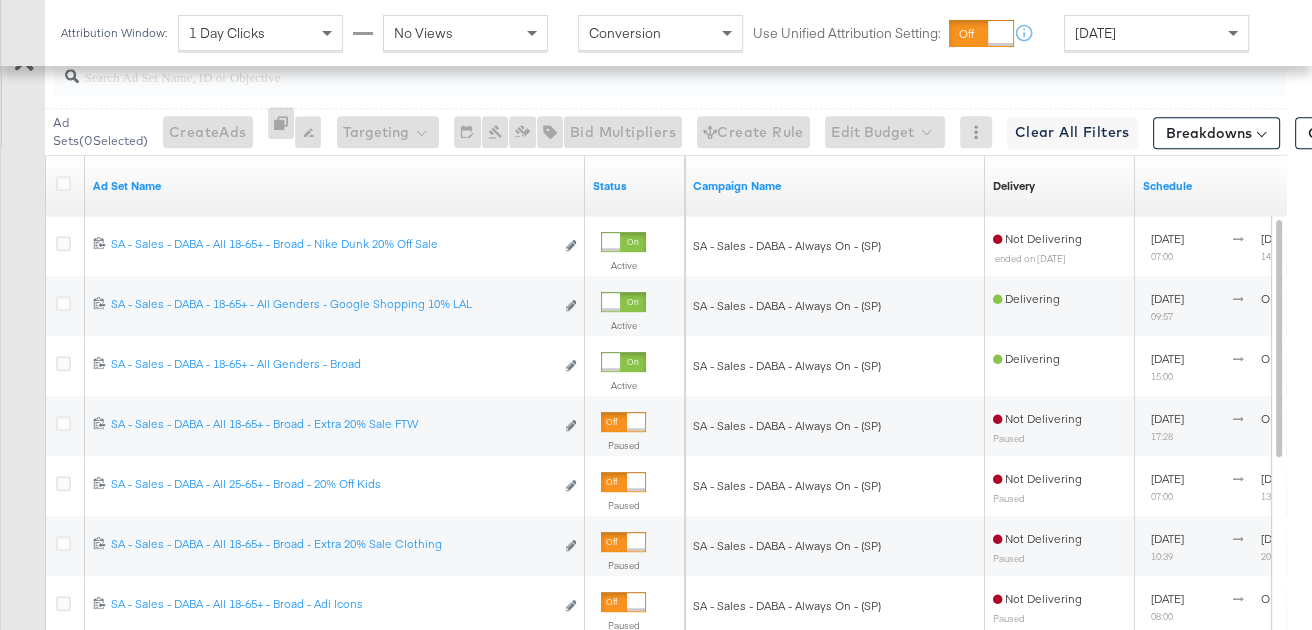 scroll, scrollTop: 1106, scrollLeft: 0, axis: vertical 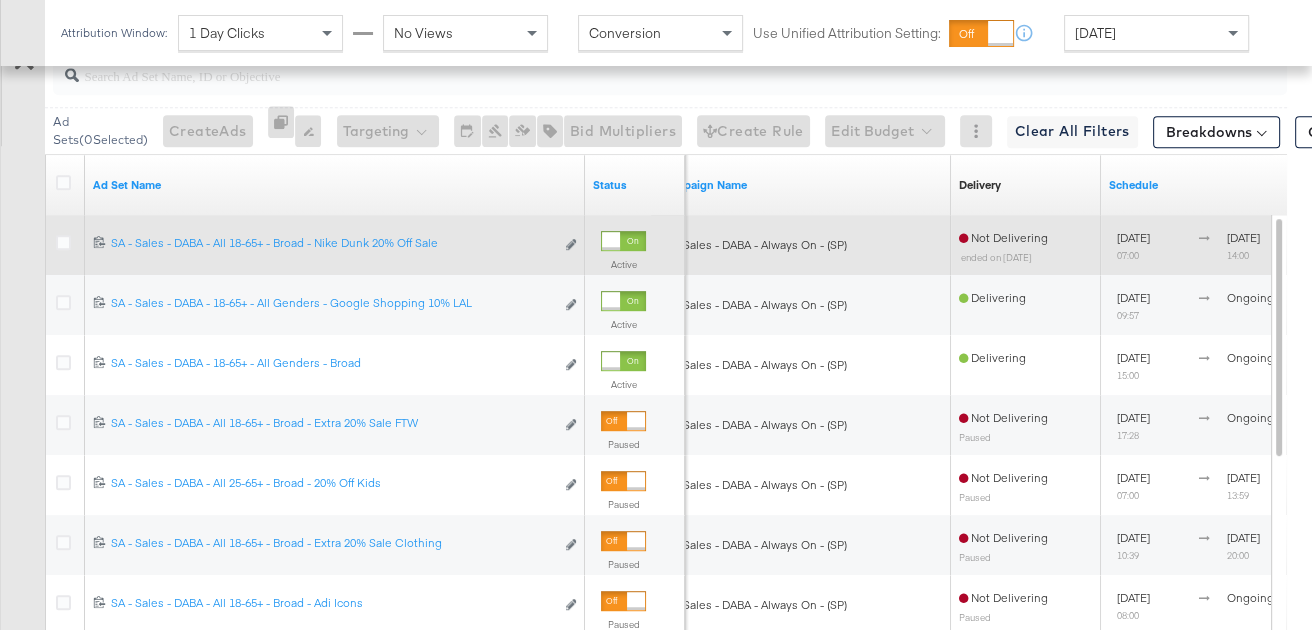 click at bounding box center [611, 241] 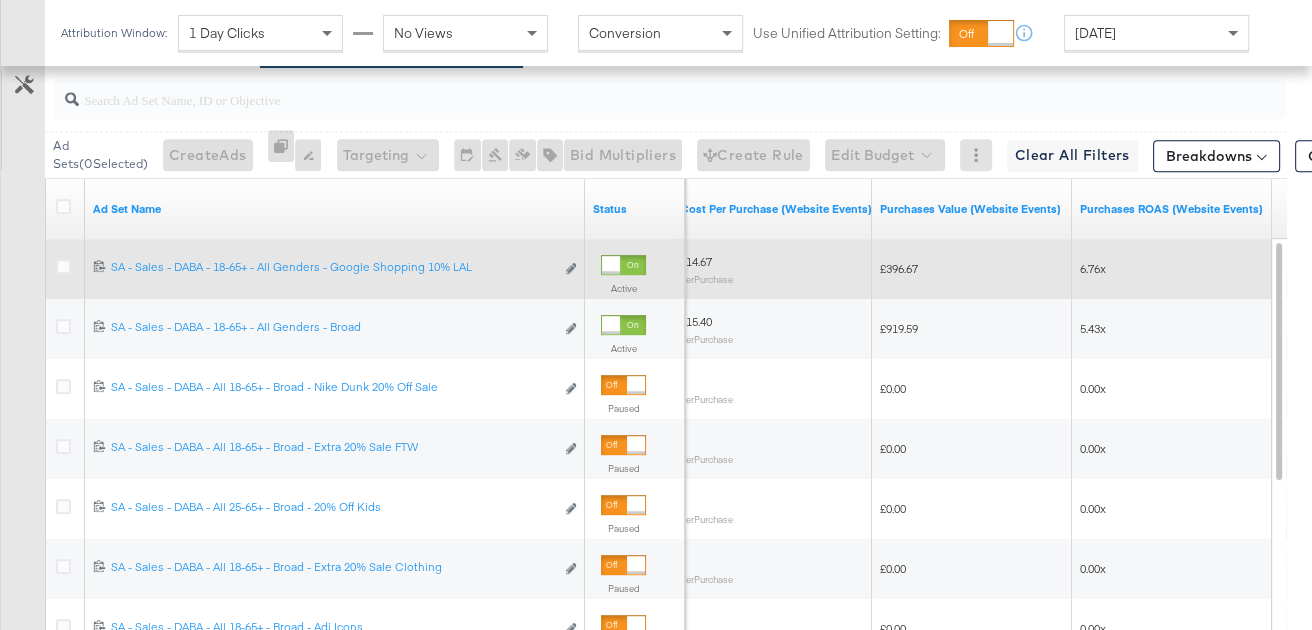 scroll, scrollTop: 1075, scrollLeft: 0, axis: vertical 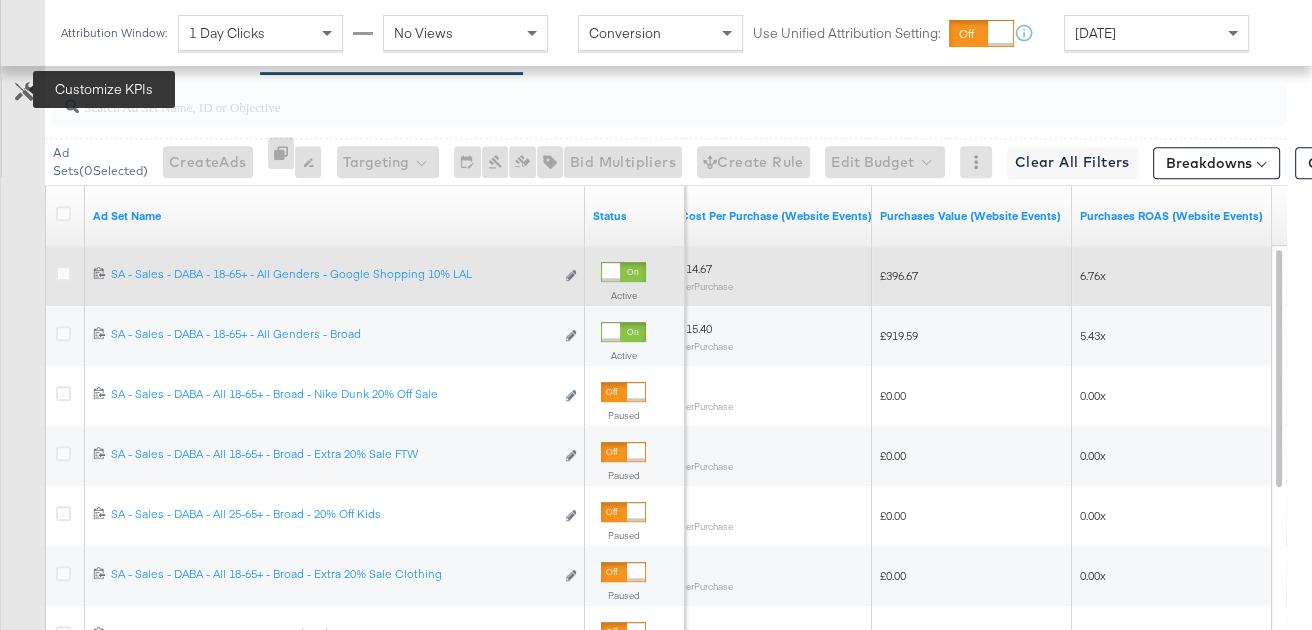 click 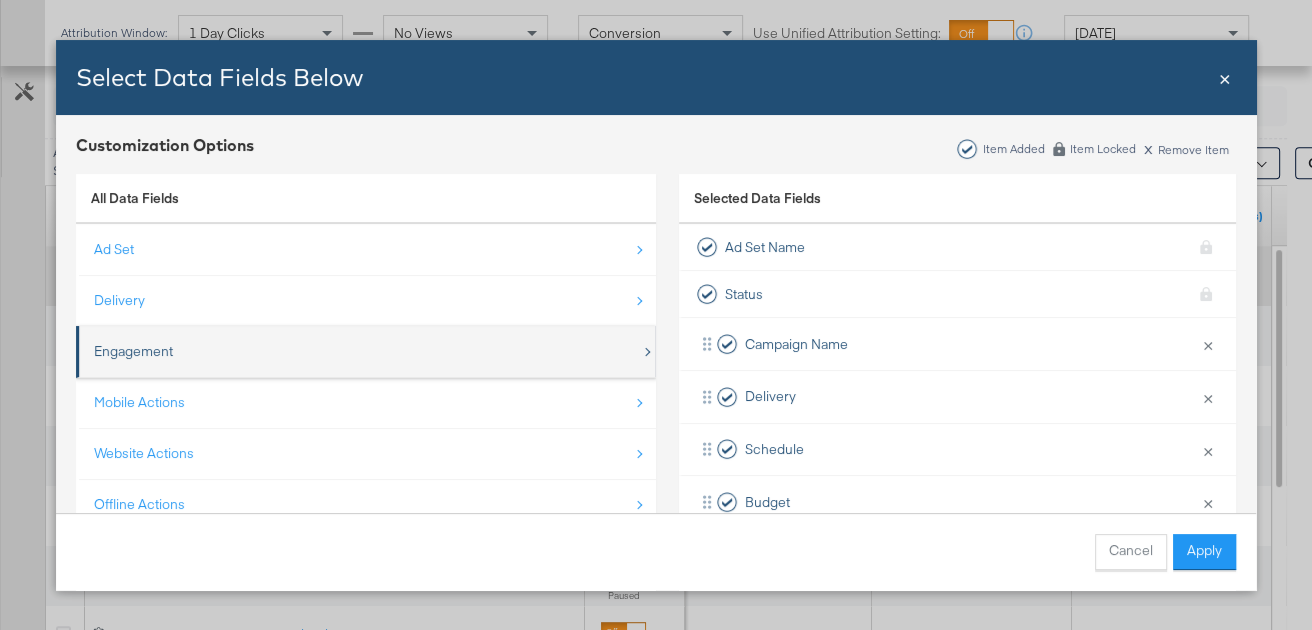 scroll, scrollTop: 28, scrollLeft: 0, axis: vertical 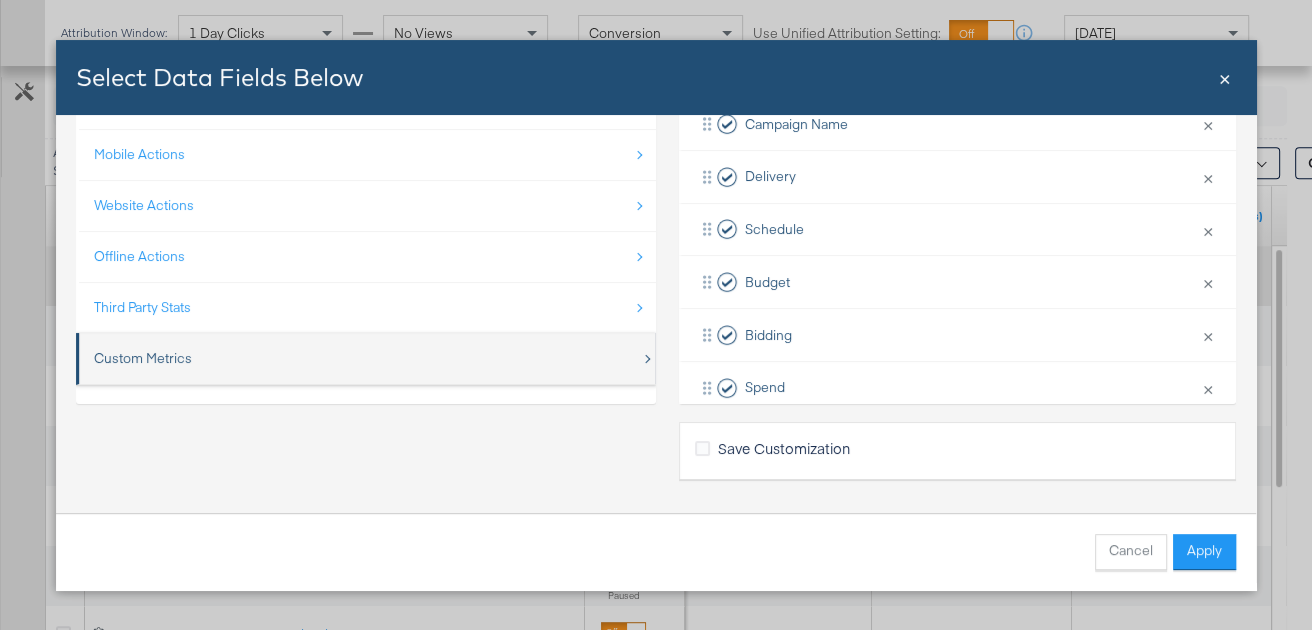 click on "Custom Metrics" at bounding box center [367, 358] 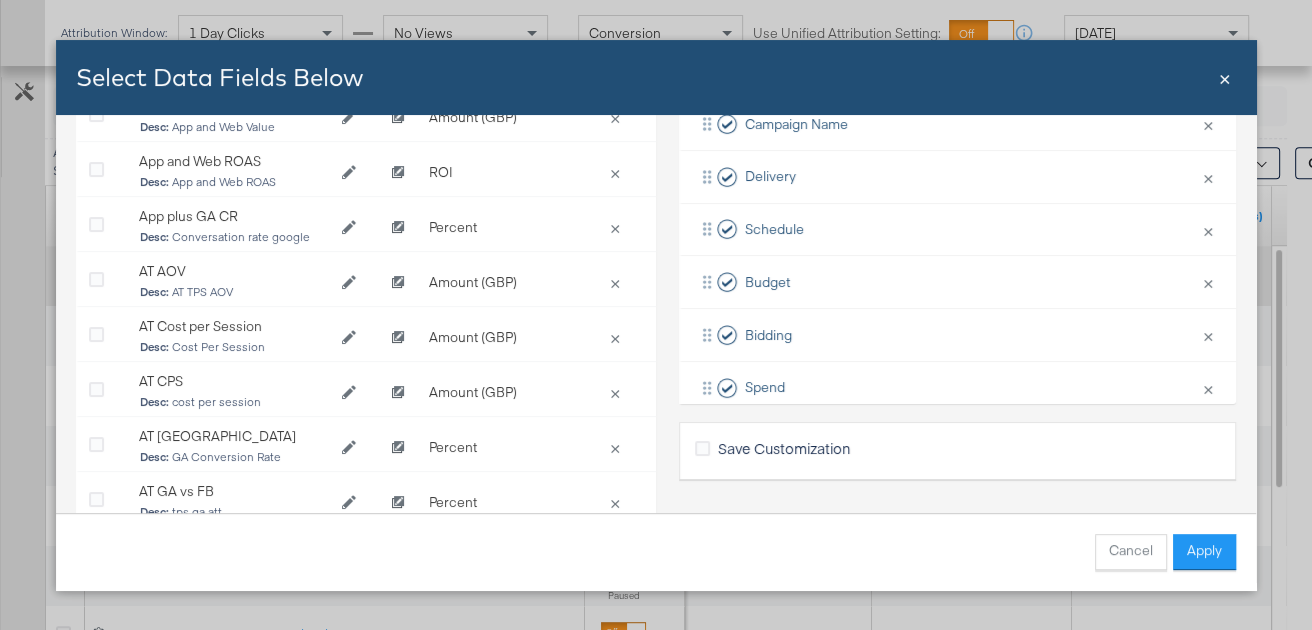 scroll, scrollTop: 86, scrollLeft: 0, axis: vertical 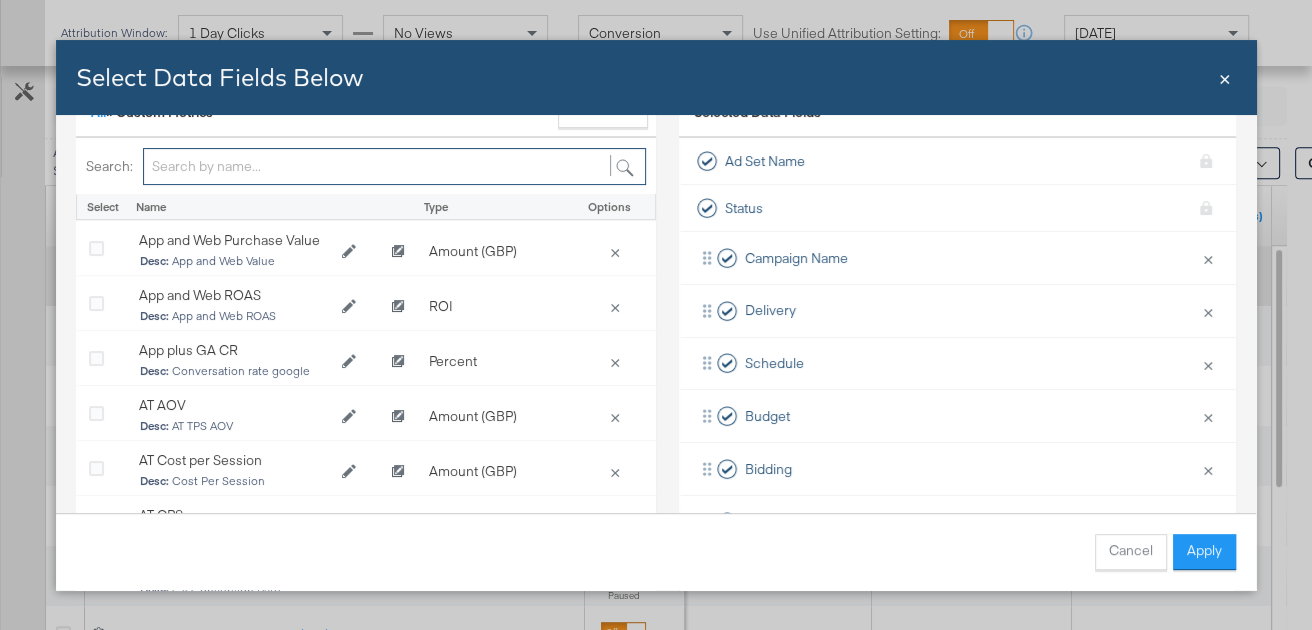 click at bounding box center [394, 166] 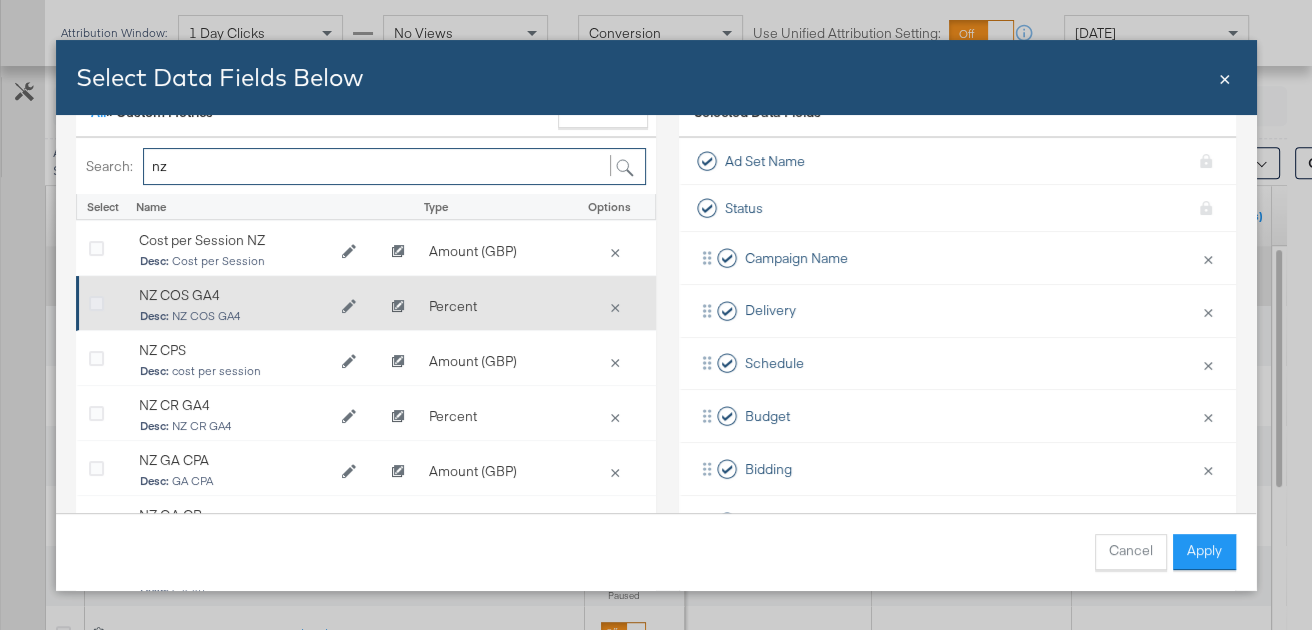 type on "nz" 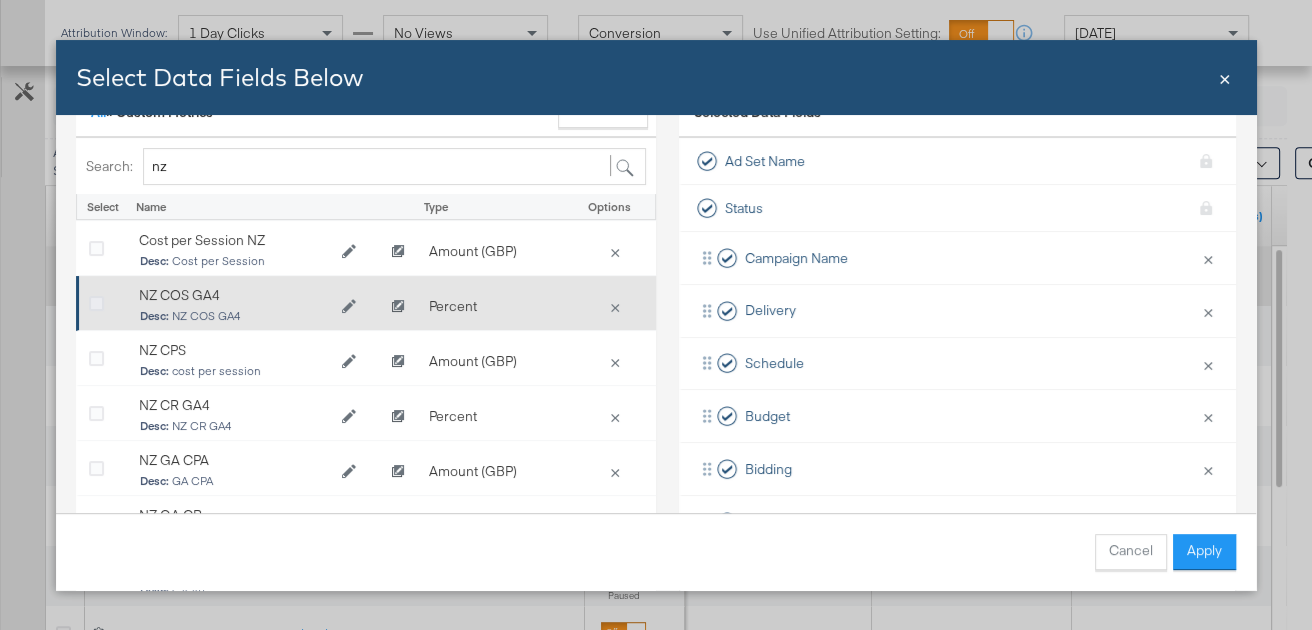 click at bounding box center (96, 304) 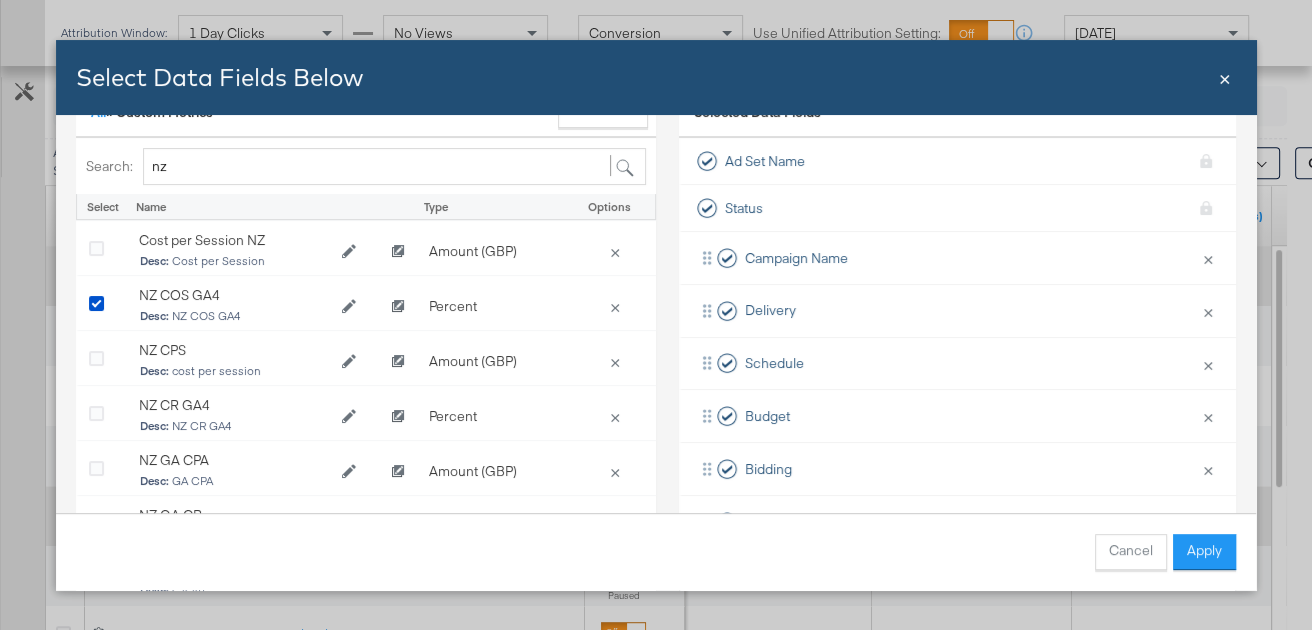 click on "Apply" at bounding box center (1204, 552) 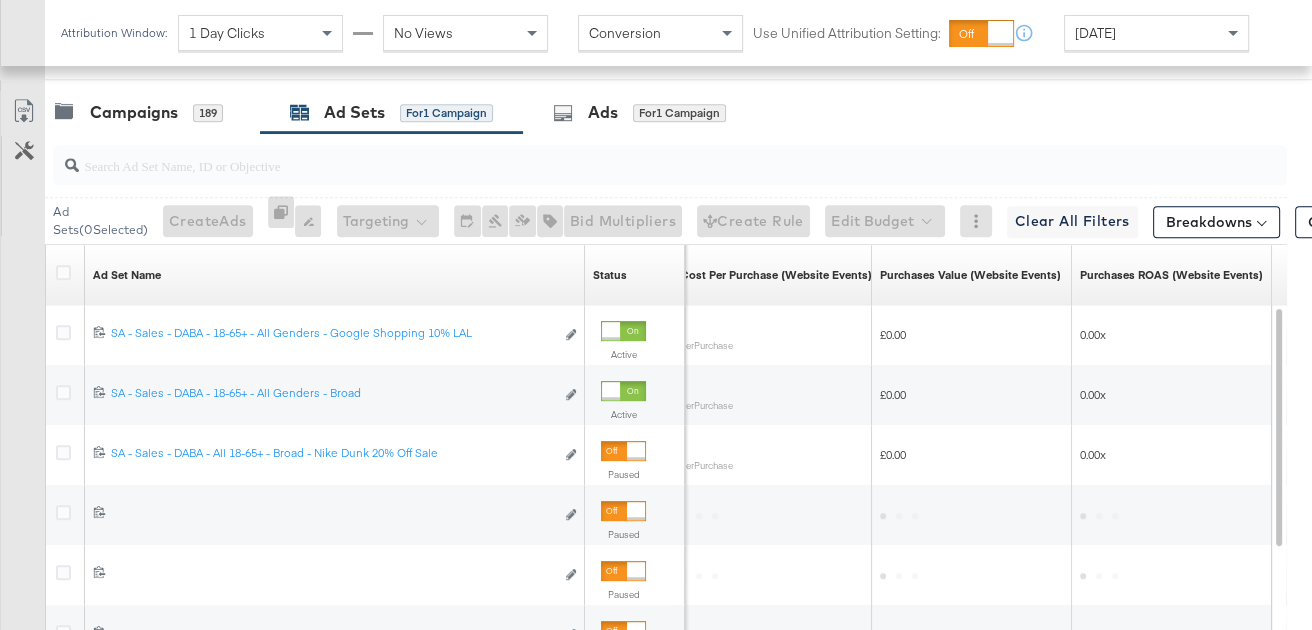 scroll, scrollTop: 1075, scrollLeft: 0, axis: vertical 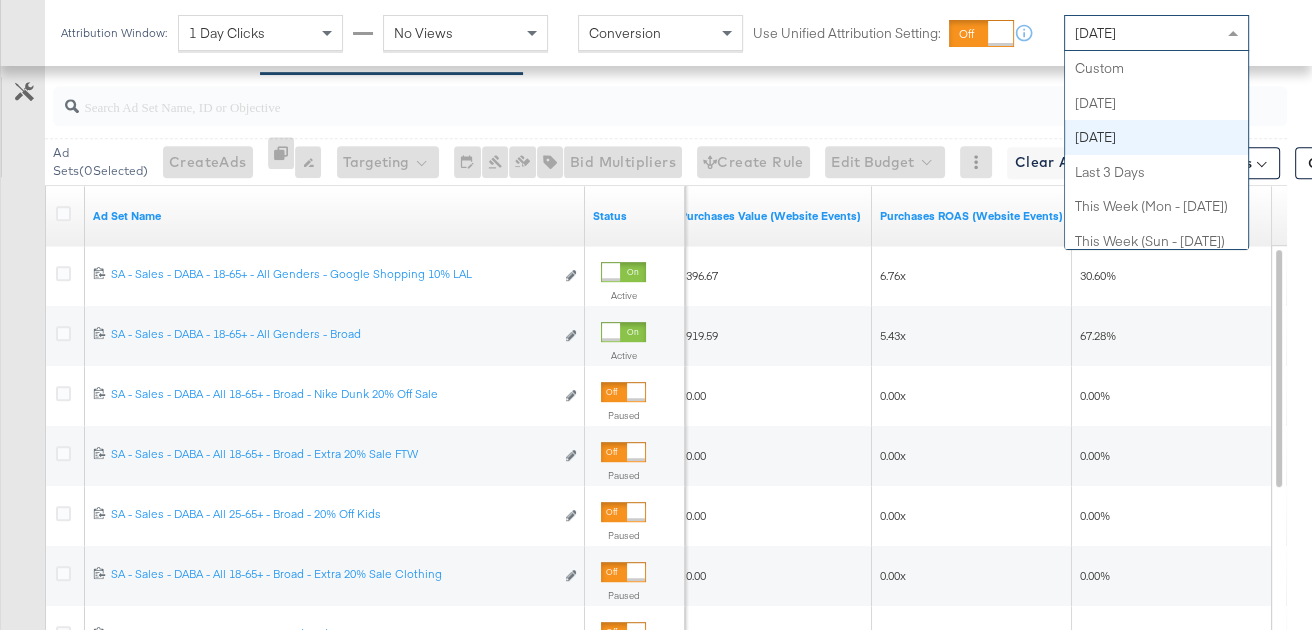 click on "[DATE]" at bounding box center [1156, 33] 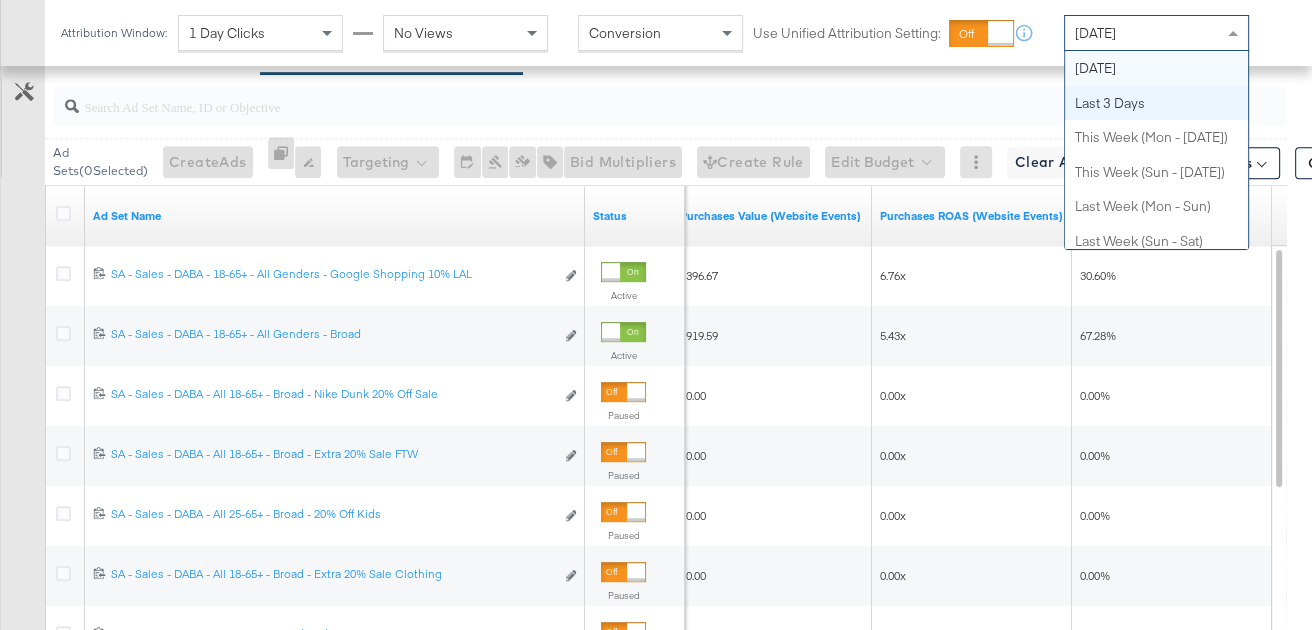 scroll, scrollTop: 0, scrollLeft: 0, axis: both 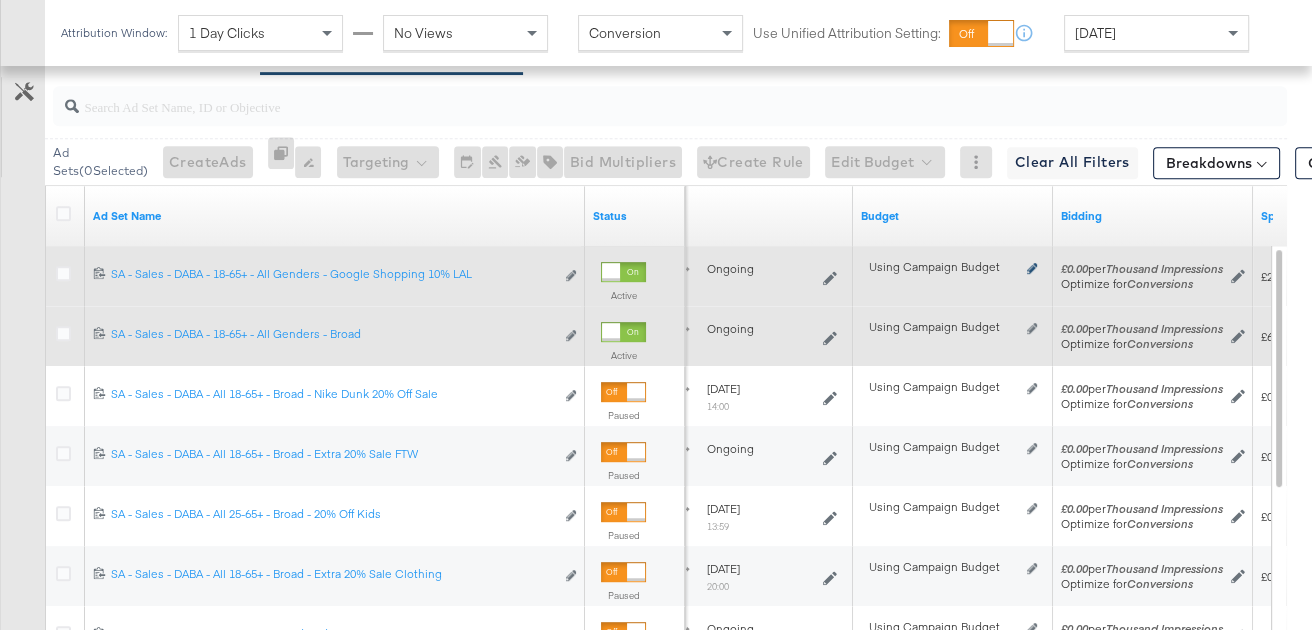 click at bounding box center (1032, 268) 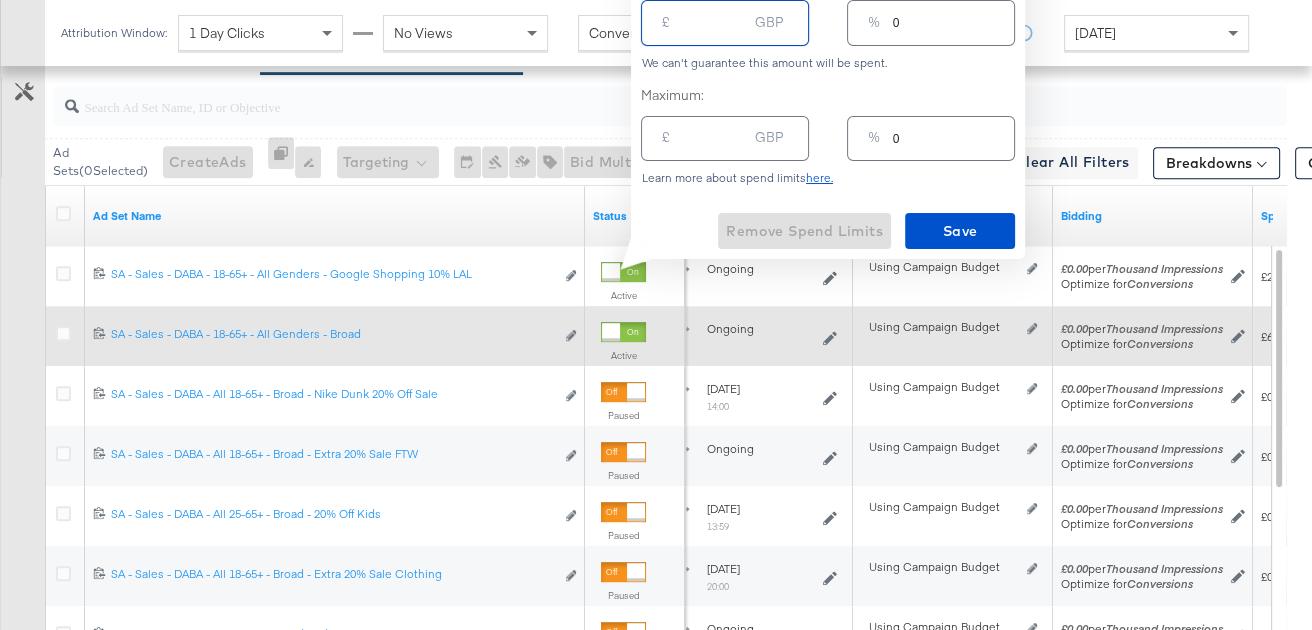 click at bounding box center (715, 14) 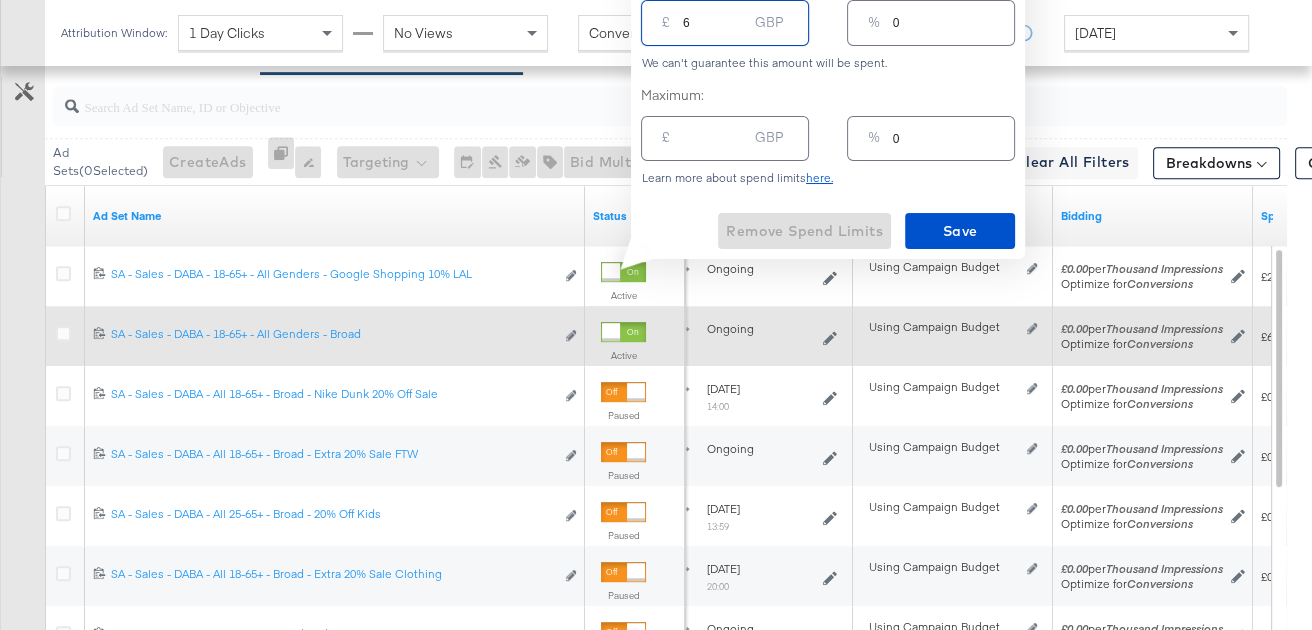 type on "6" 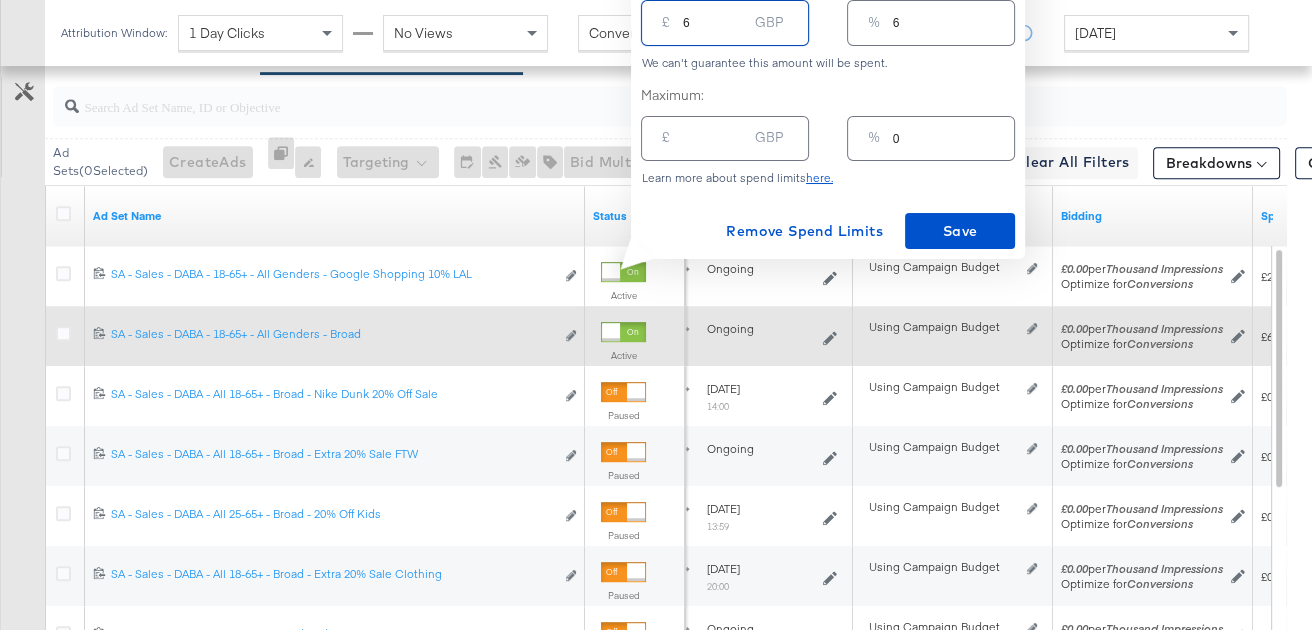 type on "60" 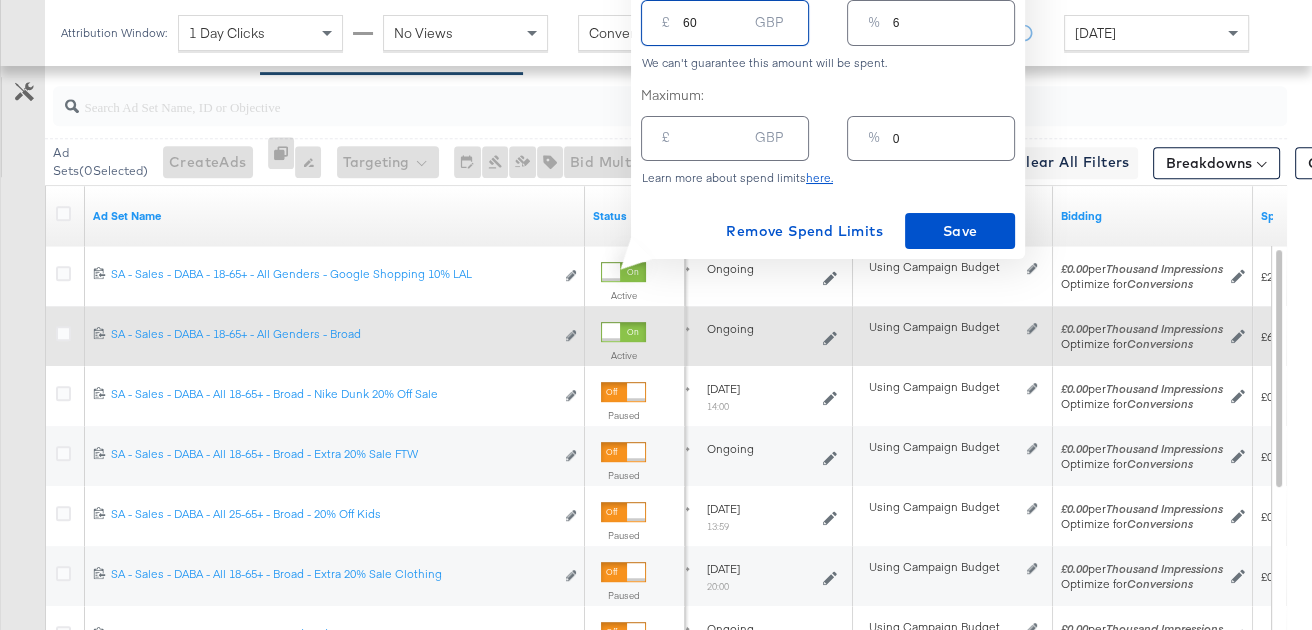type on "60" 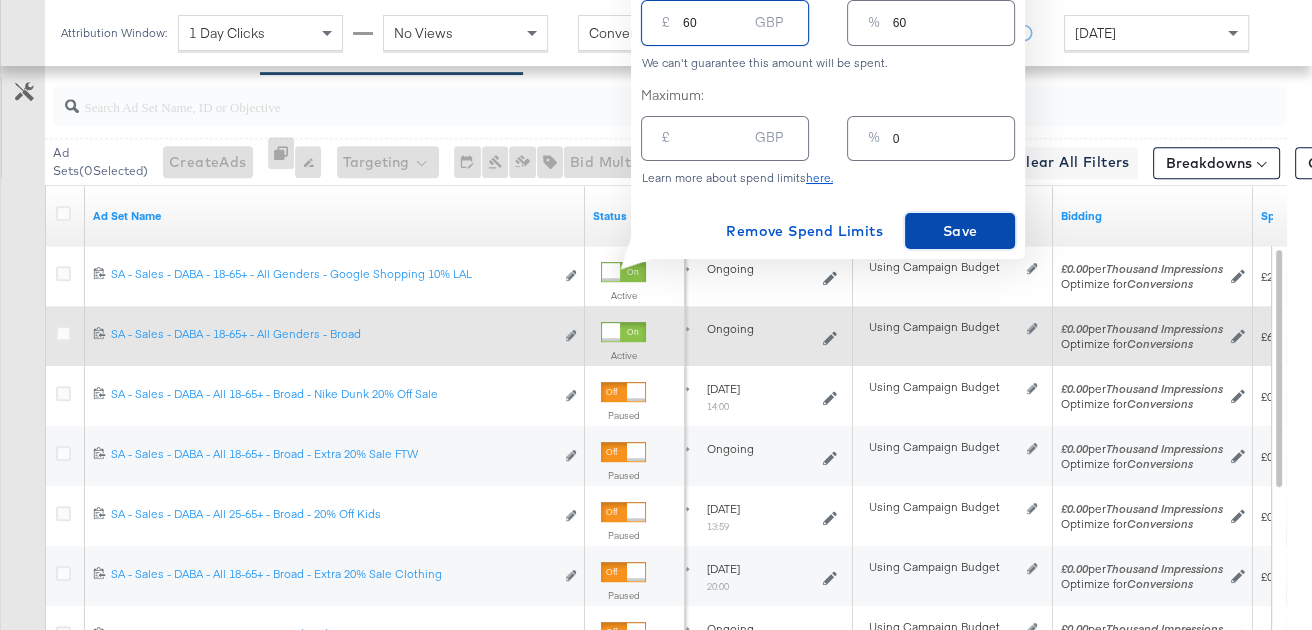 type on "60.00" 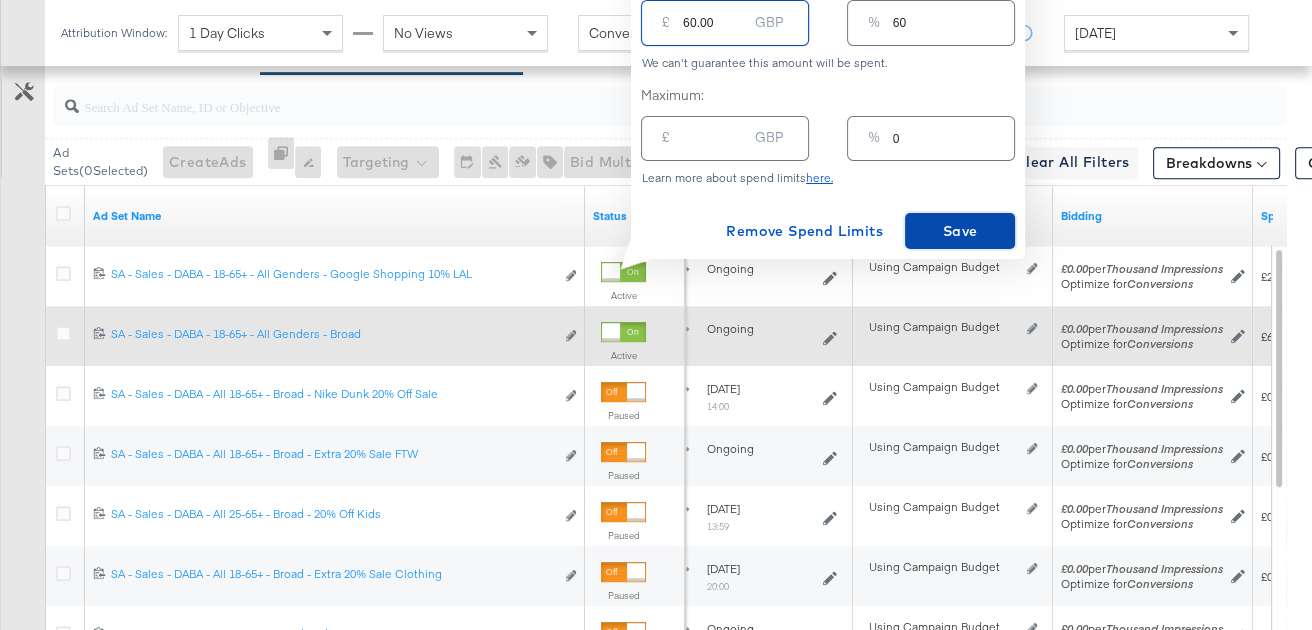 click on "Save" at bounding box center (960, 231) 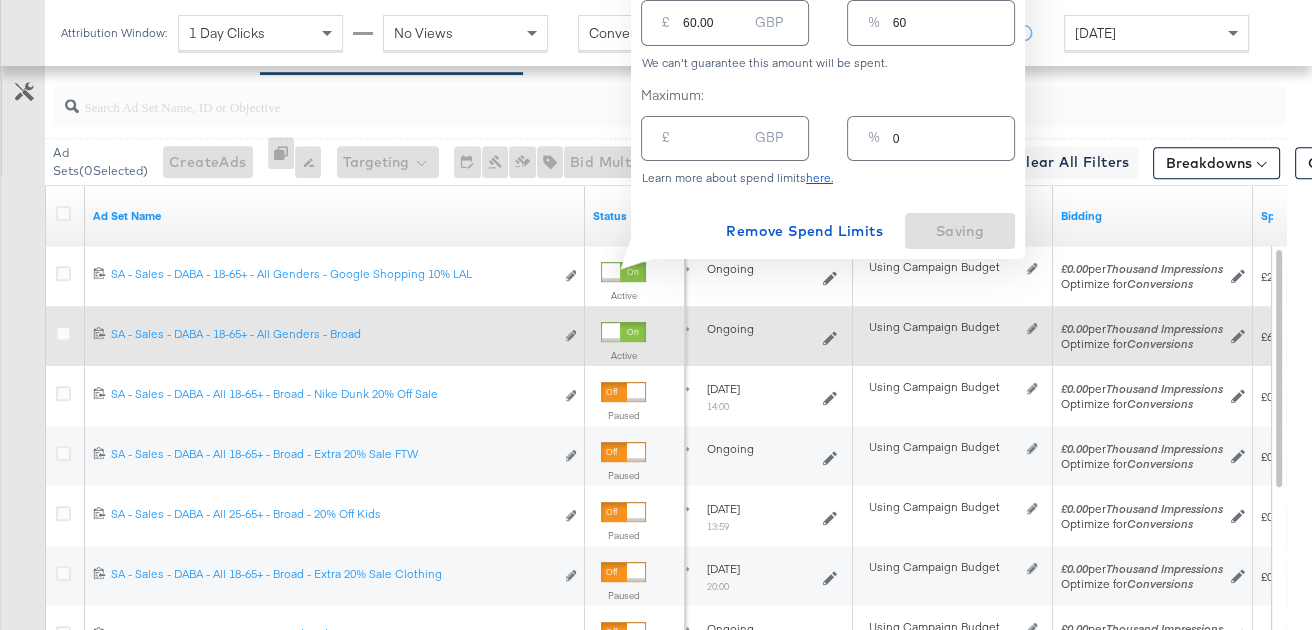 type 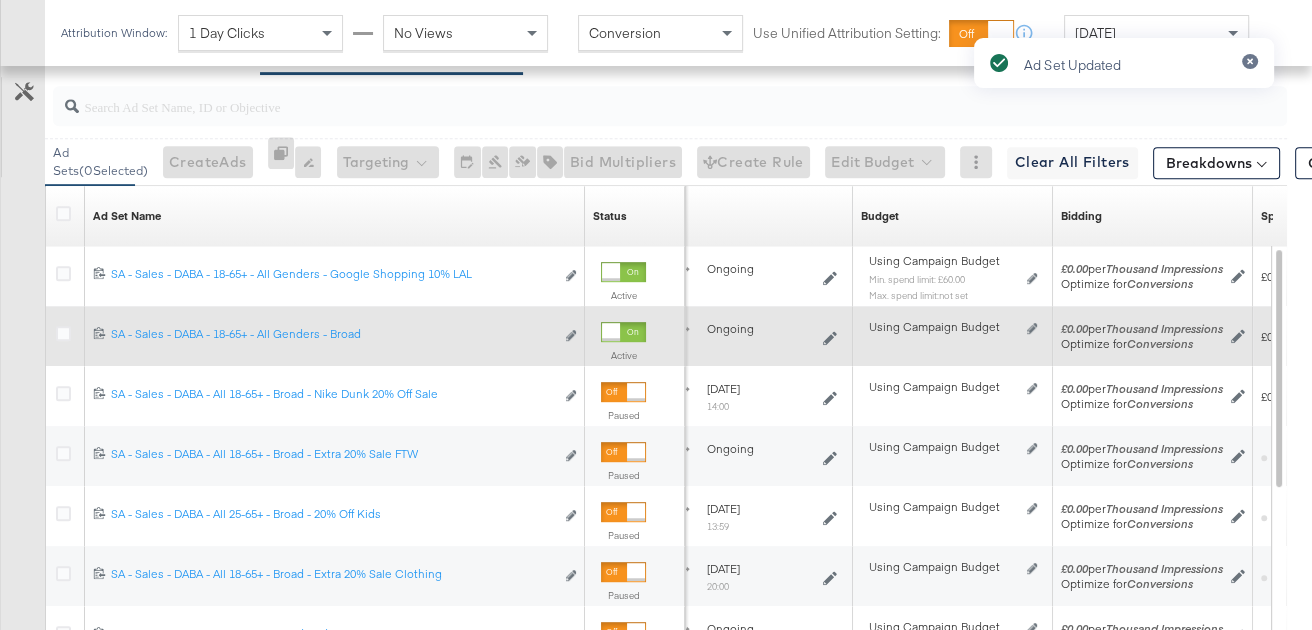 scroll, scrollTop: 1040, scrollLeft: 0, axis: vertical 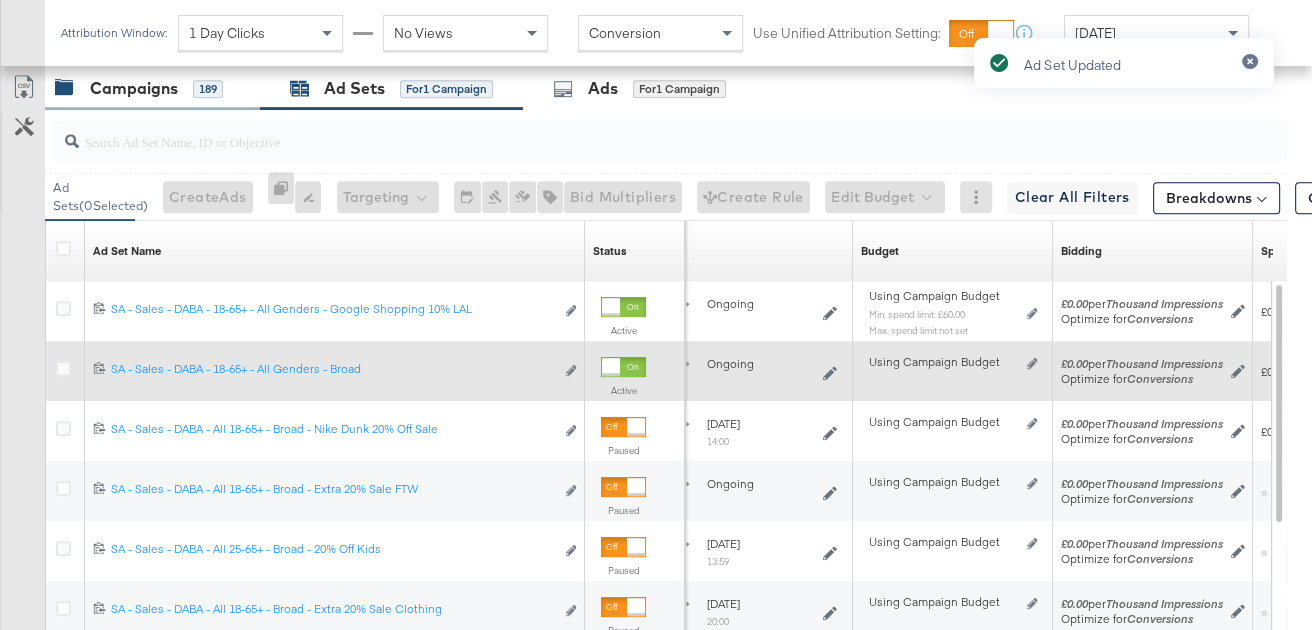 click on "189" at bounding box center [208, 89] 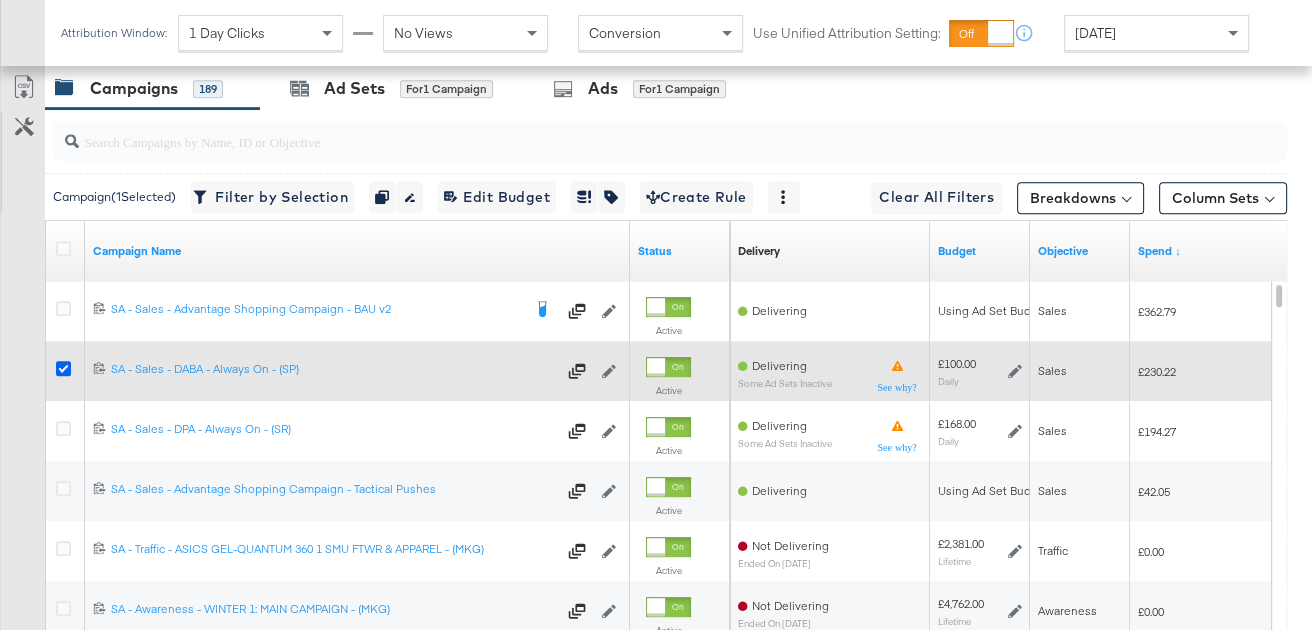 click at bounding box center [63, 368] 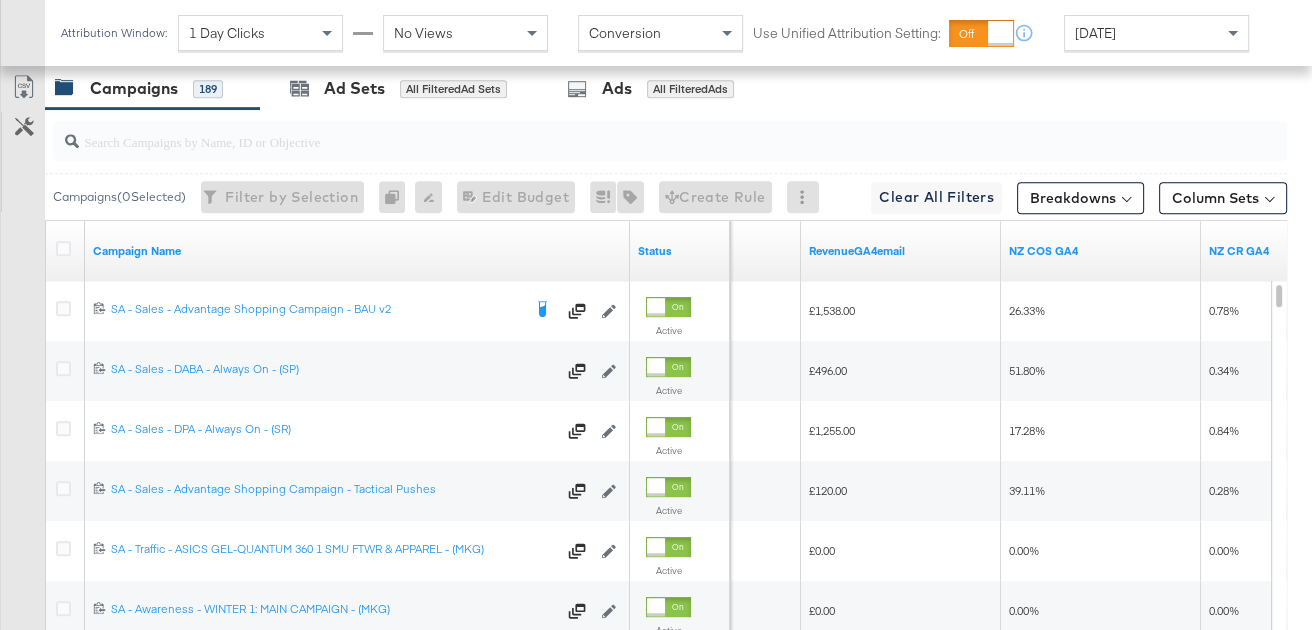 click on "Today" at bounding box center (1156, 33) 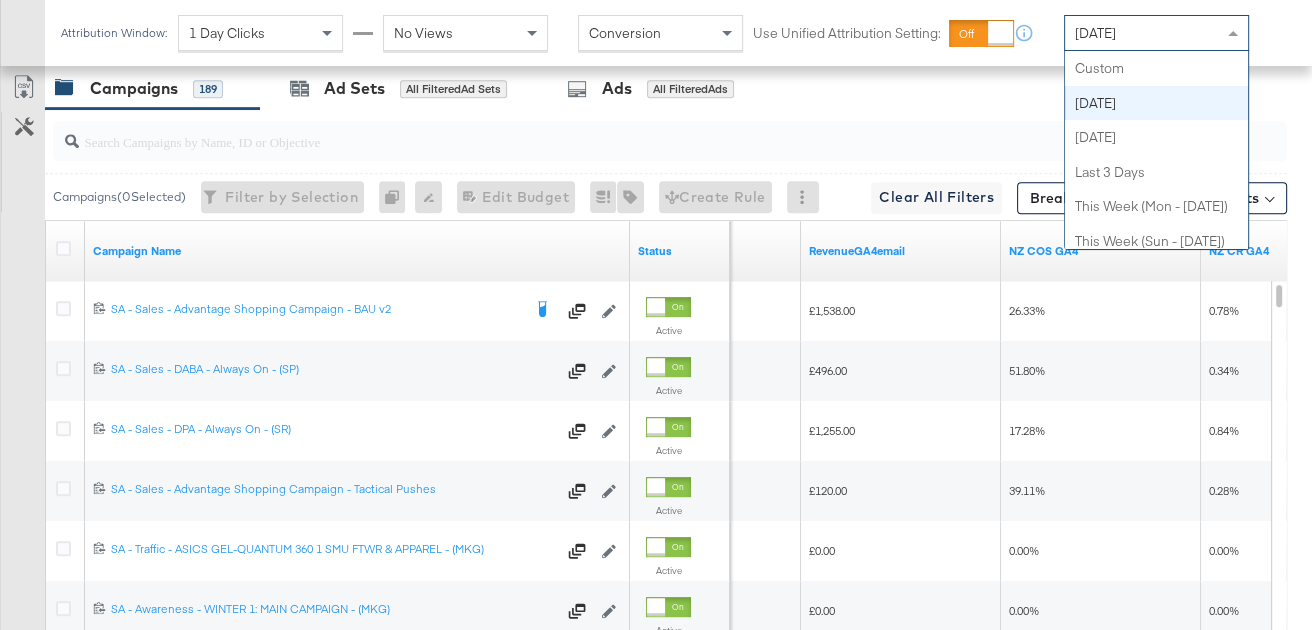 scroll, scrollTop: 35, scrollLeft: 0, axis: vertical 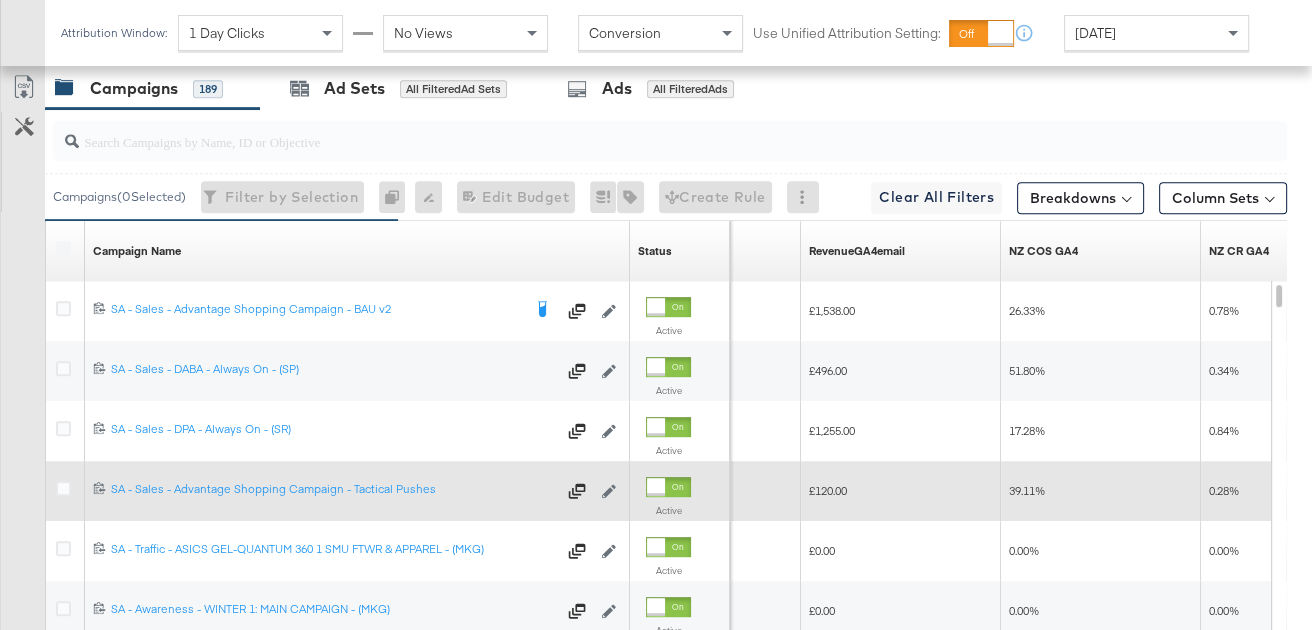 click at bounding box center [66, 491] 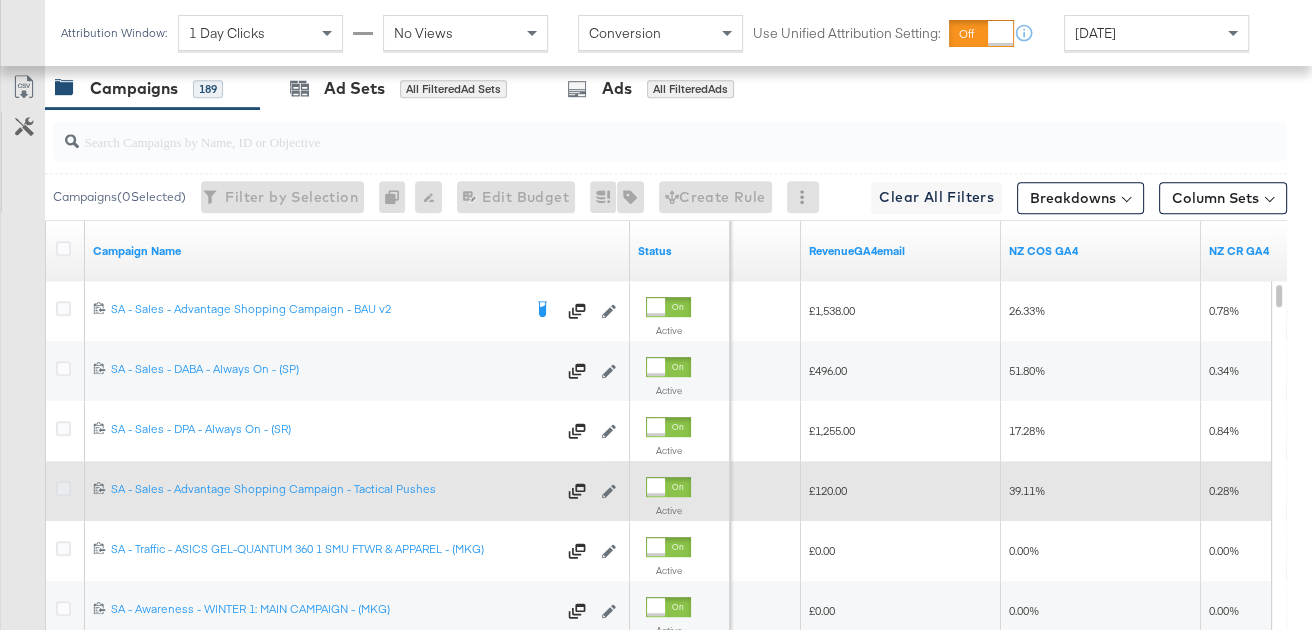 click at bounding box center [63, 488] 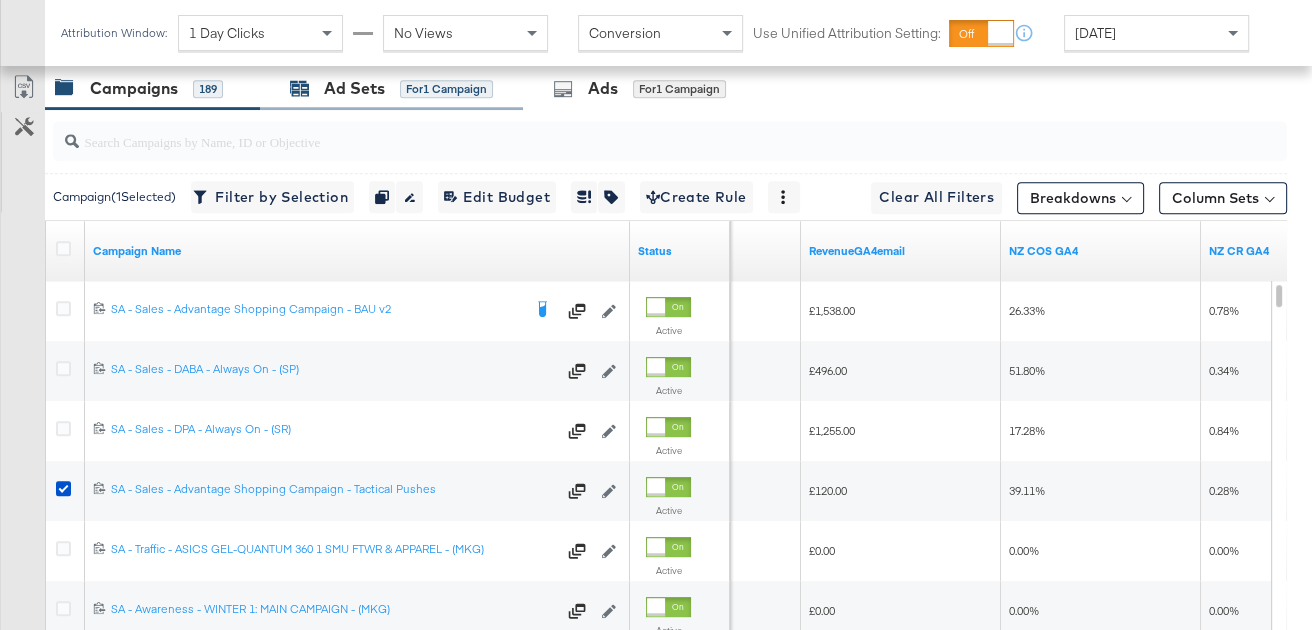 click on "for  1   Campaign" at bounding box center (446, 89) 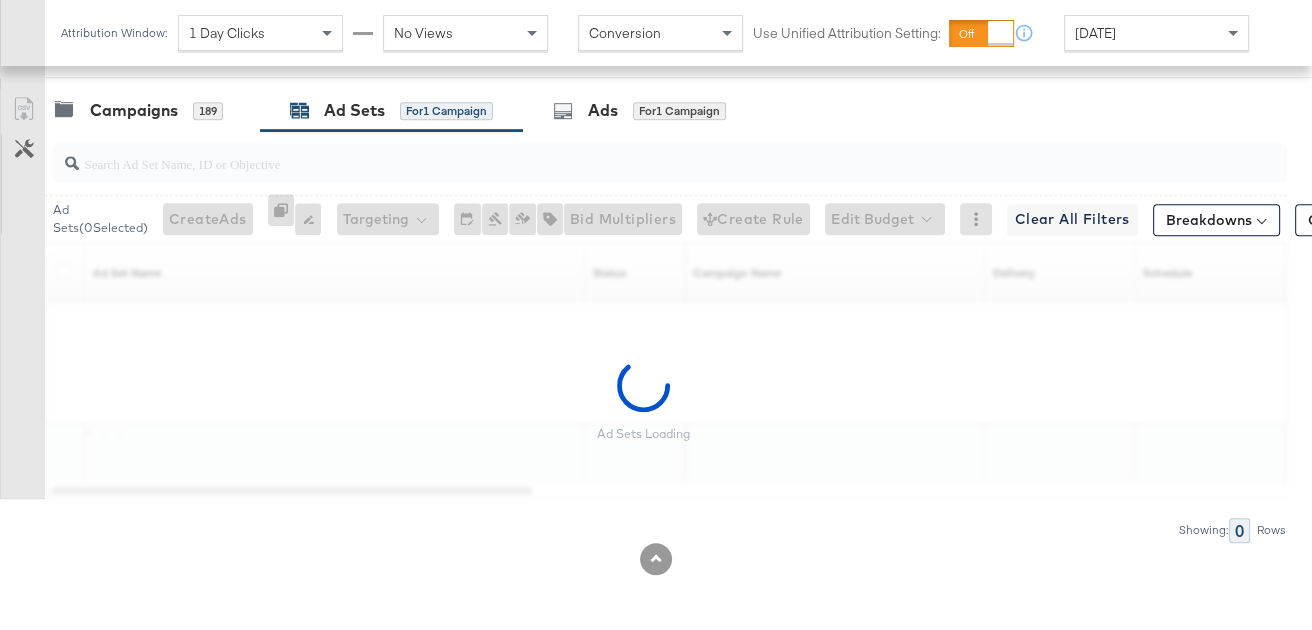 scroll, scrollTop: 956, scrollLeft: 0, axis: vertical 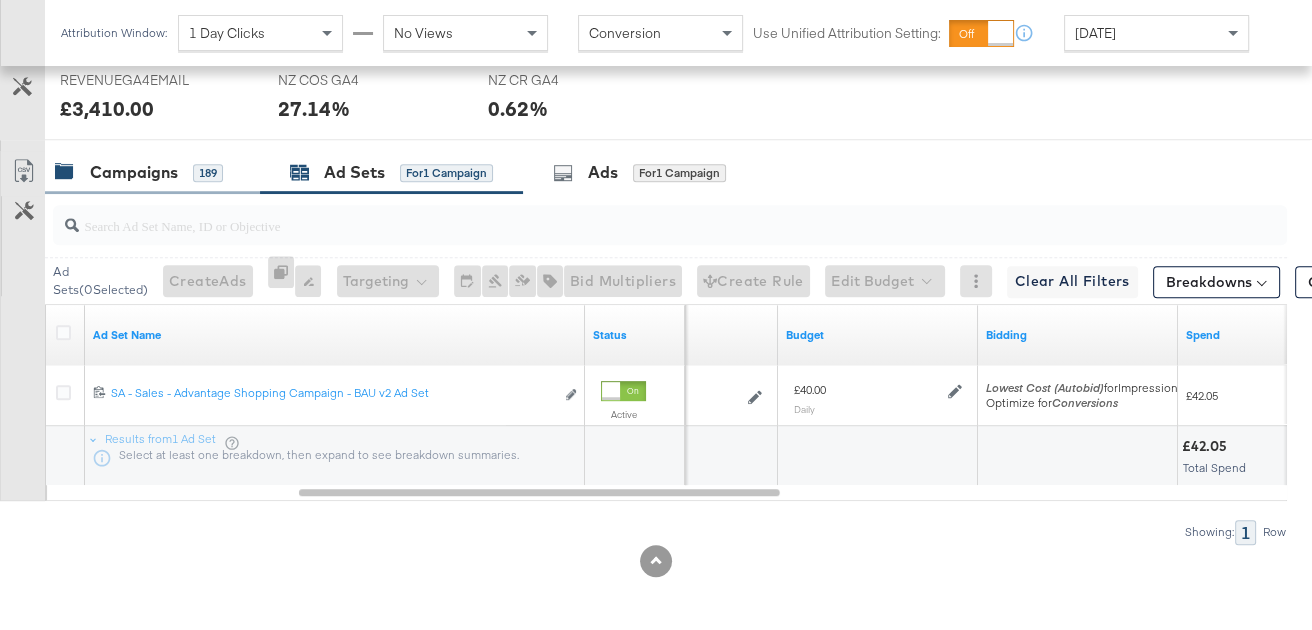 click on "Campaigns" at bounding box center (134, 172) 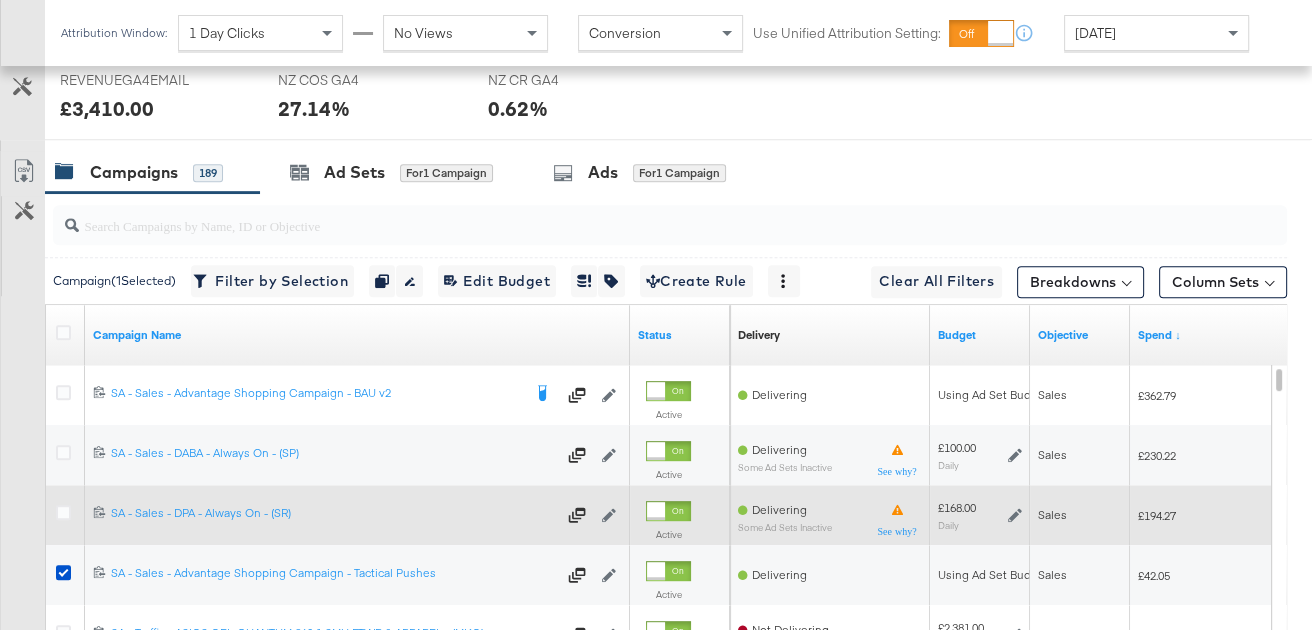 scroll, scrollTop: 1040, scrollLeft: 0, axis: vertical 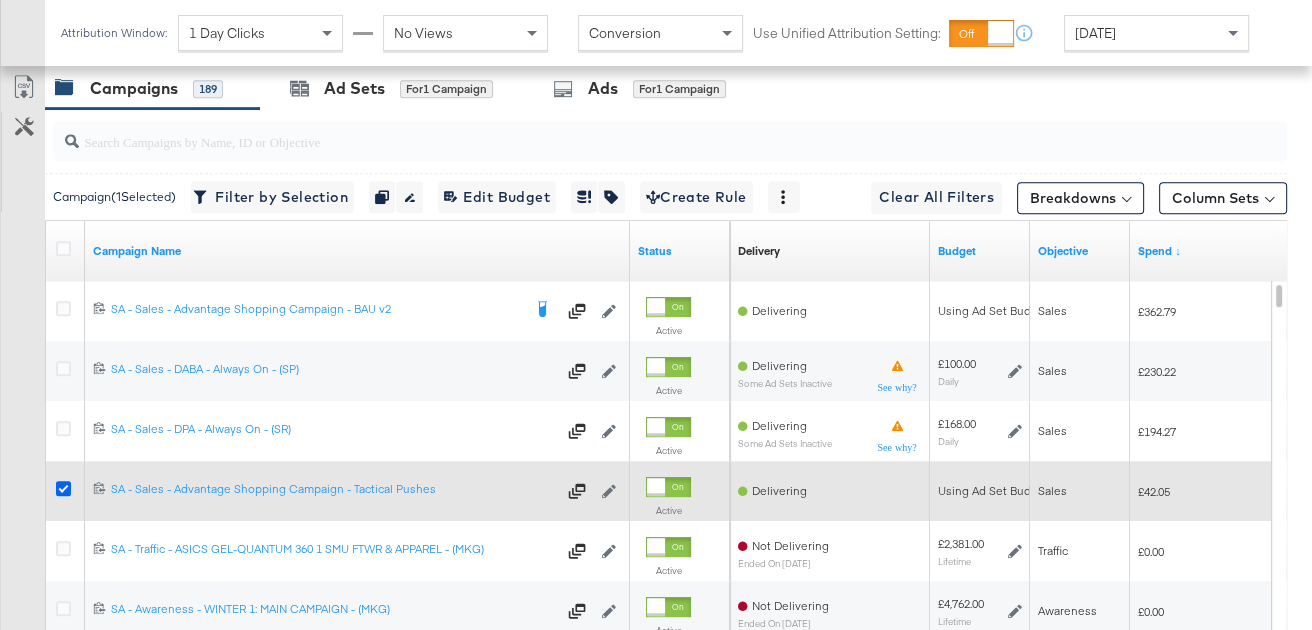 click at bounding box center (63, 488) 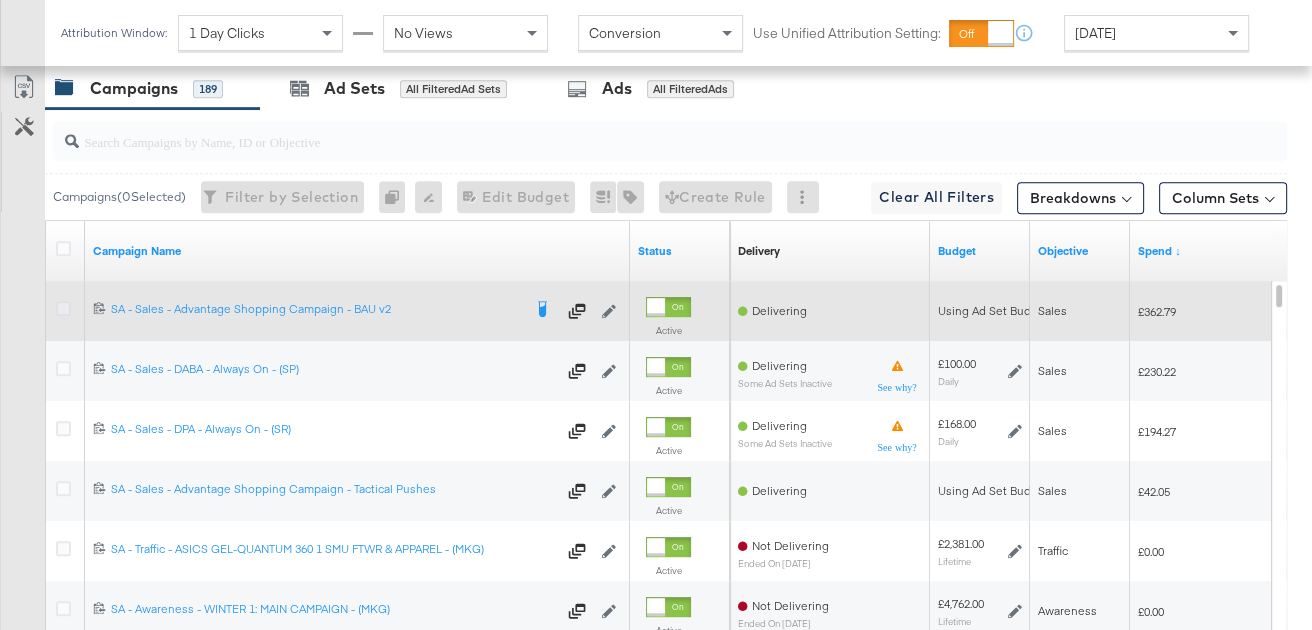 click at bounding box center (63, 308) 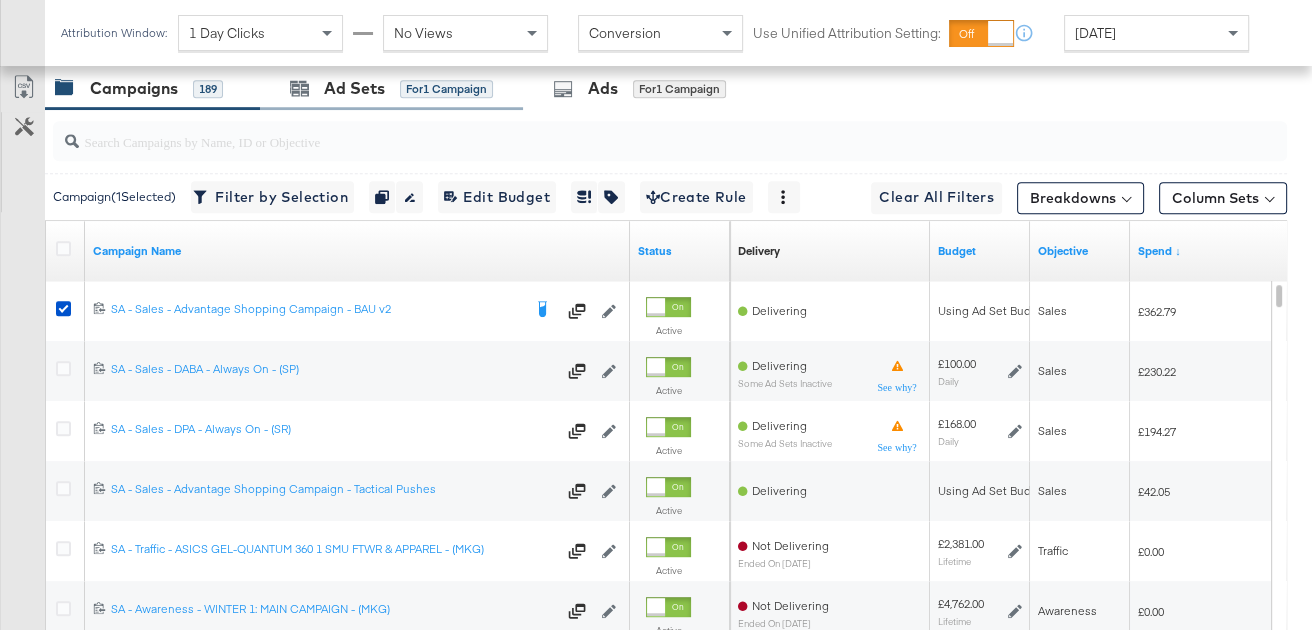 click on "Ad Sets for  1   Campaign" at bounding box center (391, 88) 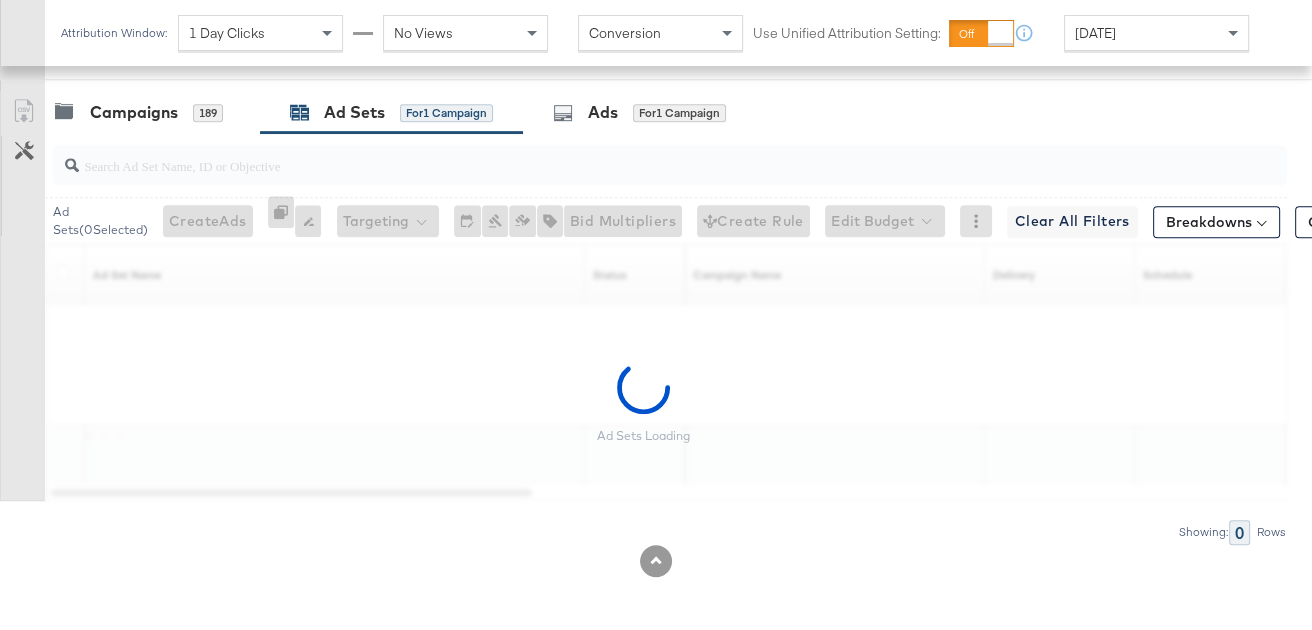 scroll, scrollTop: 956, scrollLeft: 0, axis: vertical 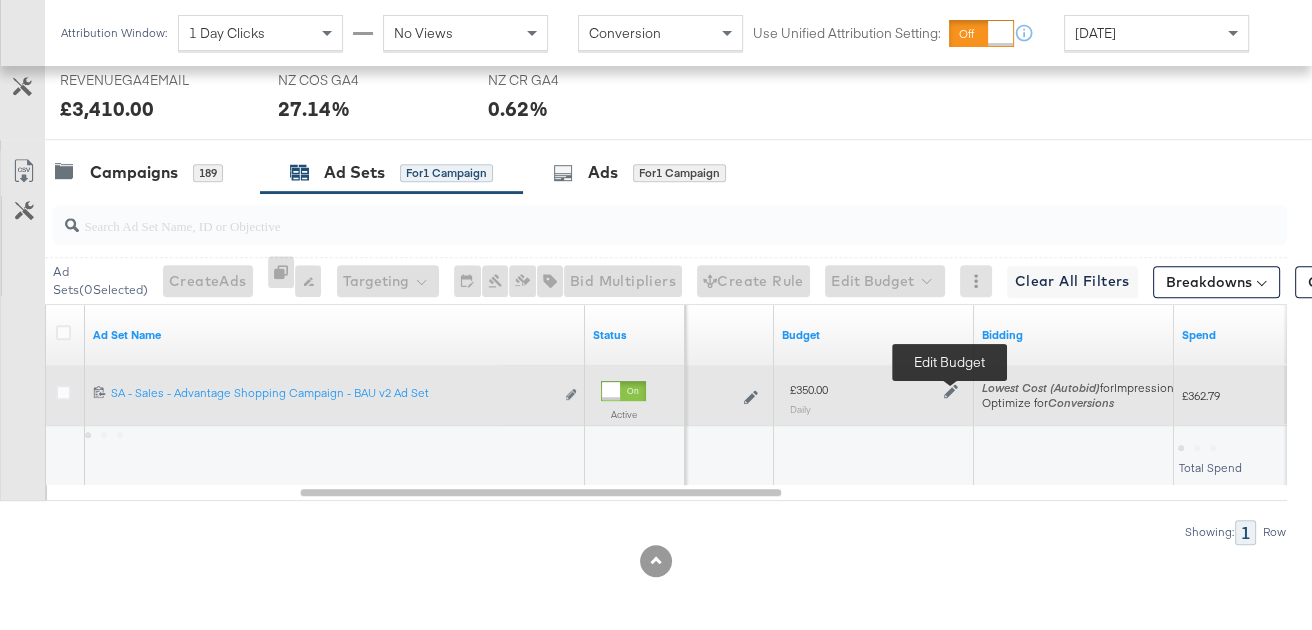click 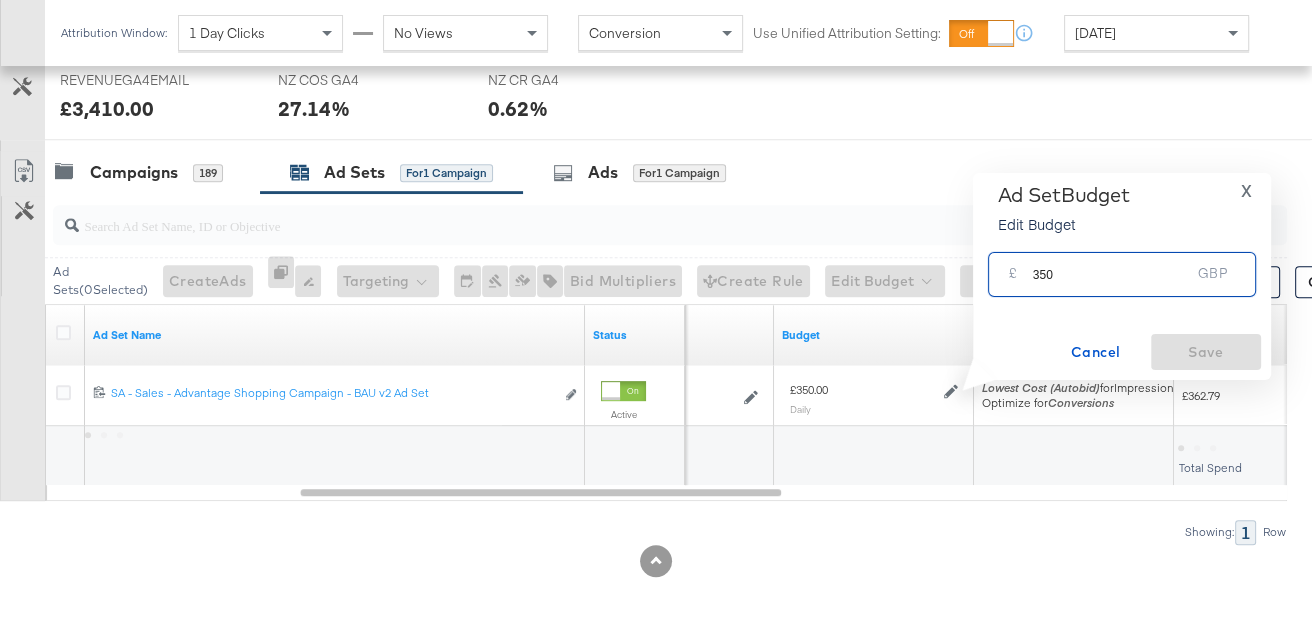 drag, startPoint x: 1070, startPoint y: 269, endPoint x: 1004, endPoint y: 267, distance: 66.0303 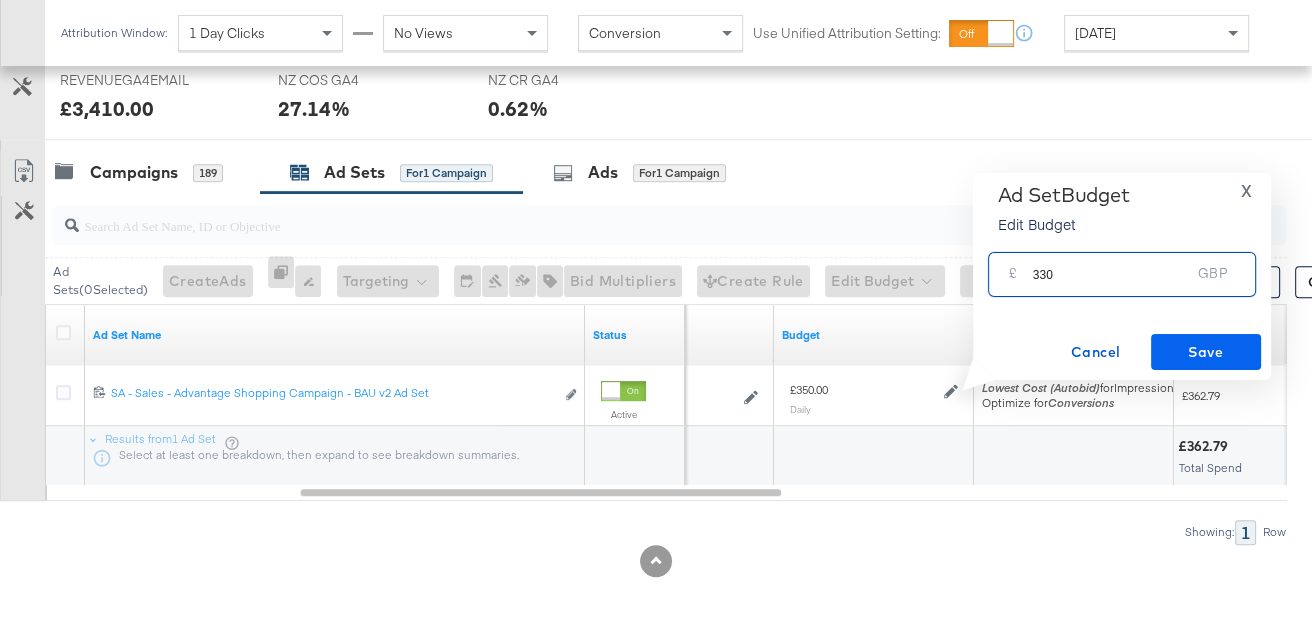 type on "330" 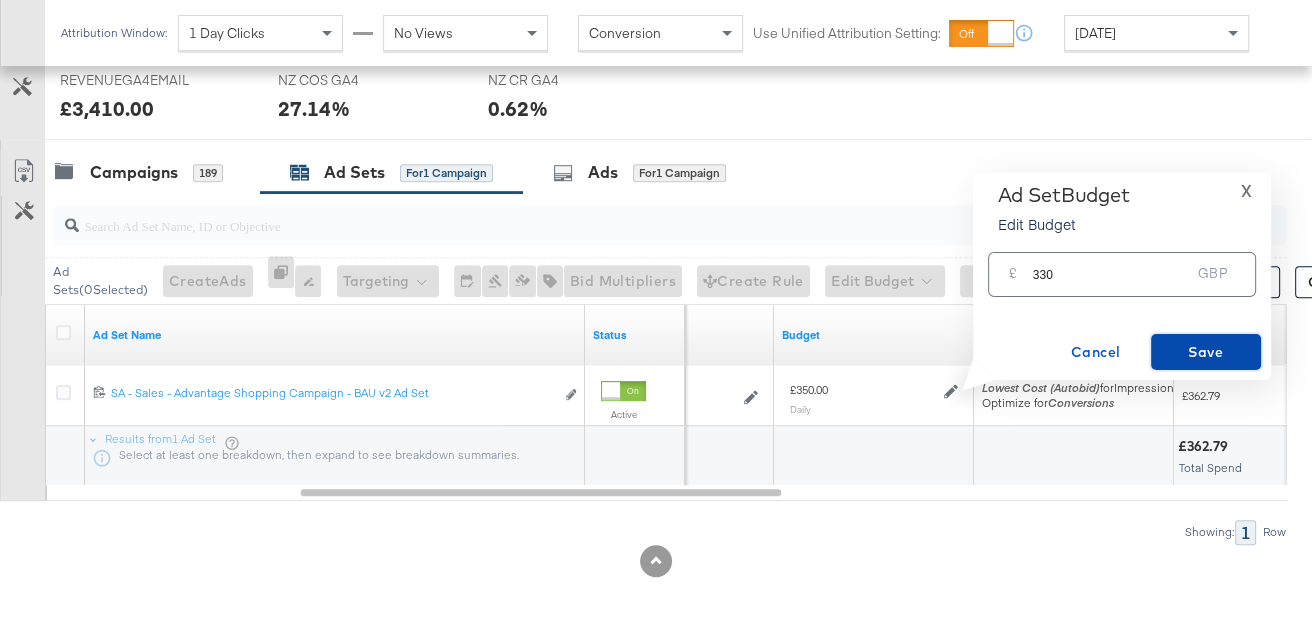 click on "Save" at bounding box center [1206, 352] 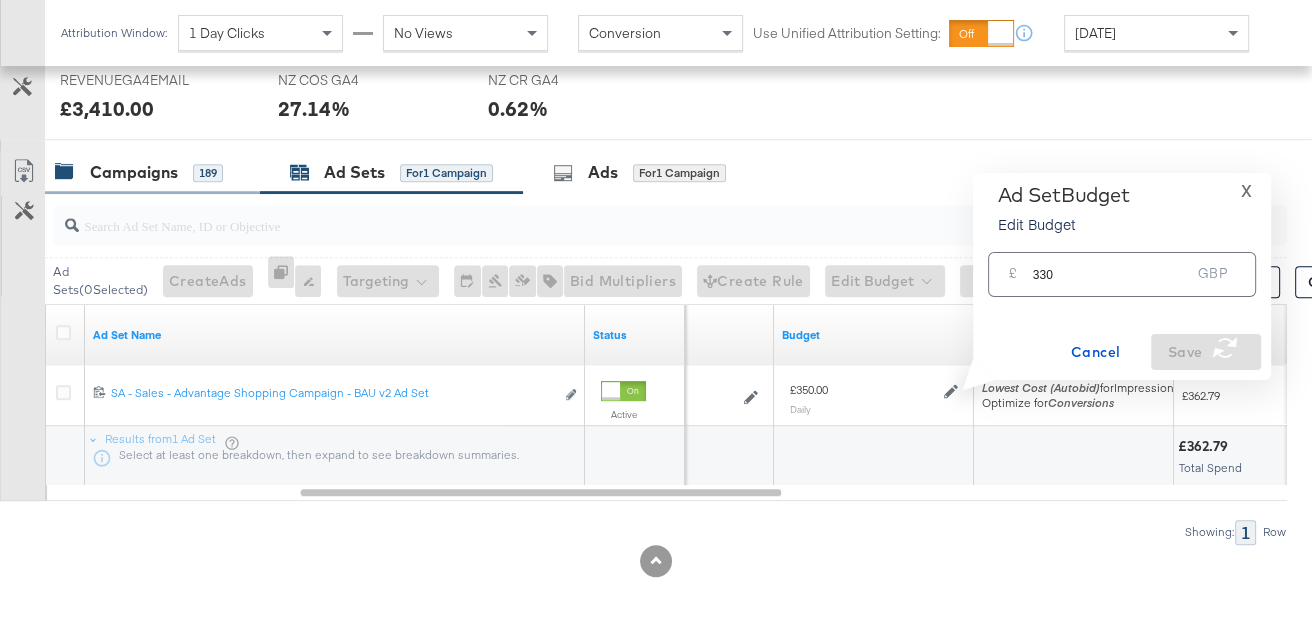 click on "Campaigns" at bounding box center [134, 172] 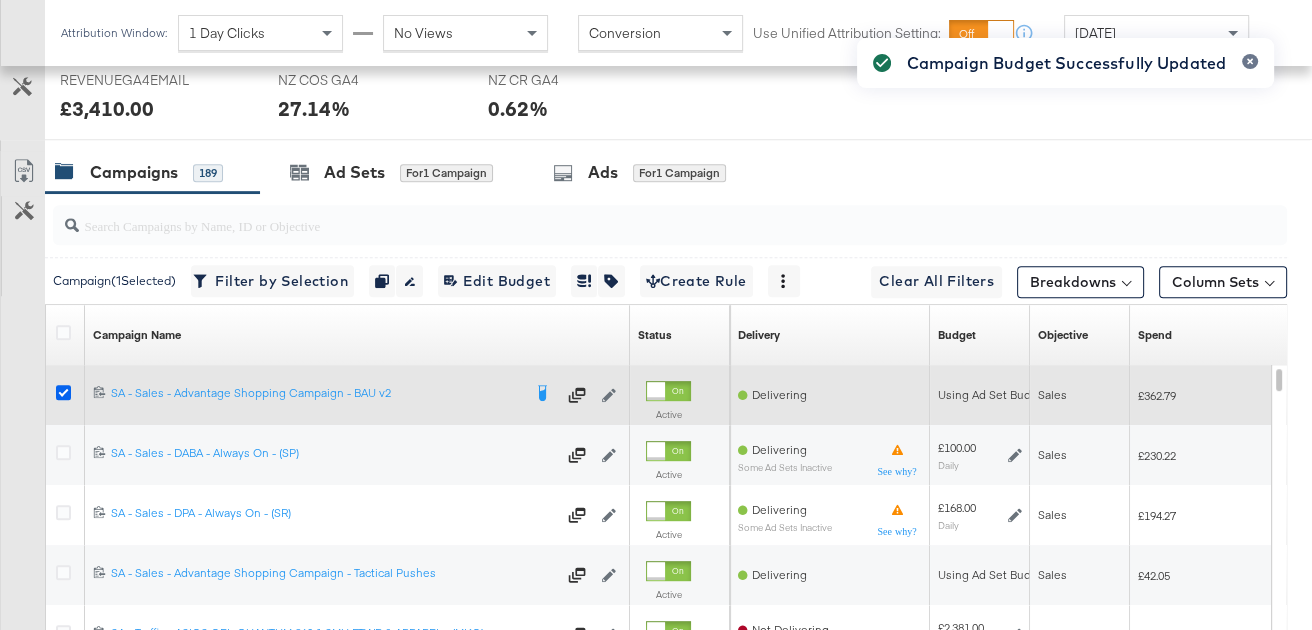 click at bounding box center (63, 392) 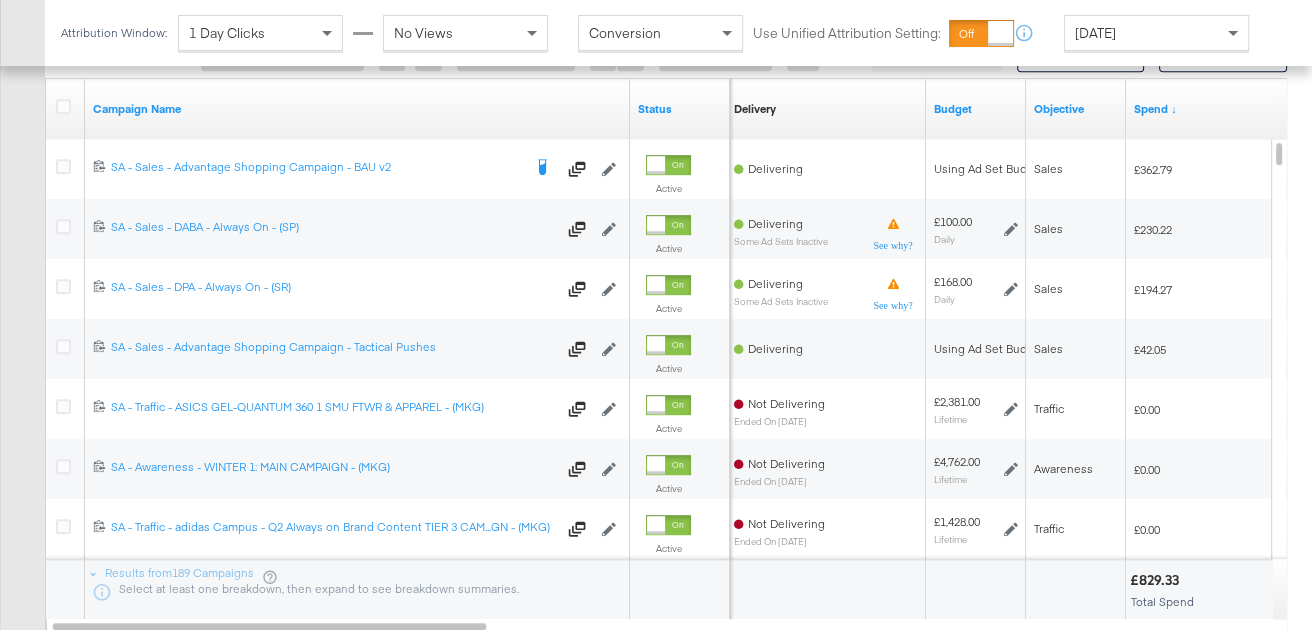 scroll, scrollTop: 1181, scrollLeft: 0, axis: vertical 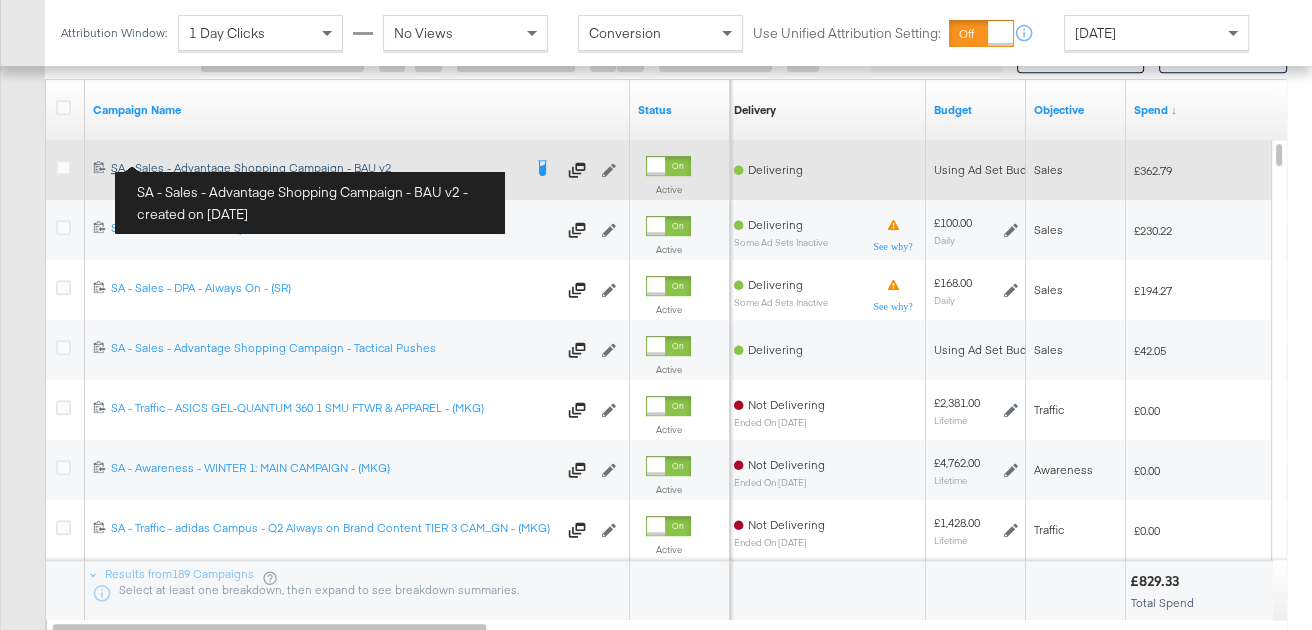 click on "SA - Sales - Advantage Shopping Campaign - BAU v2 SA - Sales - Advantage Shopping Campaign - BAU v2" at bounding box center (316, 168) 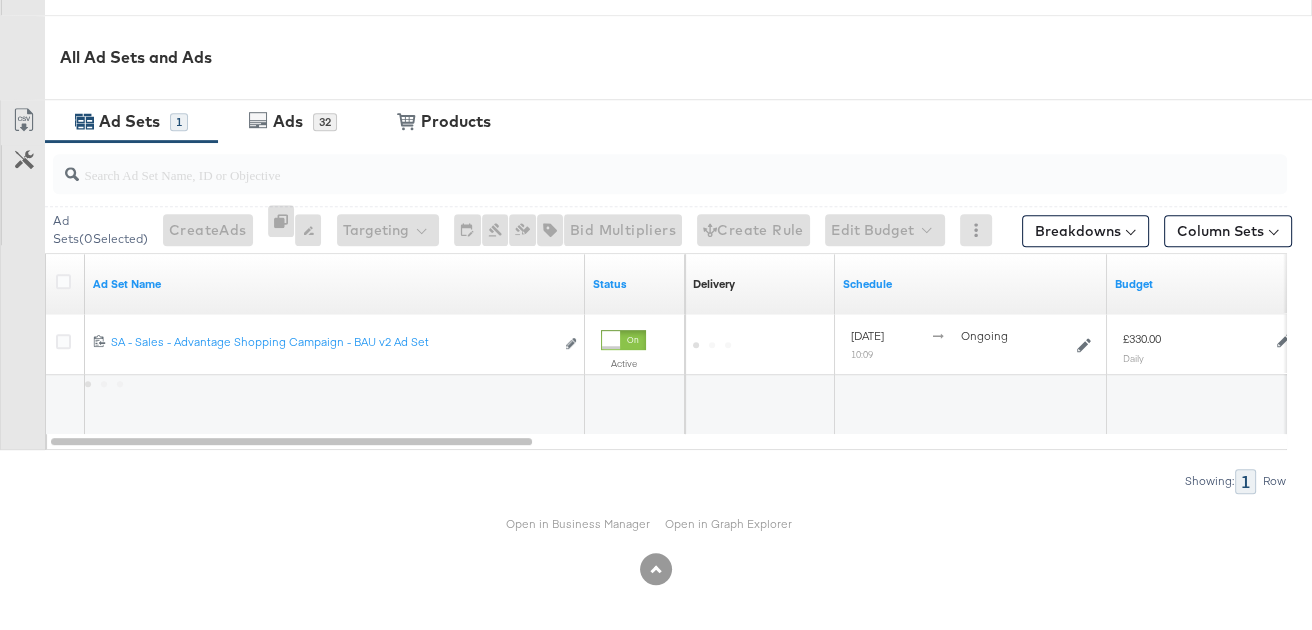 scroll, scrollTop: 916, scrollLeft: 0, axis: vertical 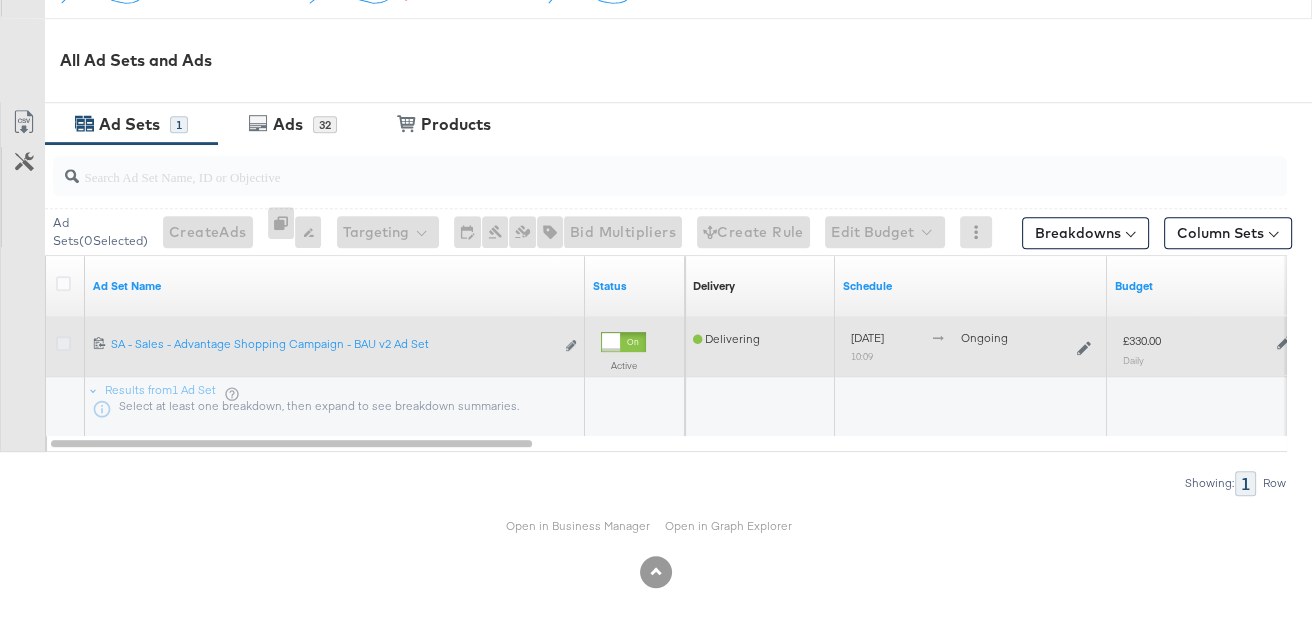 click at bounding box center (63, 343) 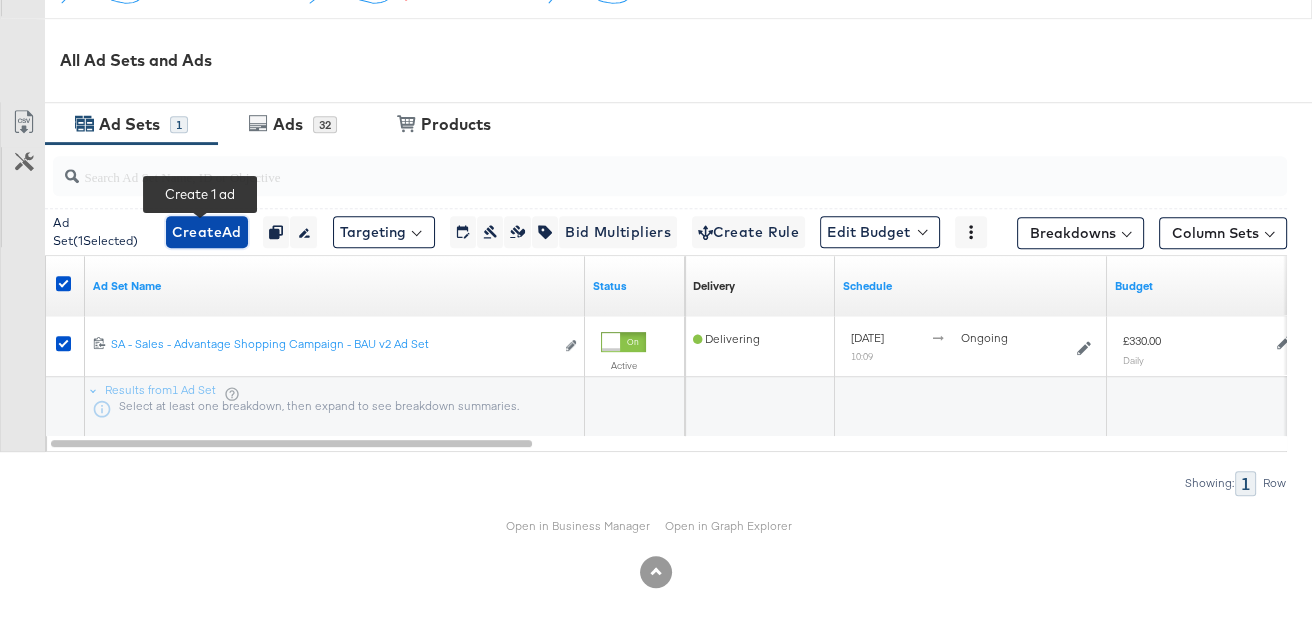 click on "Create  Ad" at bounding box center (207, 232) 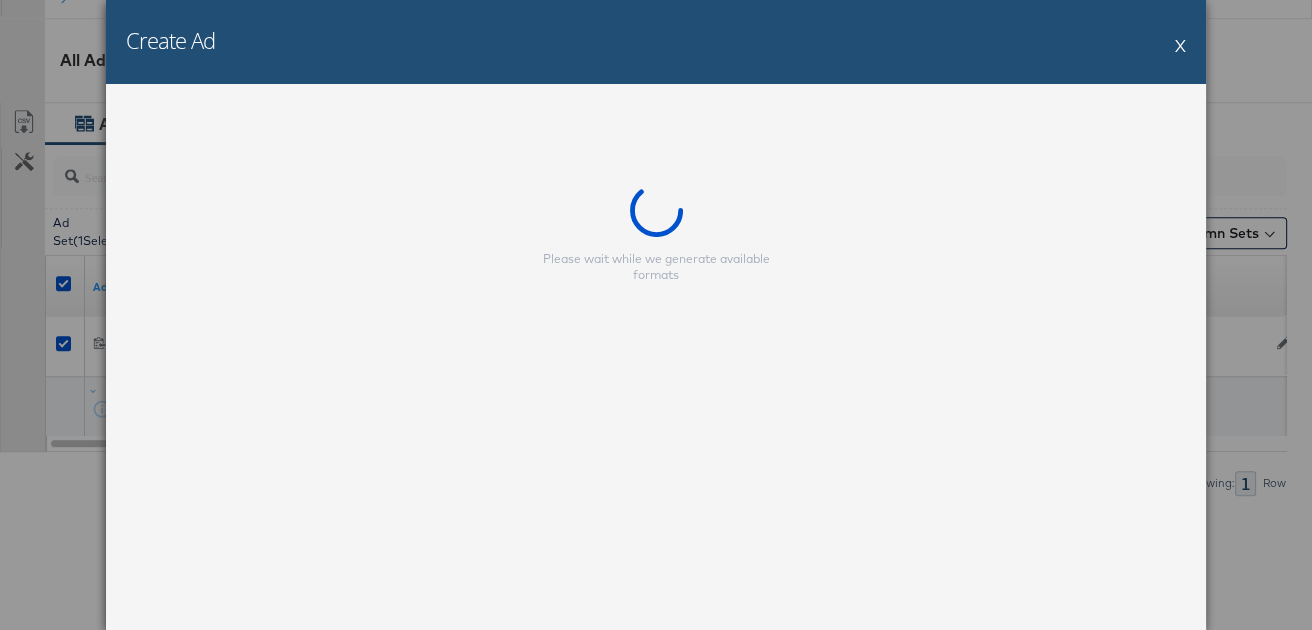 click on "X" at bounding box center [1180, 45] 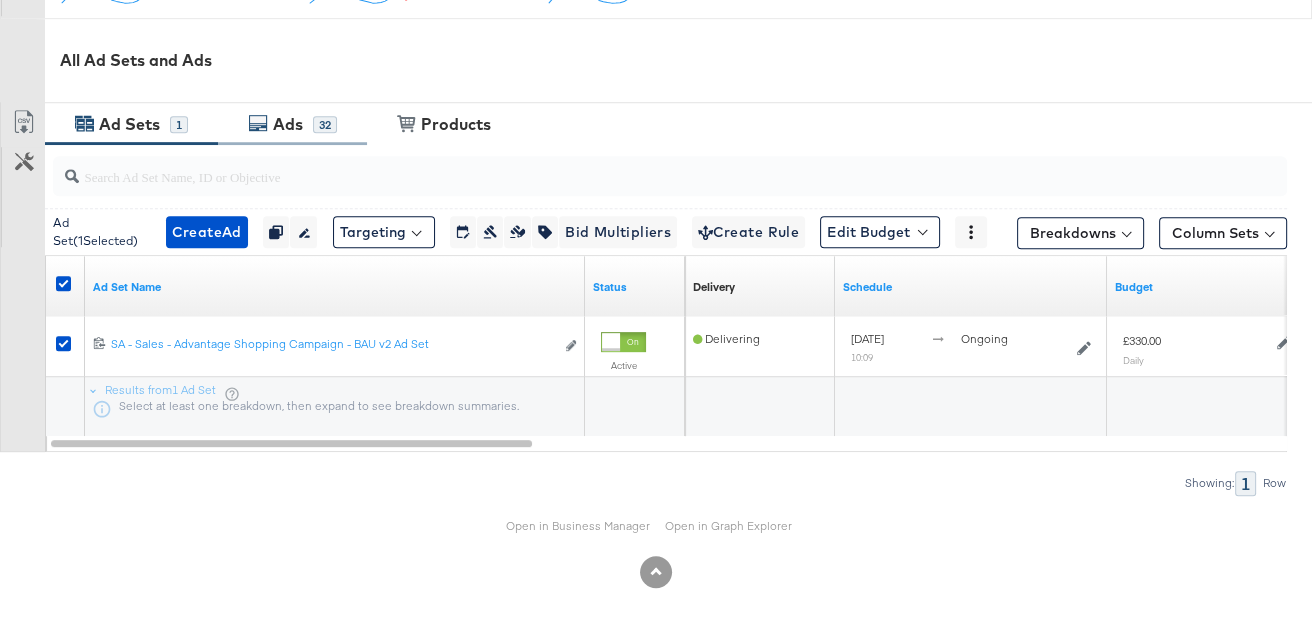 click on "32" at bounding box center [325, 125] 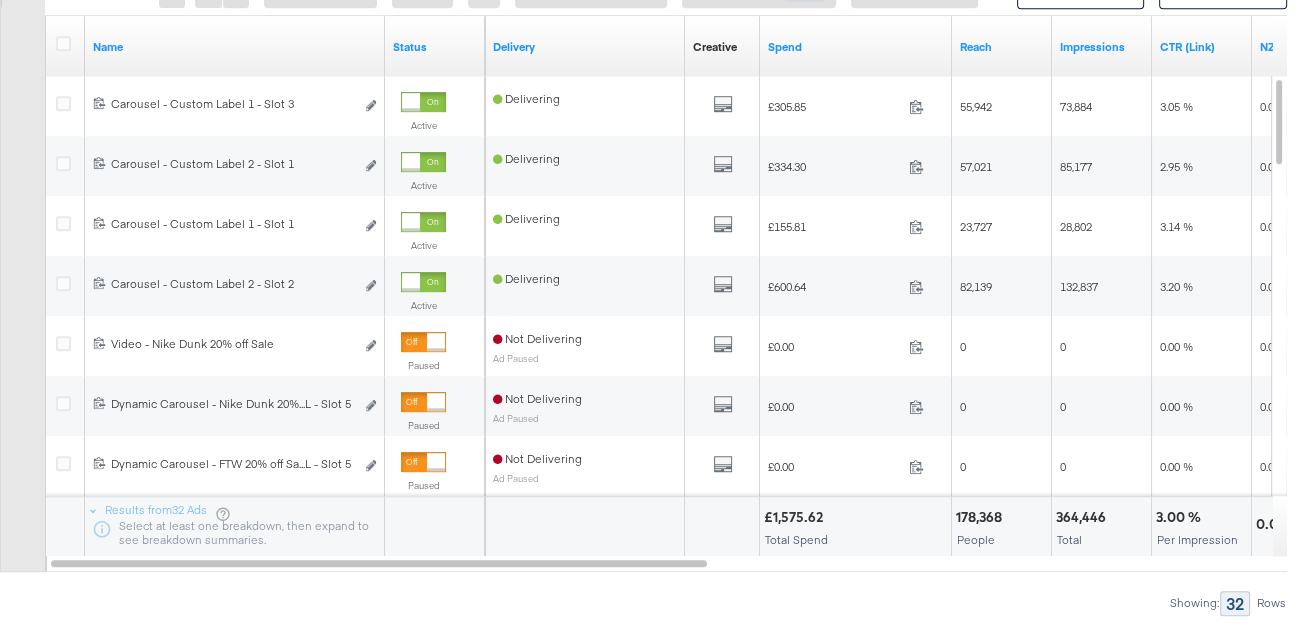 scroll, scrollTop: 1180, scrollLeft: 0, axis: vertical 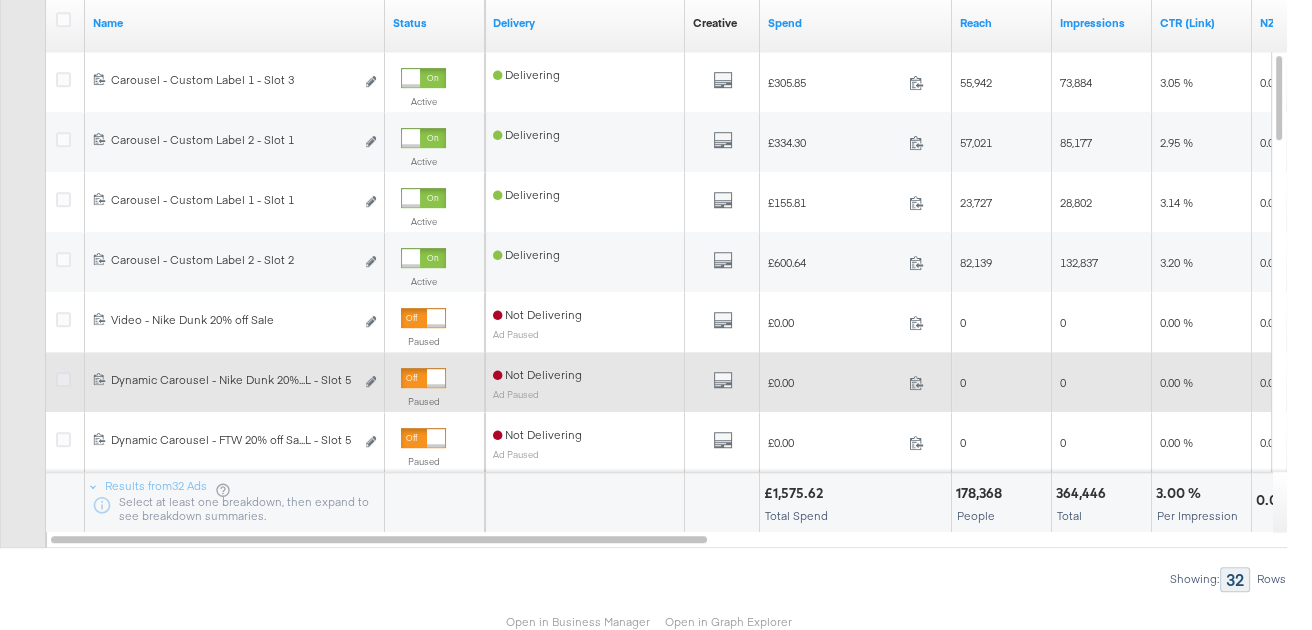click at bounding box center (63, 379) 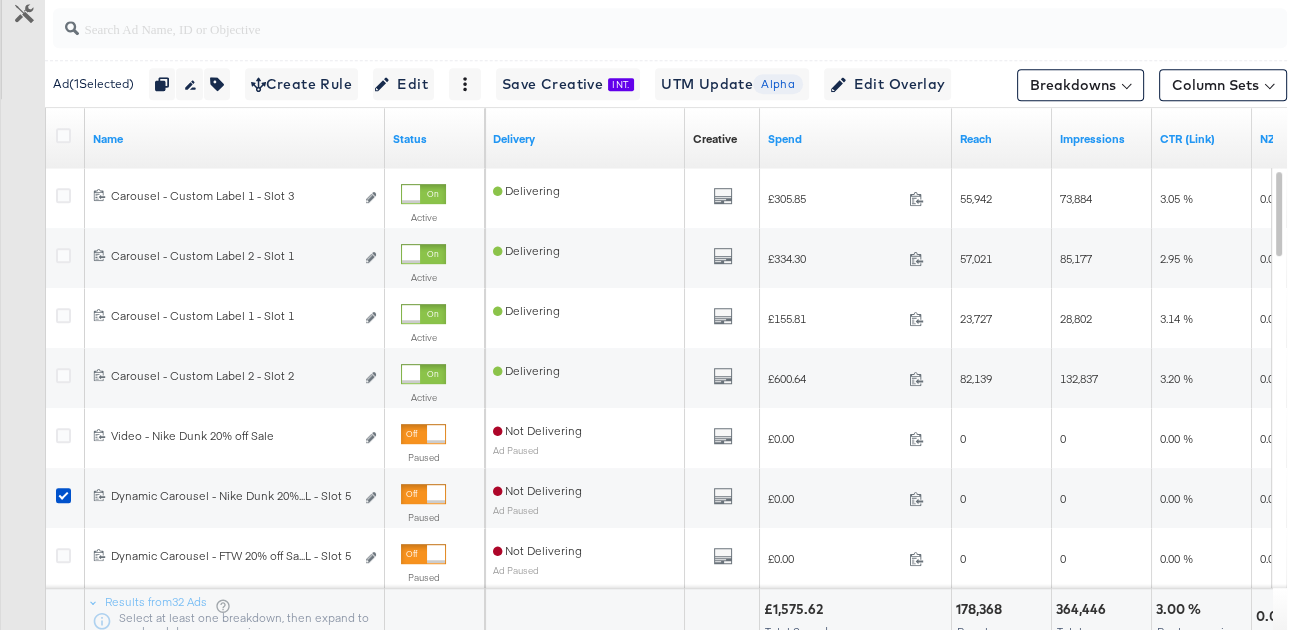 scroll, scrollTop: 886, scrollLeft: 0, axis: vertical 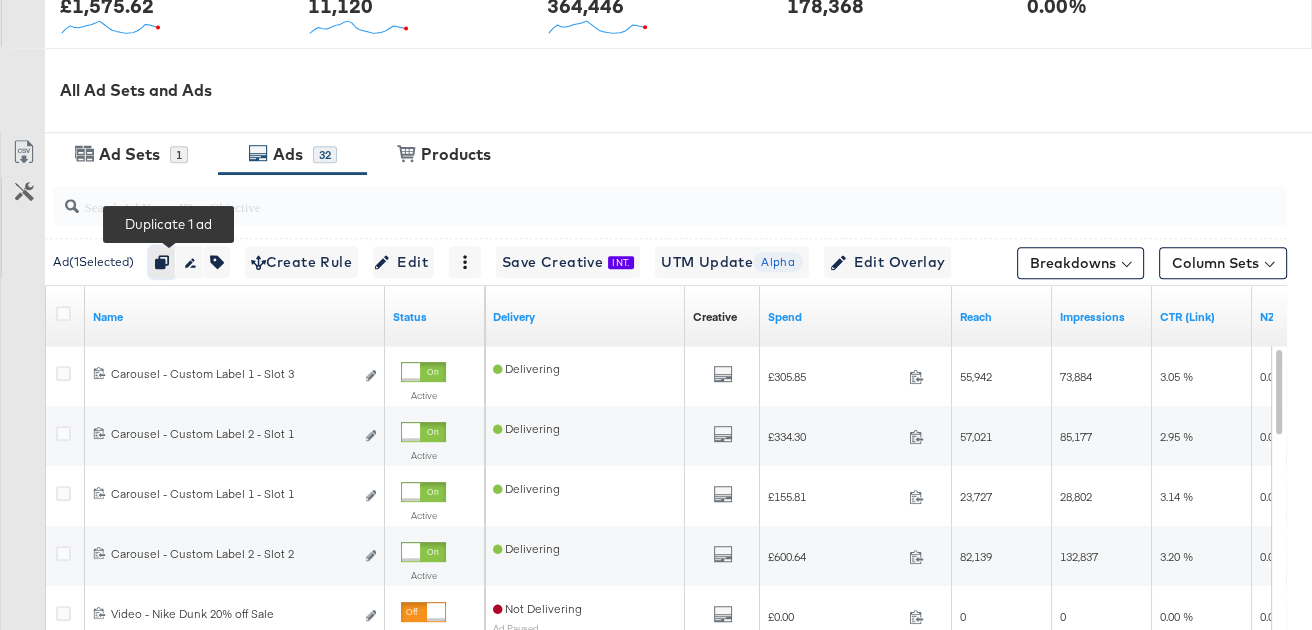 click 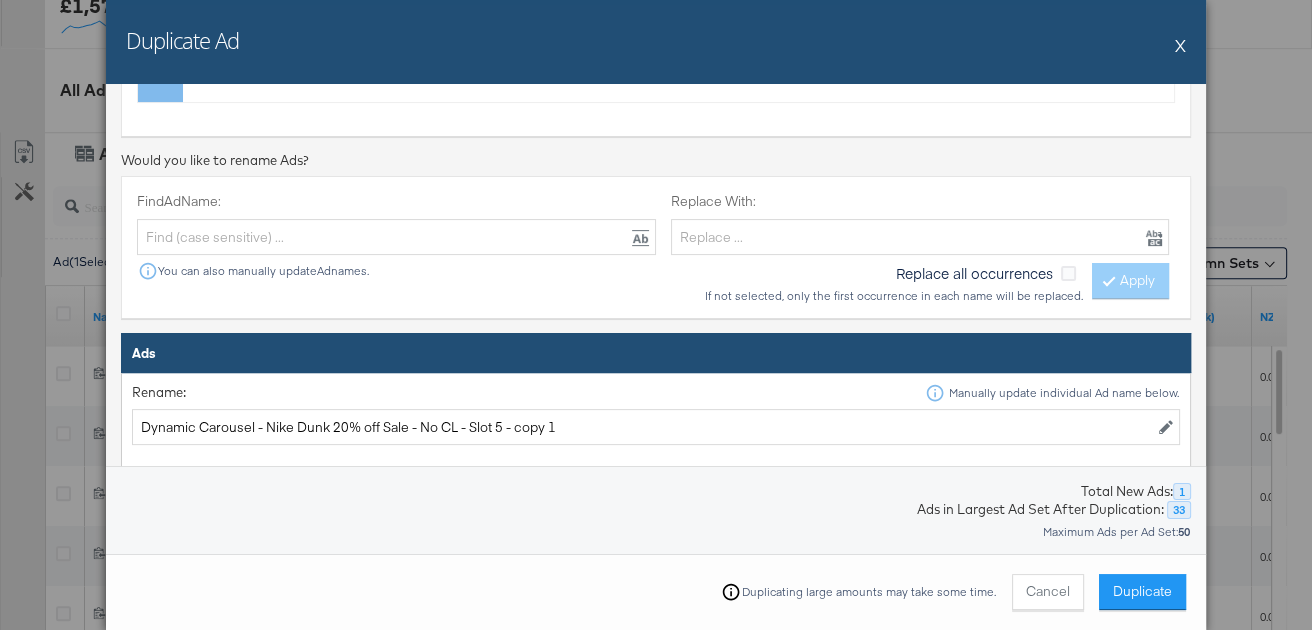 scroll, scrollTop: 594, scrollLeft: 0, axis: vertical 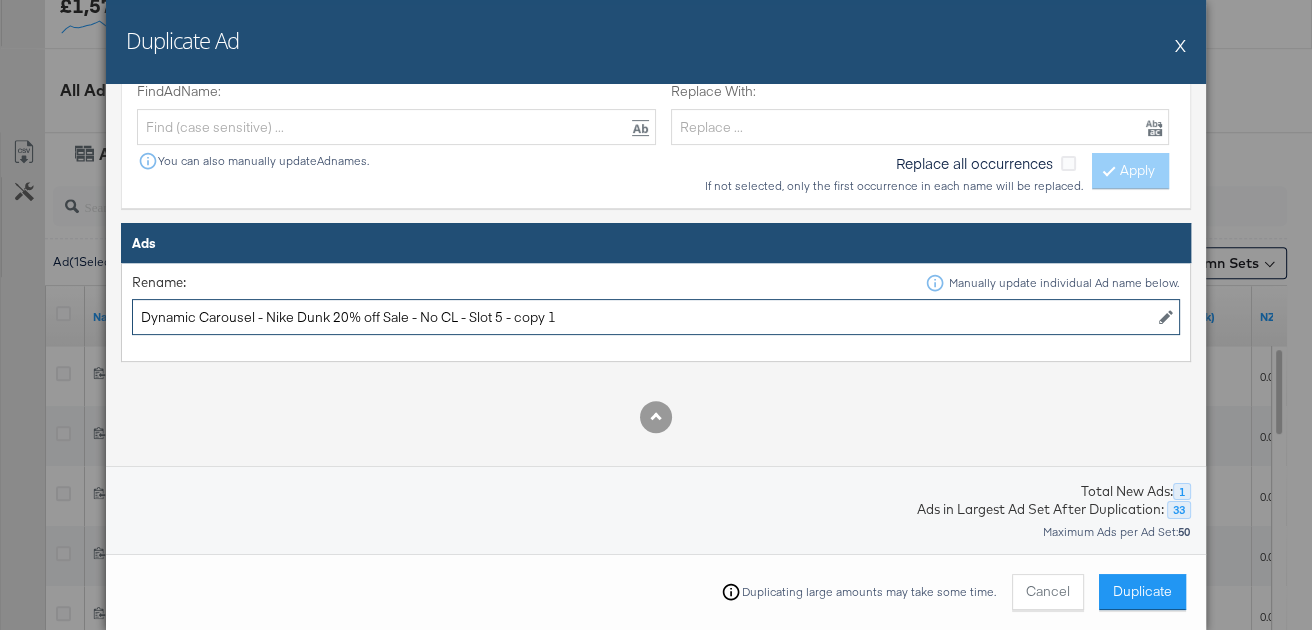 click on "Dynamic Carousel - Nike Dunk 20% off Sale - No CL - Slot 5 - copy 1" at bounding box center (656, 317) 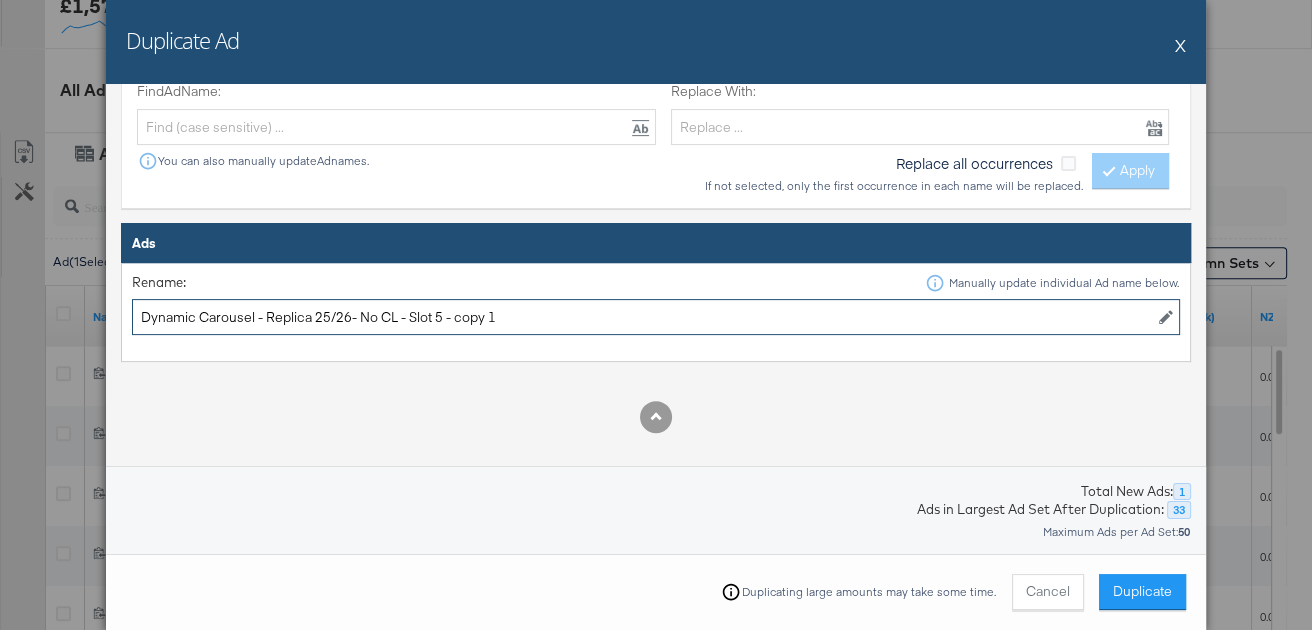drag, startPoint x: 524, startPoint y: 316, endPoint x: 439, endPoint y: 317, distance: 85.00588 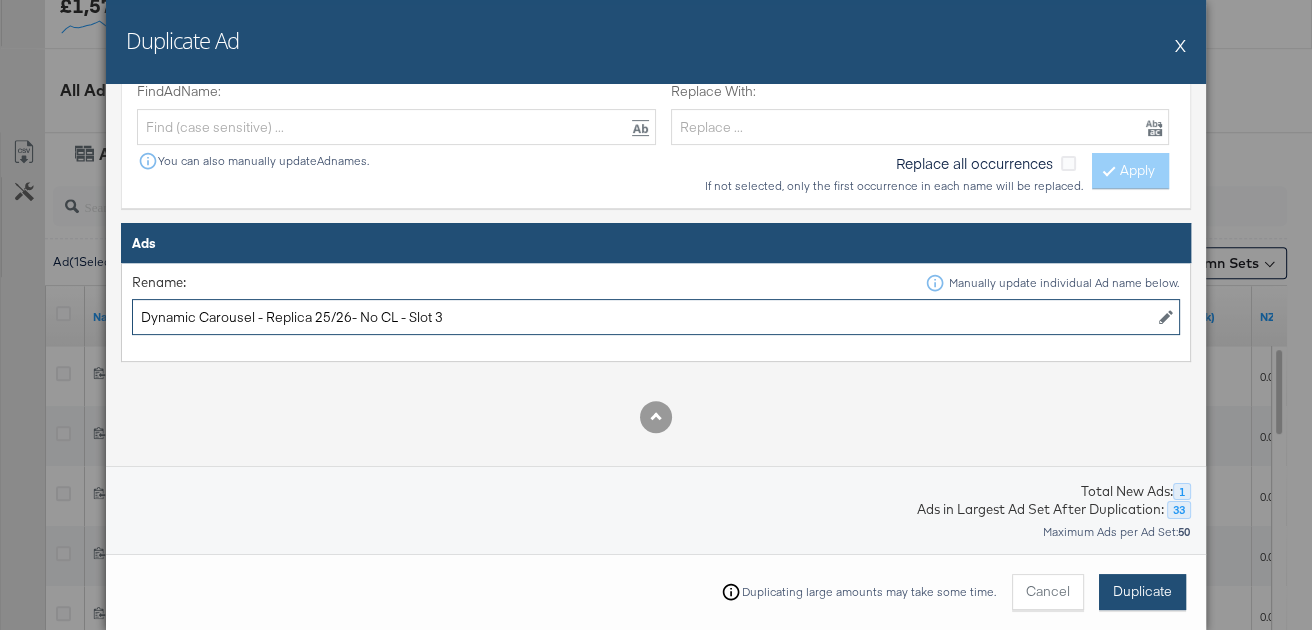 type on "Dynamic Carousel - Replica 25/26- No CL - Slot 3" 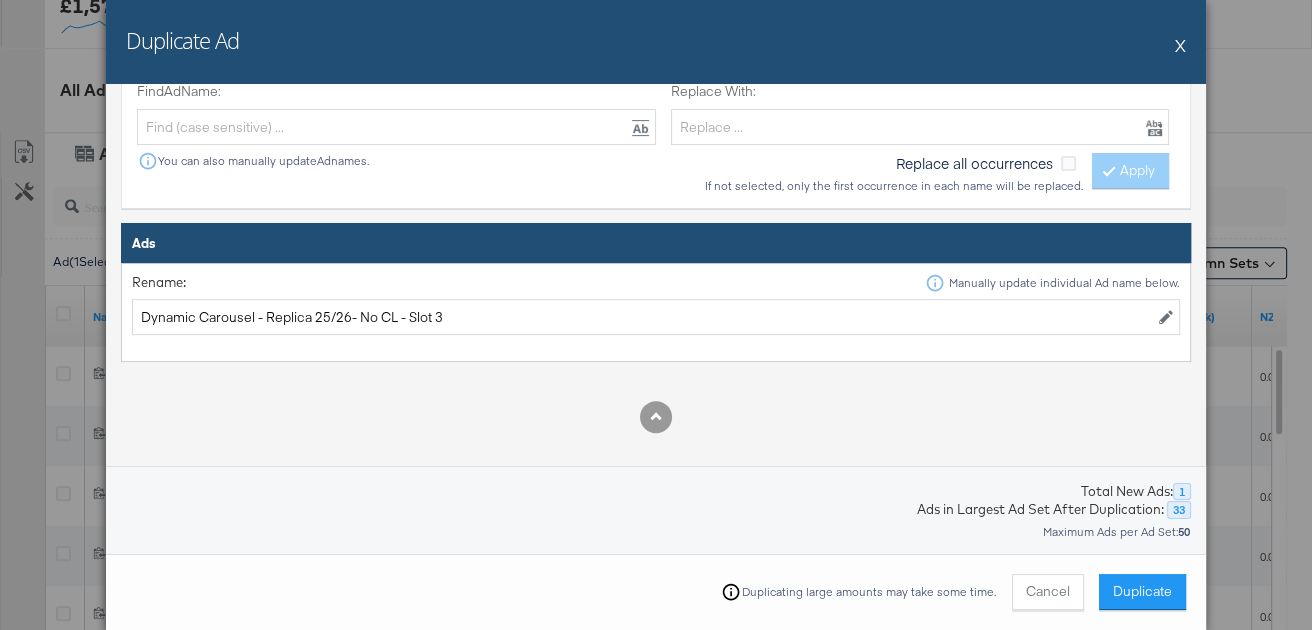 click on "Duplicate" at bounding box center (1142, 591) 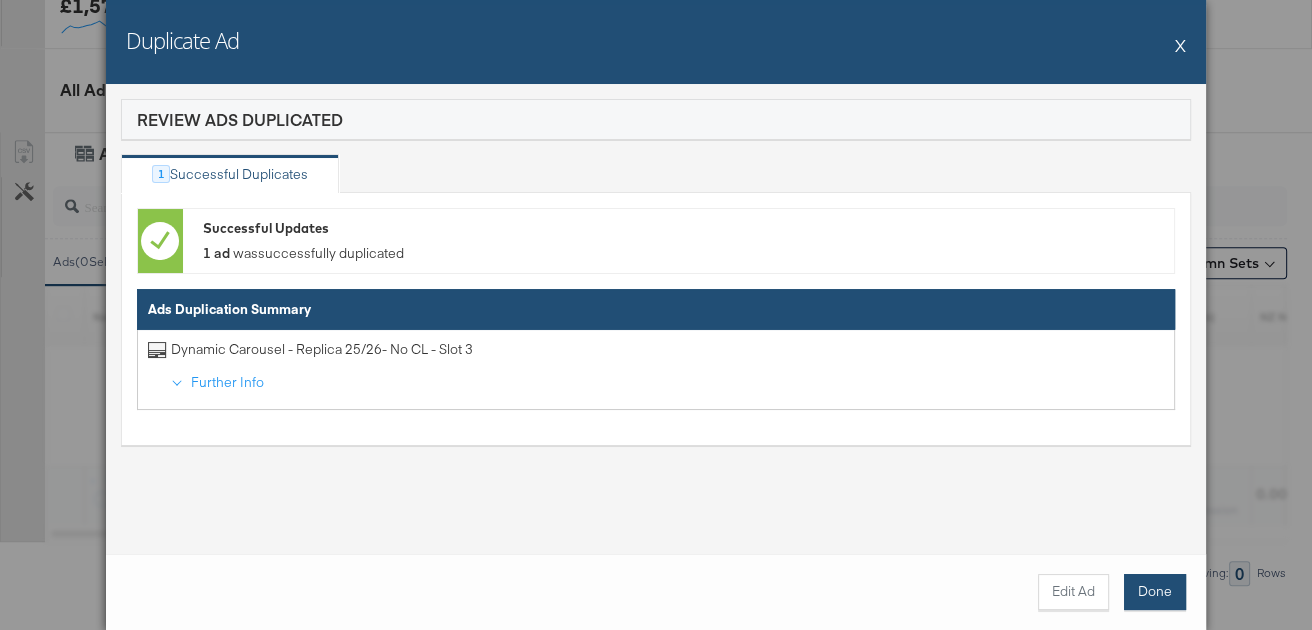 click on "Done" at bounding box center [1155, 592] 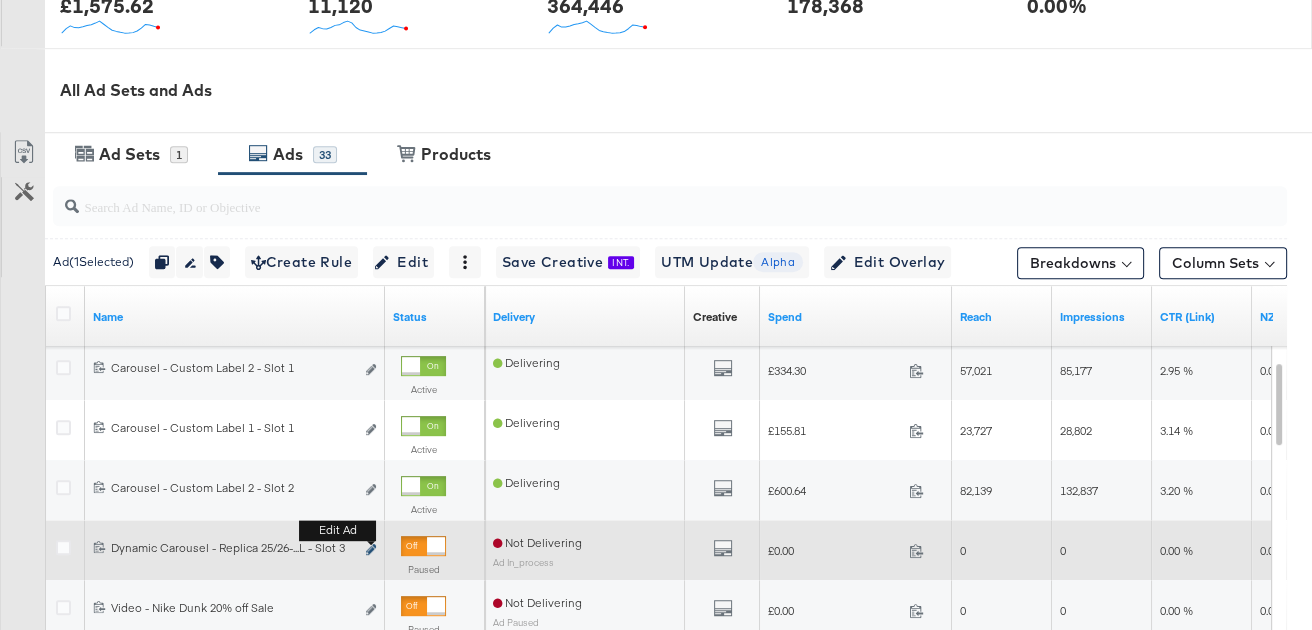 click at bounding box center [371, 549] 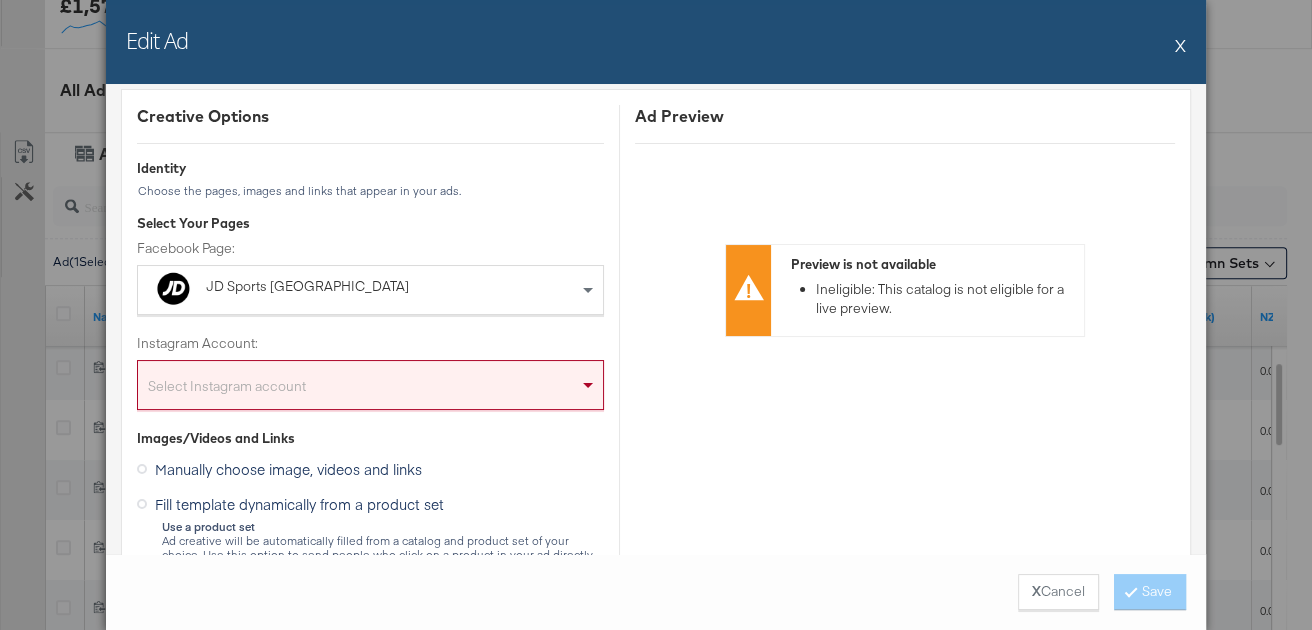 scroll, scrollTop: 180, scrollLeft: 0, axis: vertical 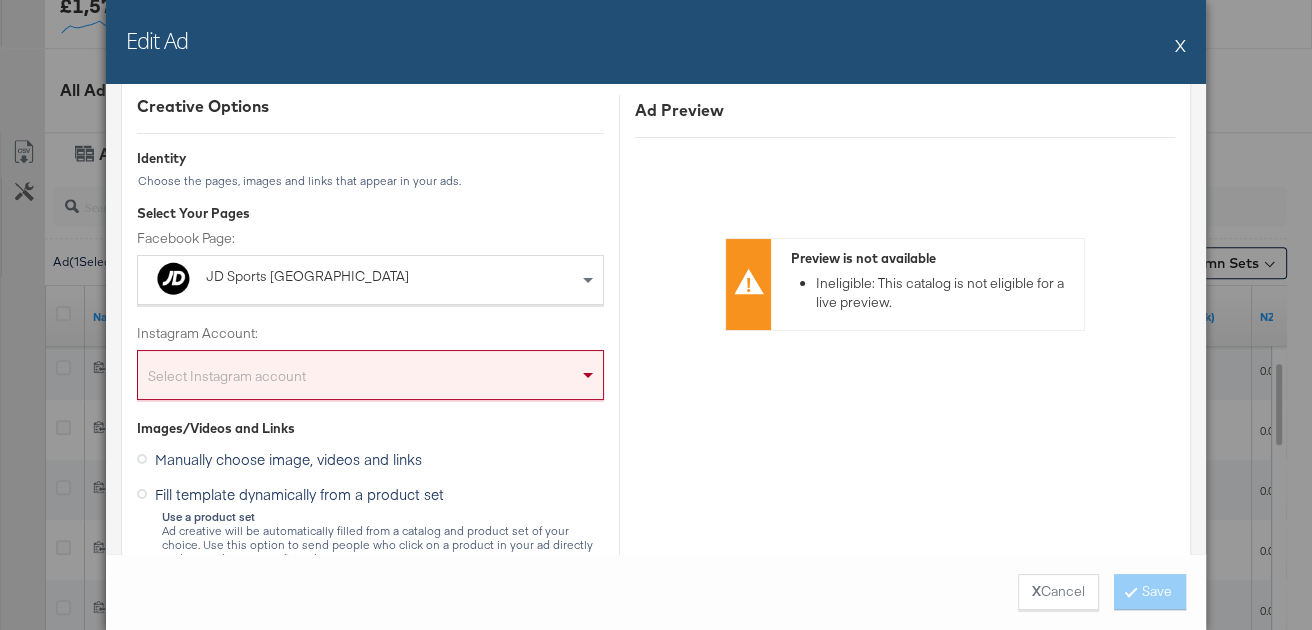 click on "Select Instagram account" at bounding box center (370, 379) 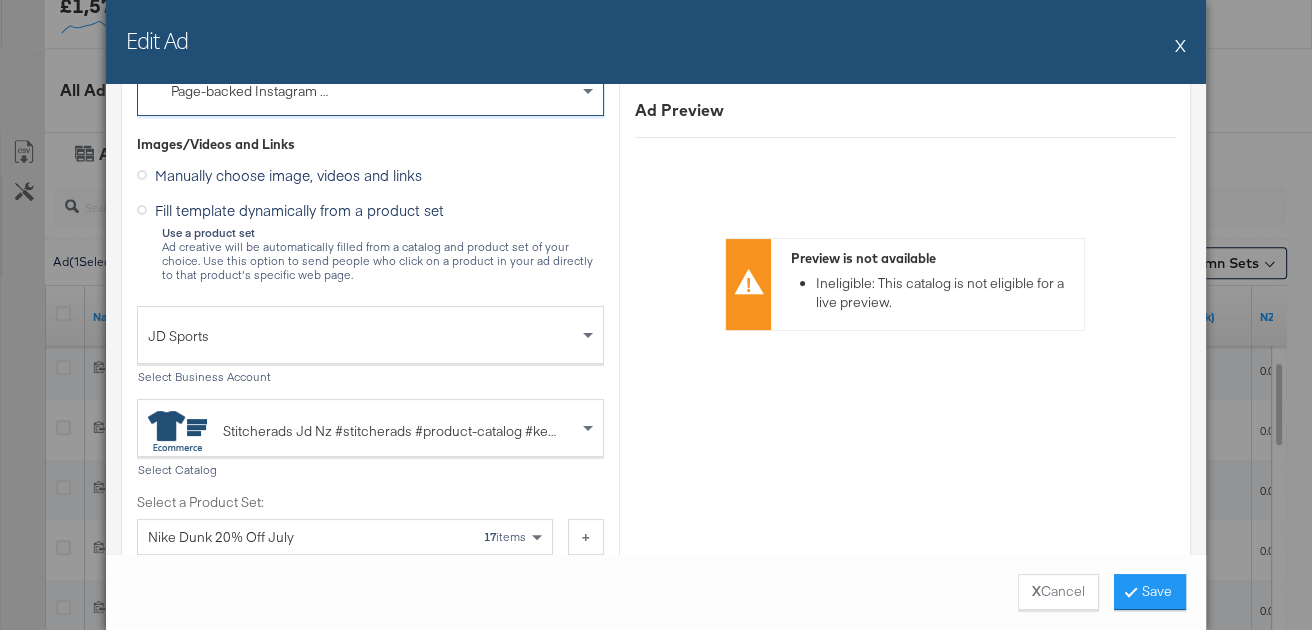 scroll, scrollTop: 601, scrollLeft: 0, axis: vertical 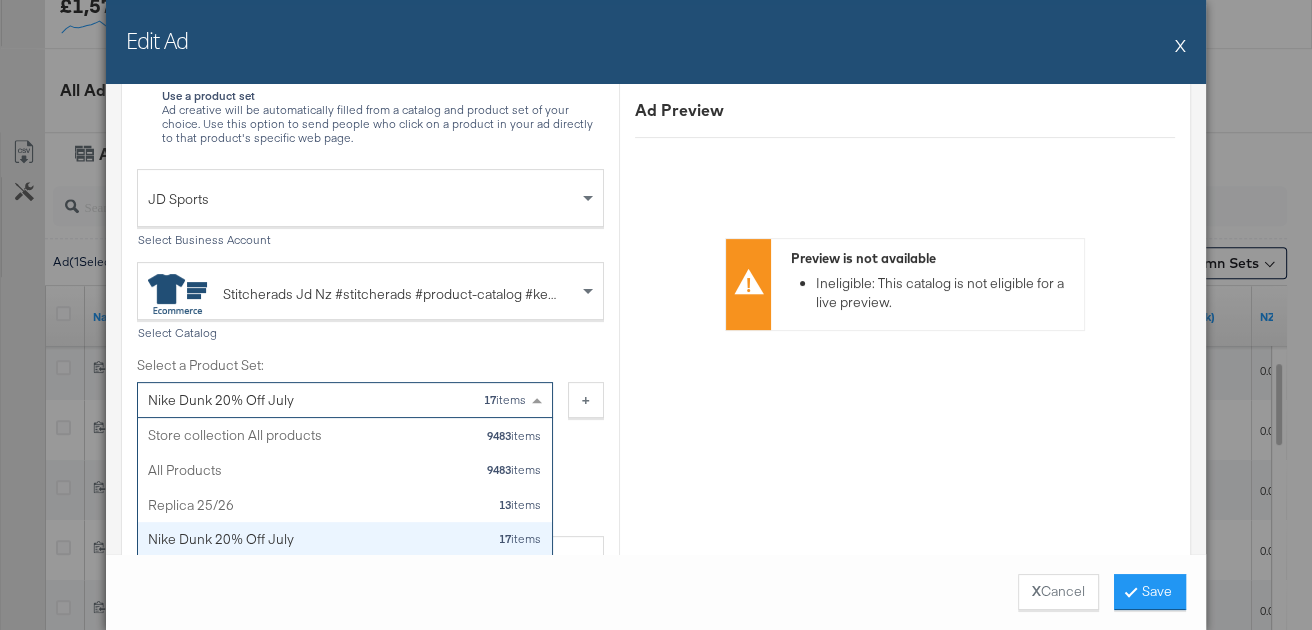 click on "Nike Dunk 20% Off July 17  items" at bounding box center [337, 400] 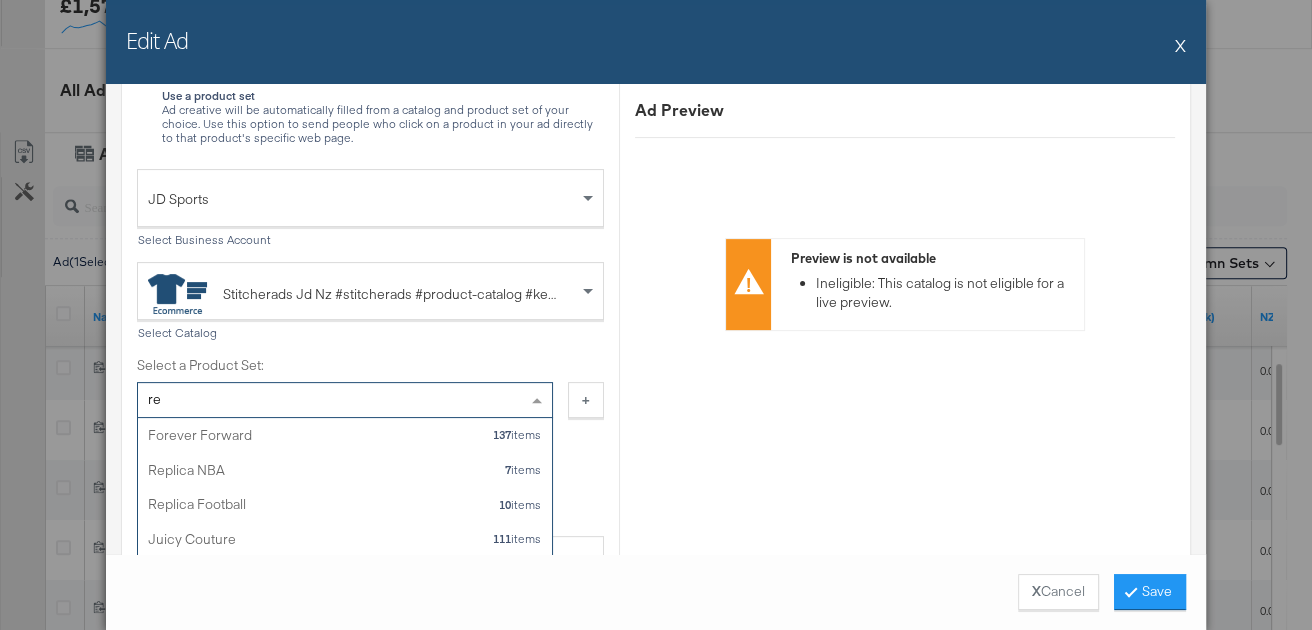 scroll, scrollTop: 0, scrollLeft: 0, axis: both 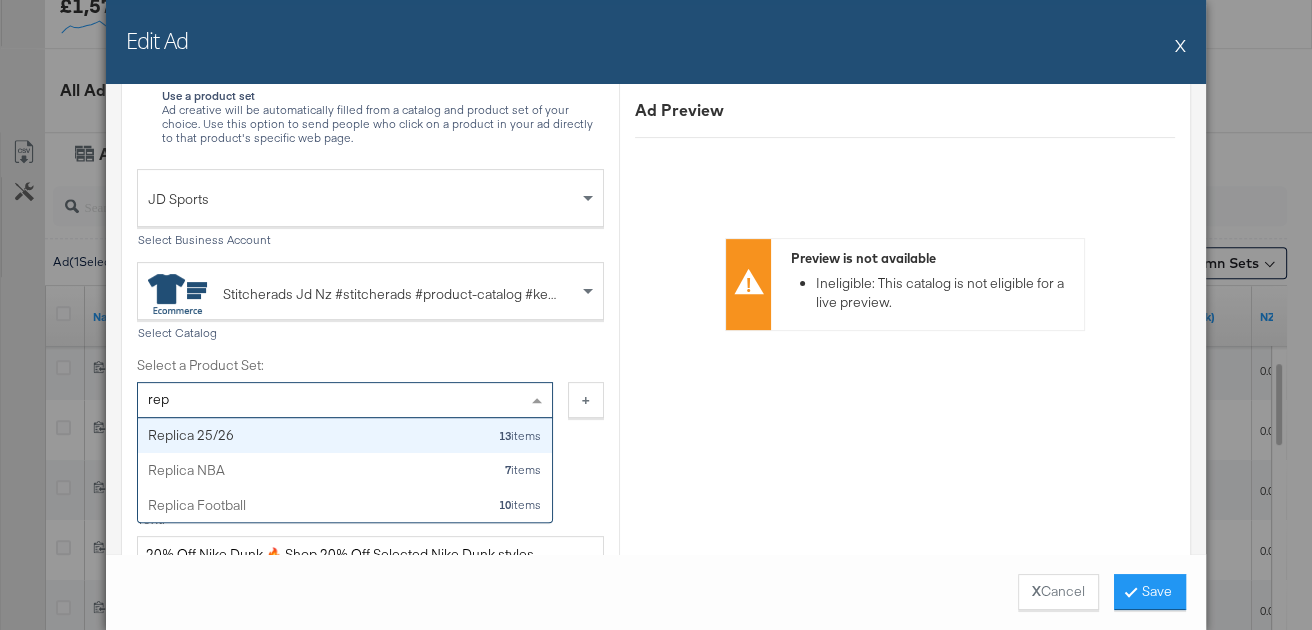 type on "repl" 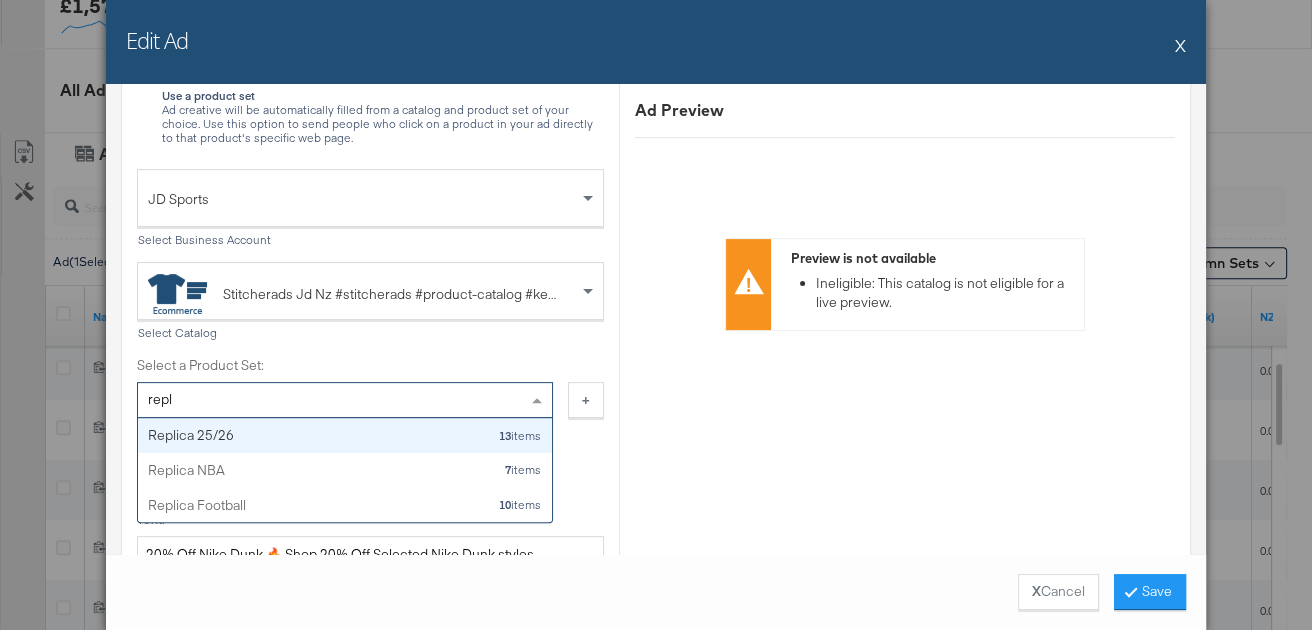 type 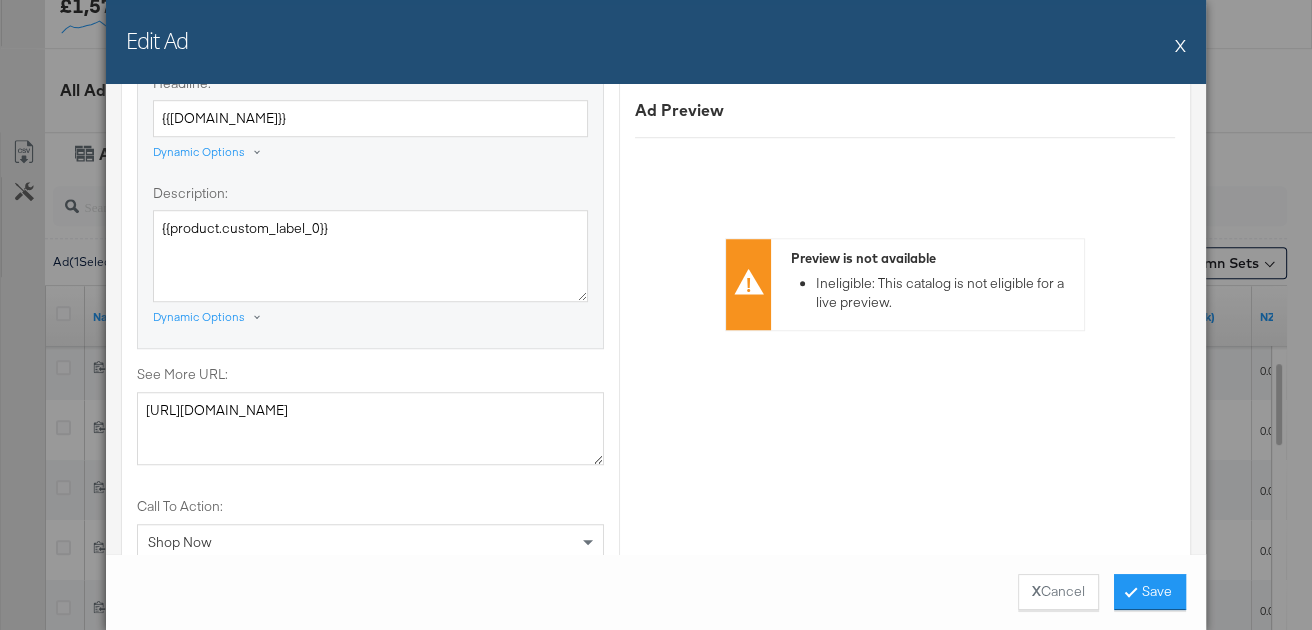 scroll, scrollTop: 1528, scrollLeft: 0, axis: vertical 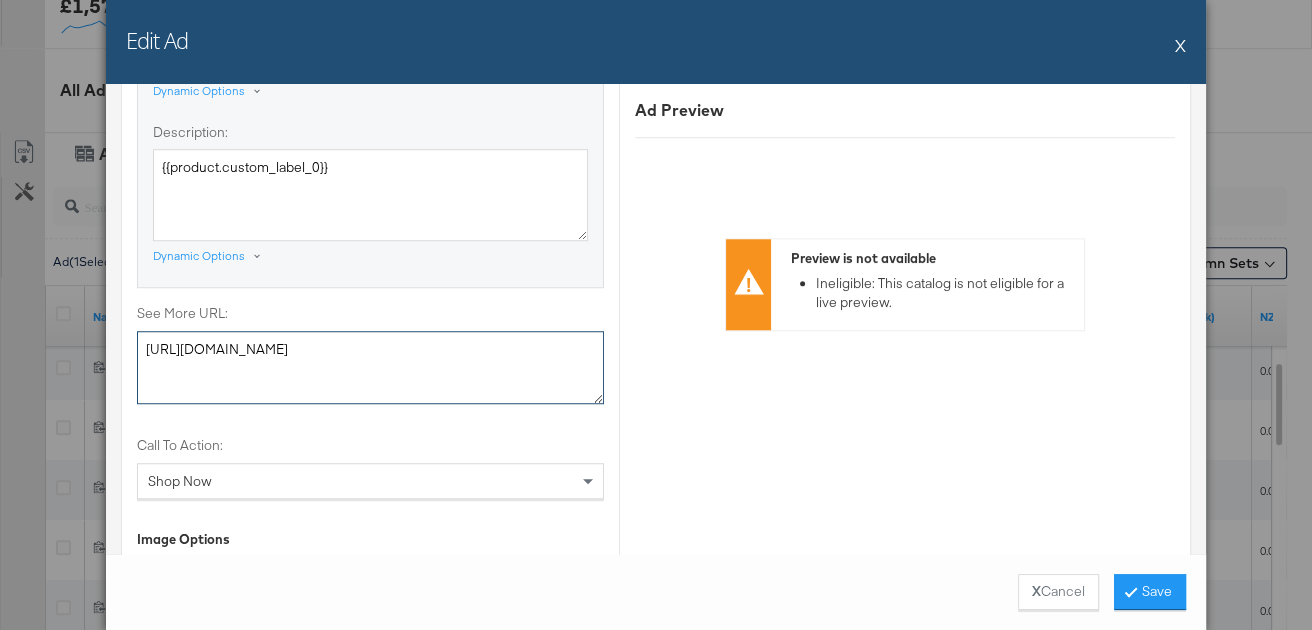 drag, startPoint x: 532, startPoint y: 346, endPoint x: 104, endPoint y: 298, distance: 430.68317 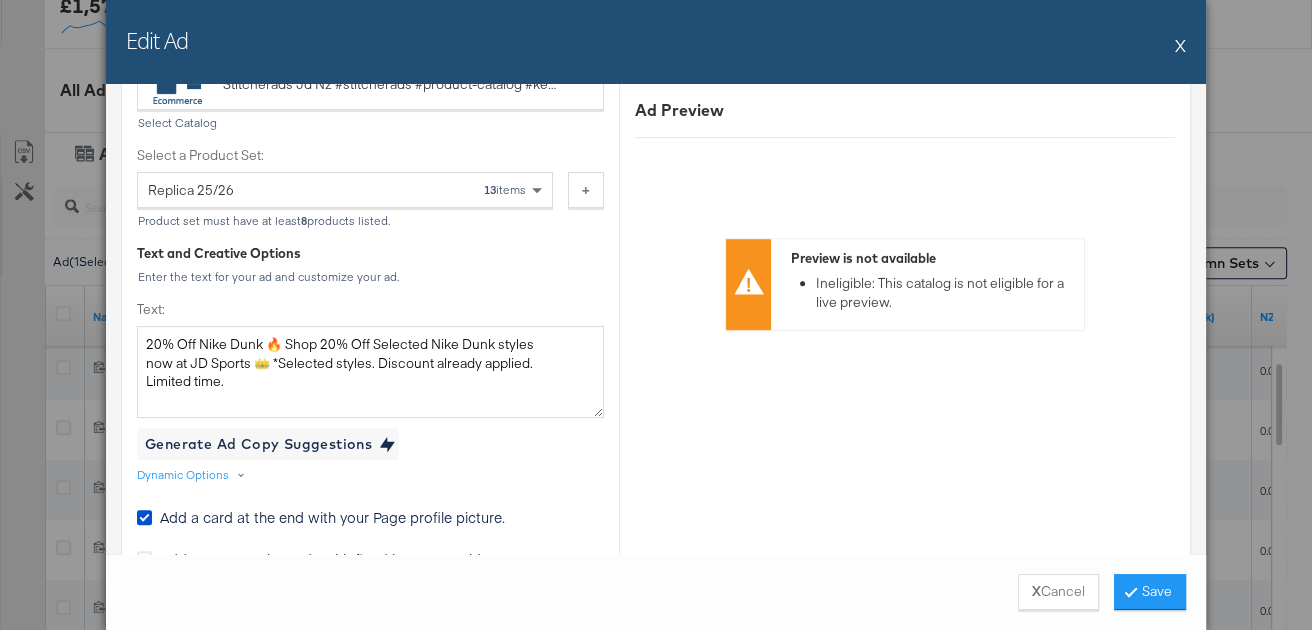 scroll, scrollTop: 769, scrollLeft: 0, axis: vertical 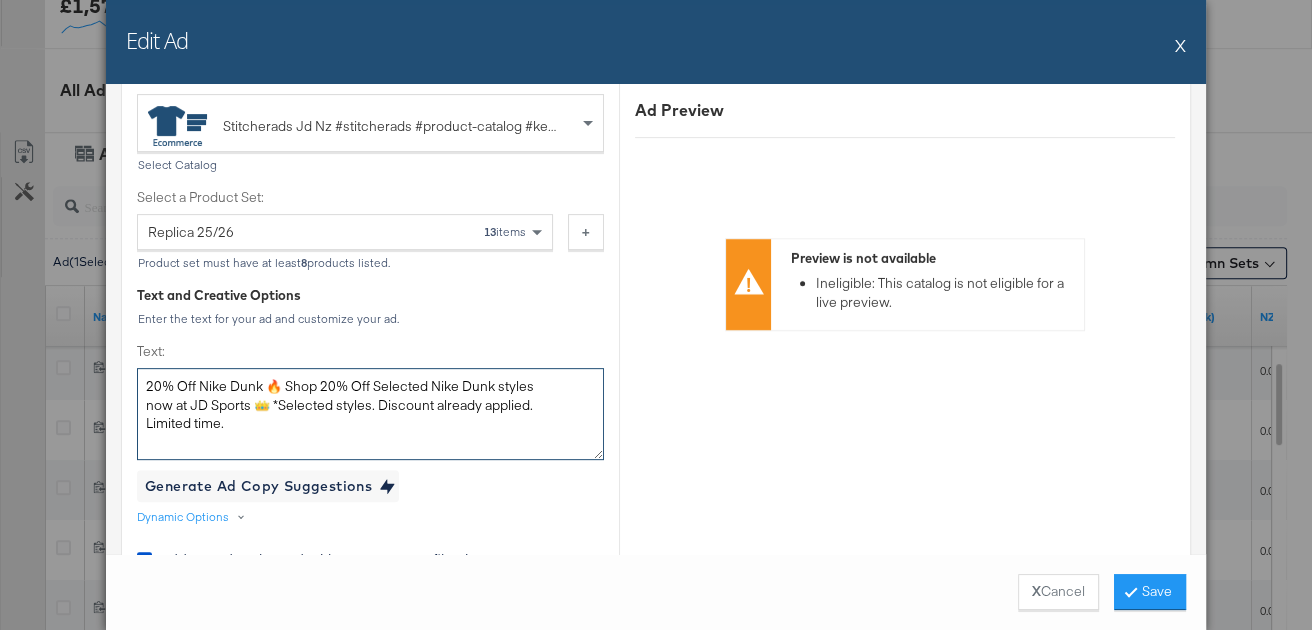 drag, startPoint x: 190, startPoint y: 427, endPoint x: 145, endPoint y: 378, distance: 66.52819 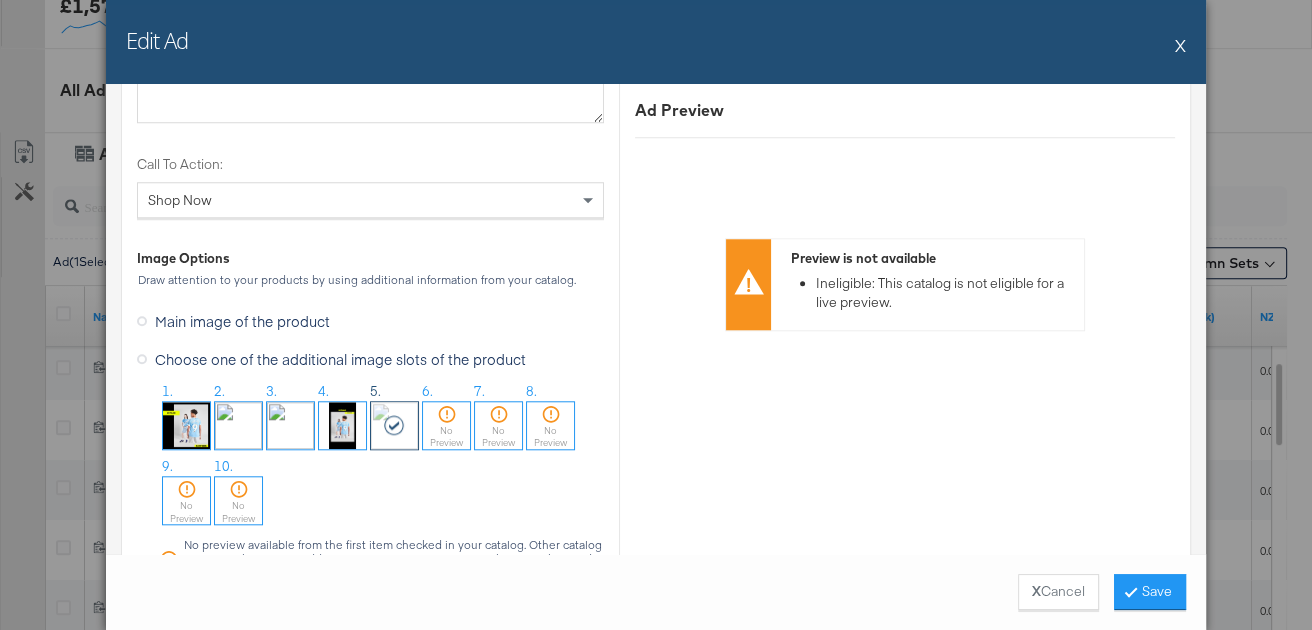 scroll, scrollTop: 1853, scrollLeft: 0, axis: vertical 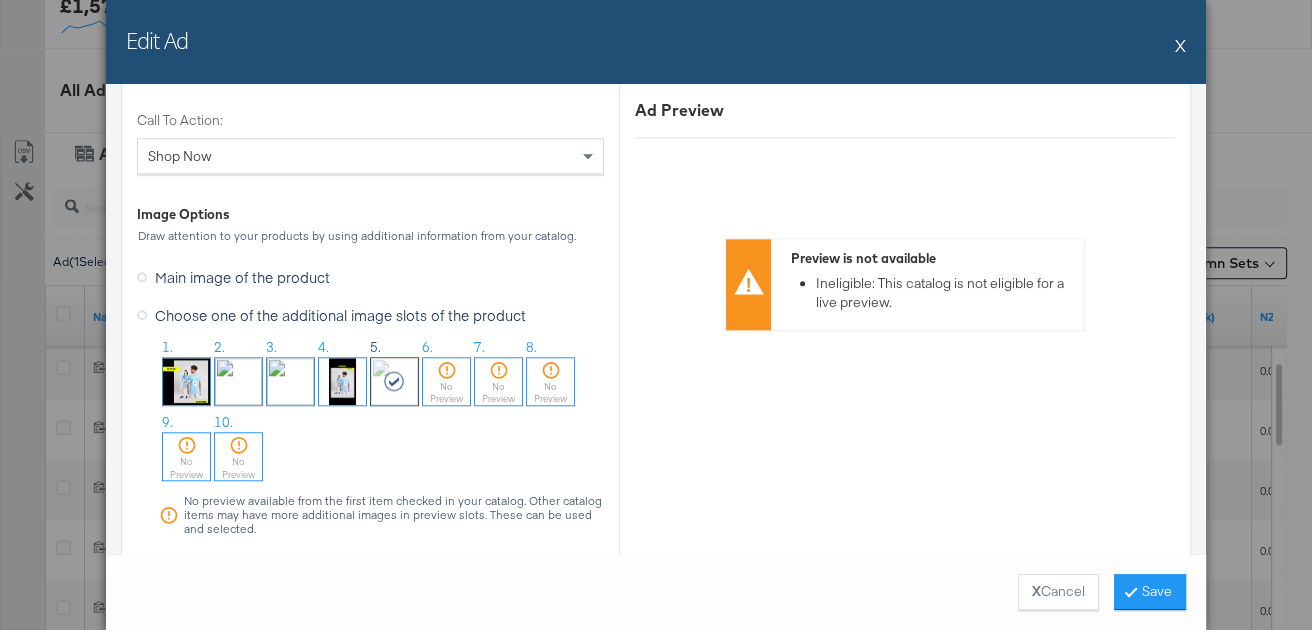 type on "The Best Kits of the Season 🔥 Shop the latest kits from adidas, Nike, Puma & more Online now at JD Sports 👑" 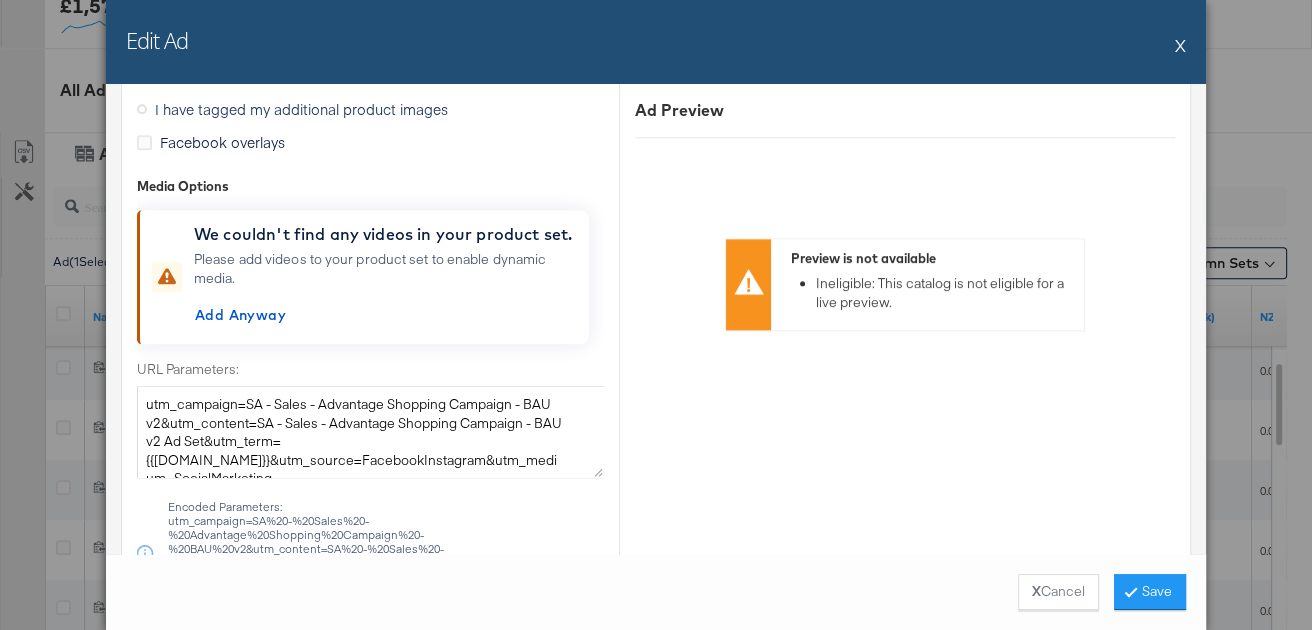 scroll, scrollTop: 2345, scrollLeft: 0, axis: vertical 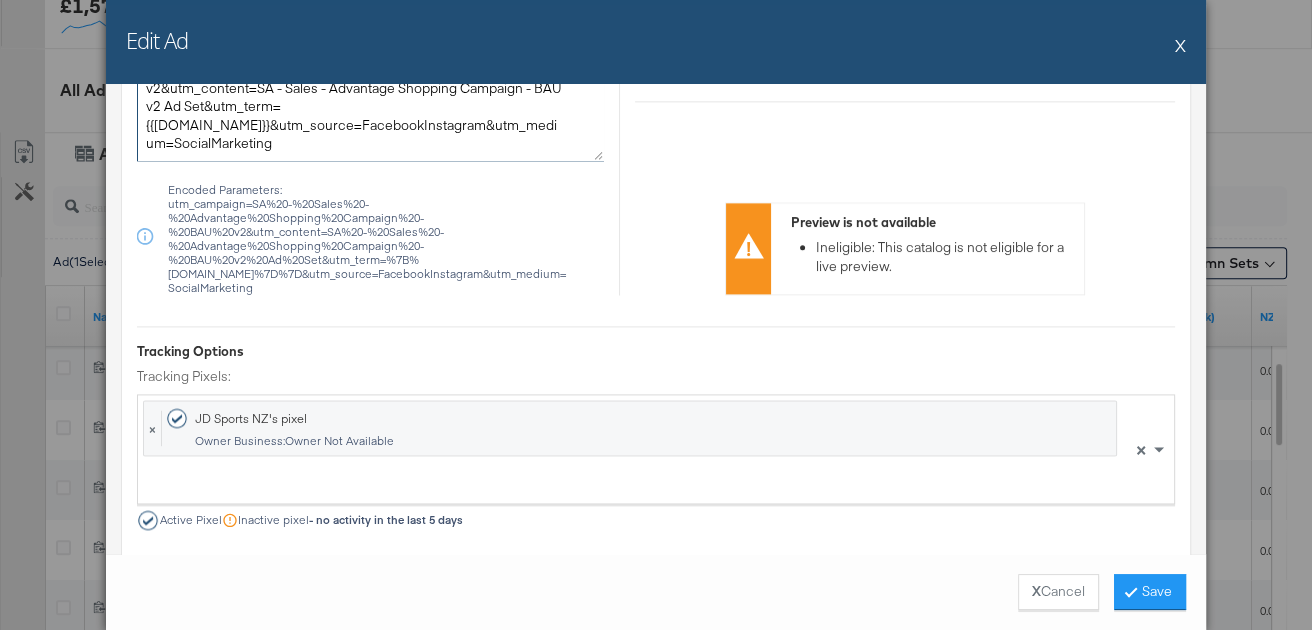 drag, startPoint x: 550, startPoint y: 141, endPoint x: 544, endPoint y: 122, distance: 19.924858 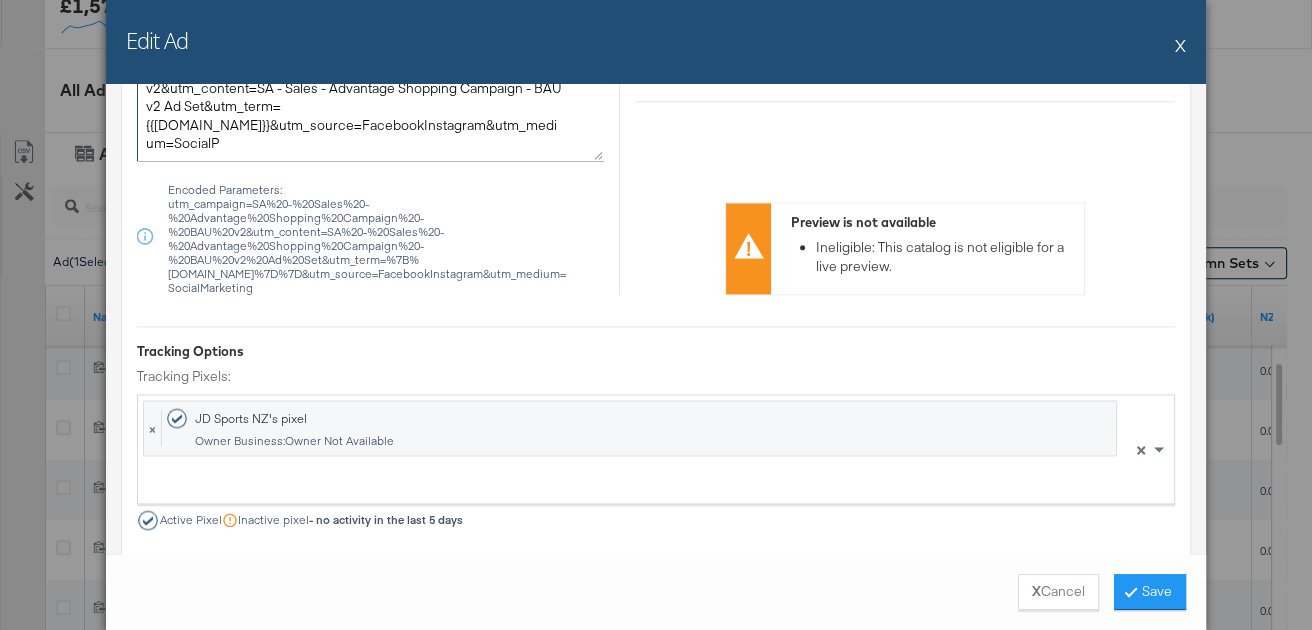 scroll, scrollTop: 0, scrollLeft: 0, axis: both 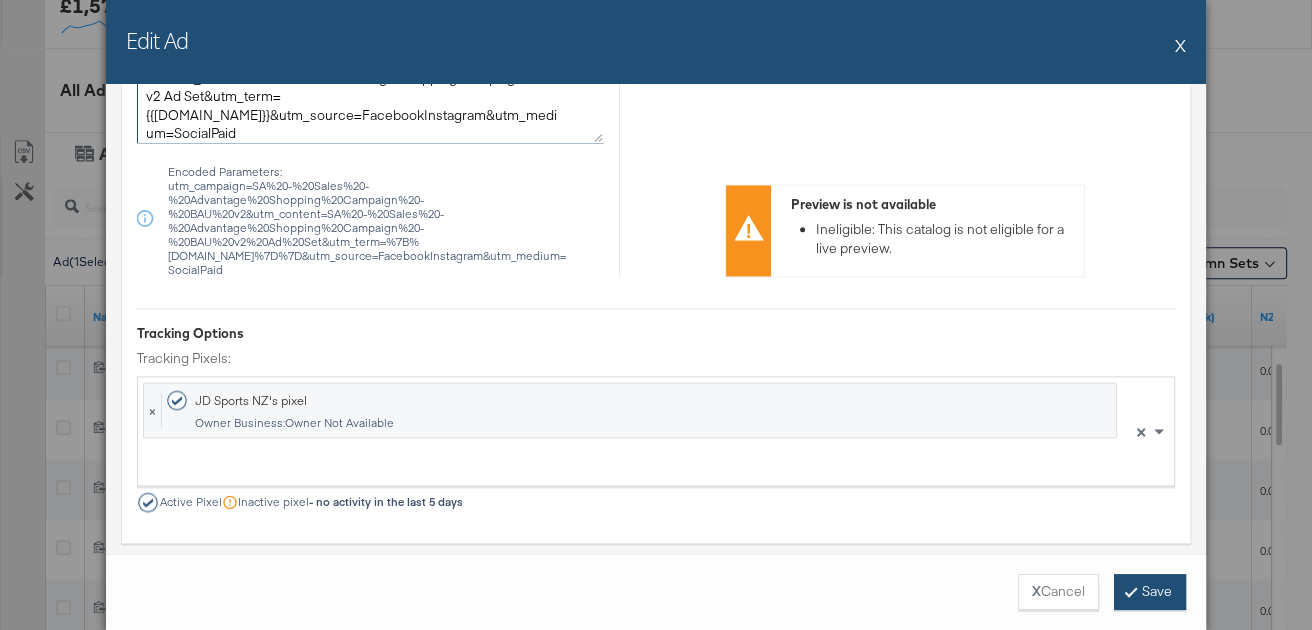 type on "utm_campaign=SA - Sales - Advantage Shopping Campaign - BAU v2&utm_content=SA - Sales - Advantage Shopping Campaign - BAU v2 Ad Set&utm_term={{ad.id}}&utm_source=FacebookInstagram&utm_medium=SocialPaid" 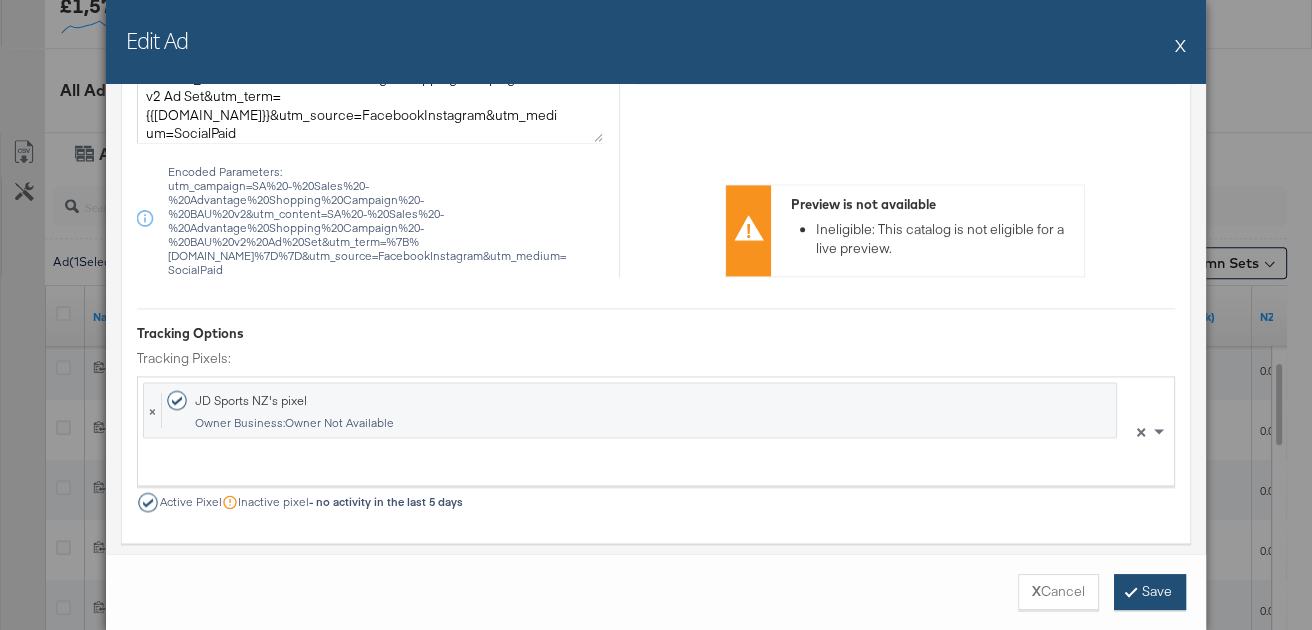 click at bounding box center (1131, 591) 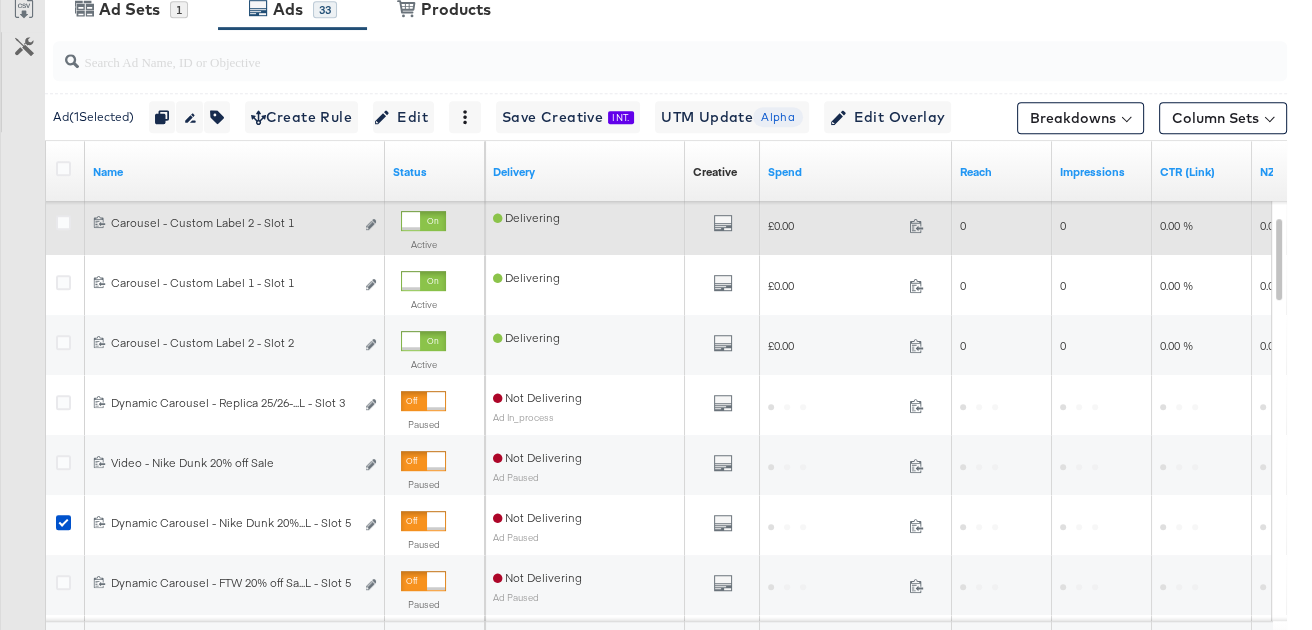 scroll, scrollTop: 1041, scrollLeft: 0, axis: vertical 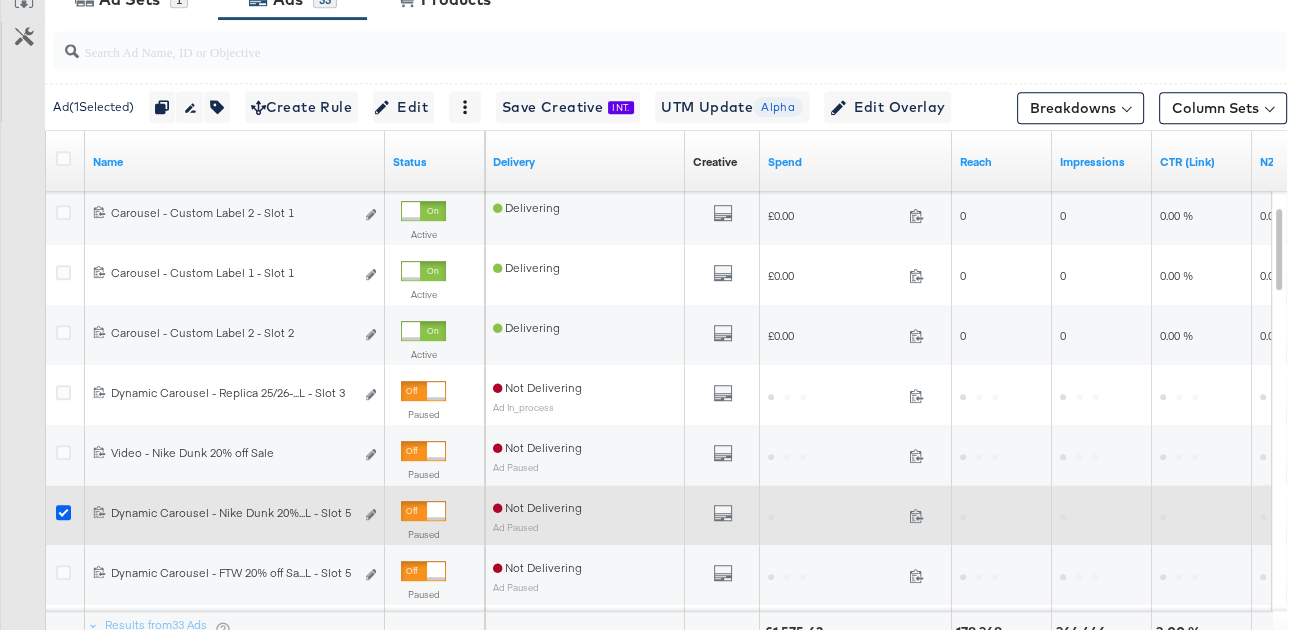 click at bounding box center (63, 512) 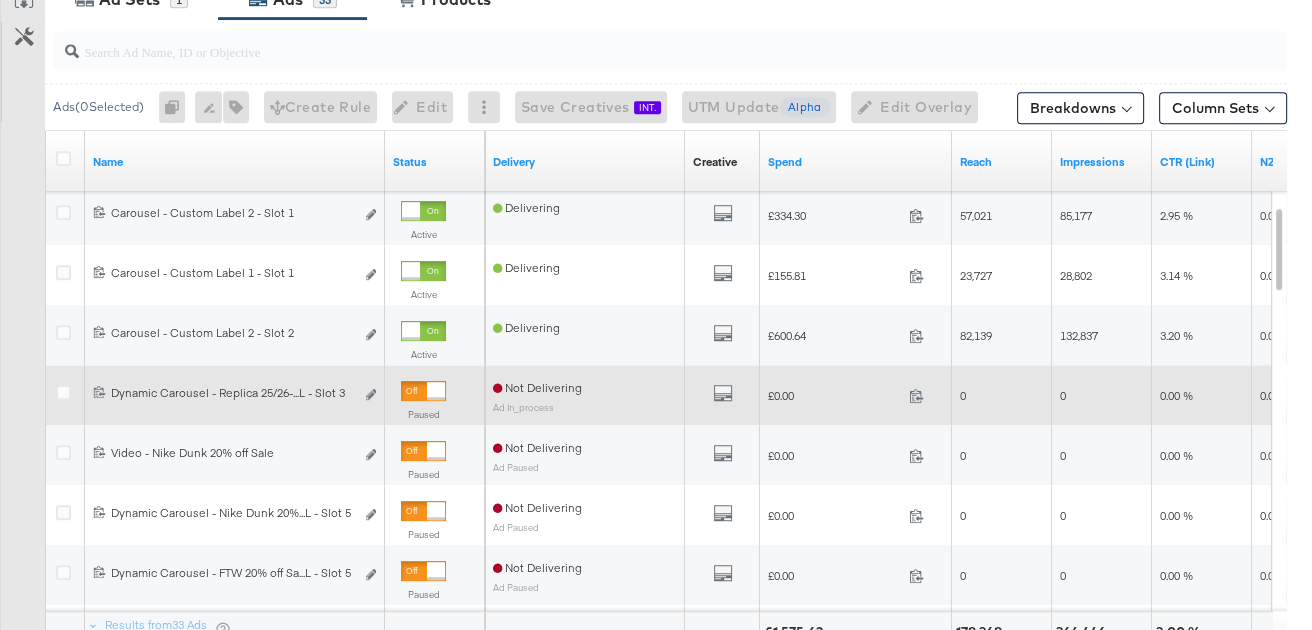 click at bounding box center [436, 391] 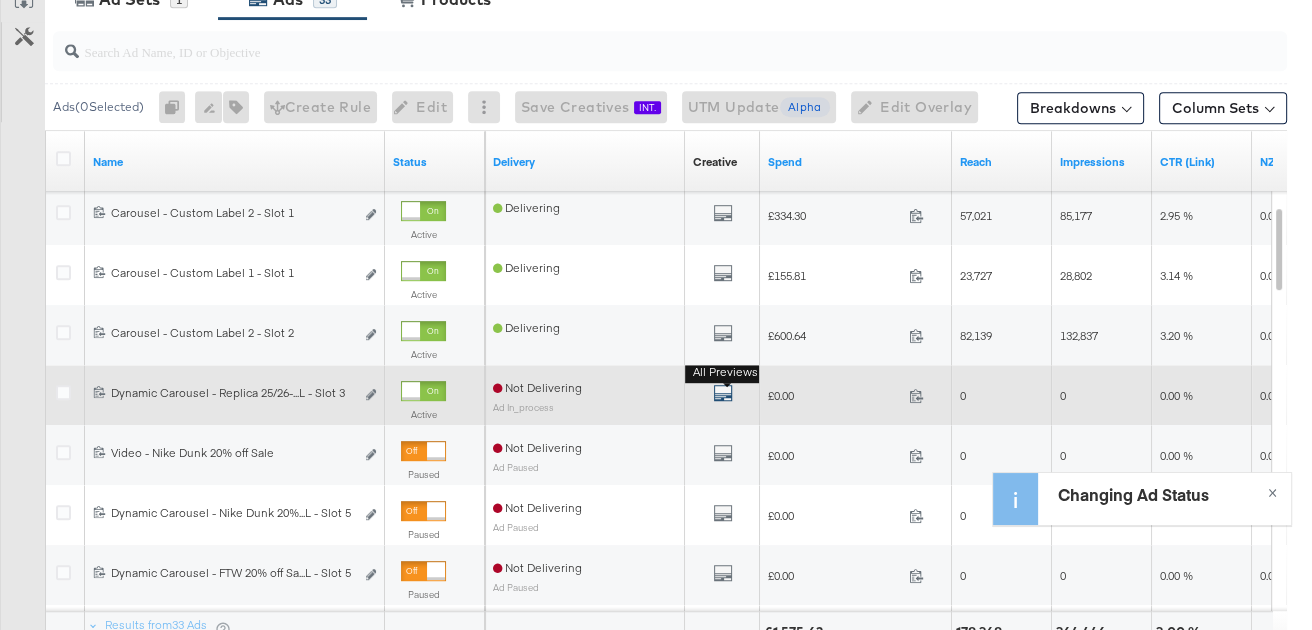 click at bounding box center [723, 393] 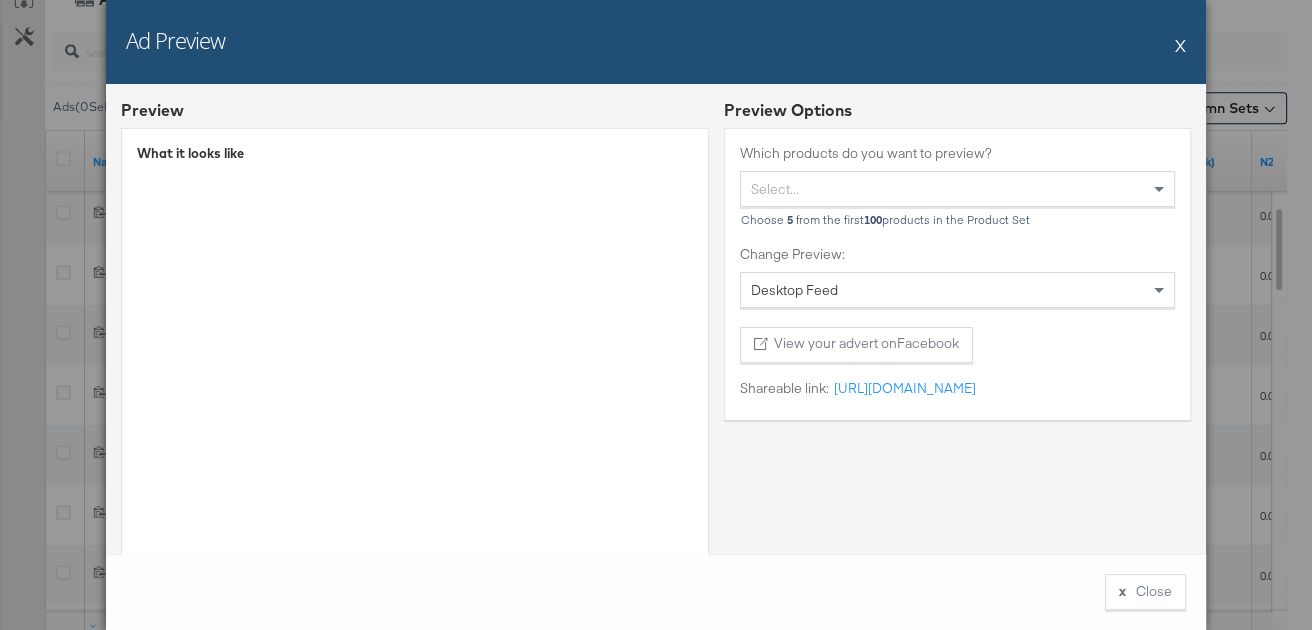 click on "X" at bounding box center (1180, 45) 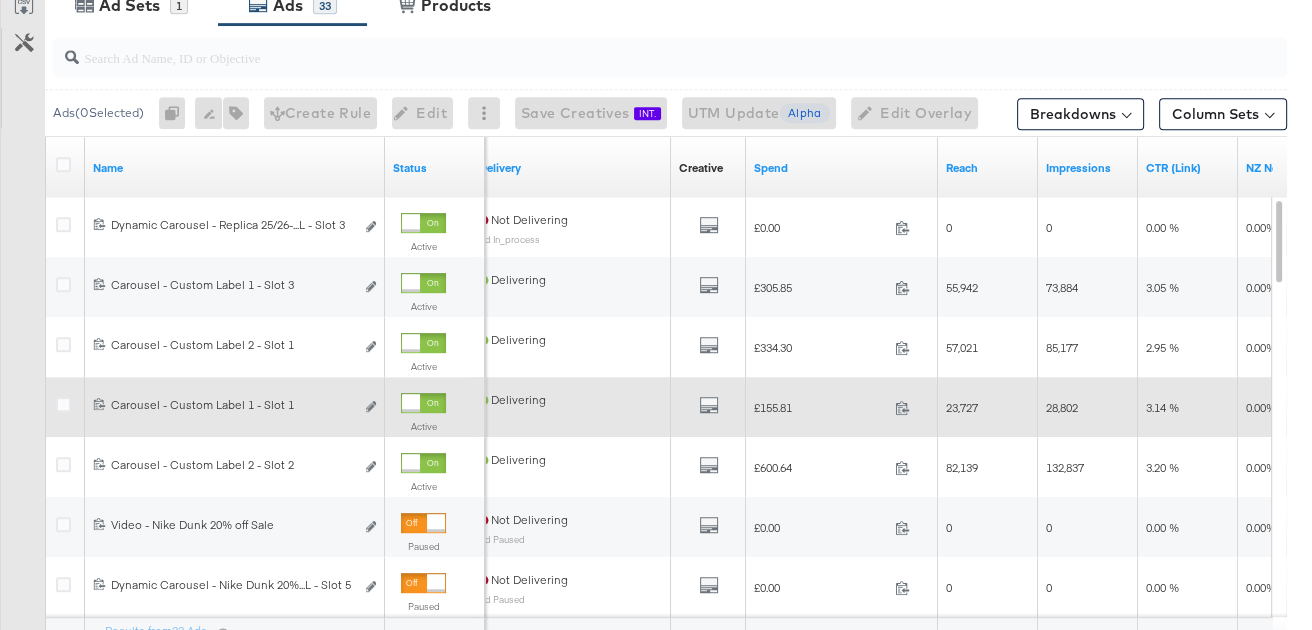 scroll, scrollTop: 1030, scrollLeft: 0, axis: vertical 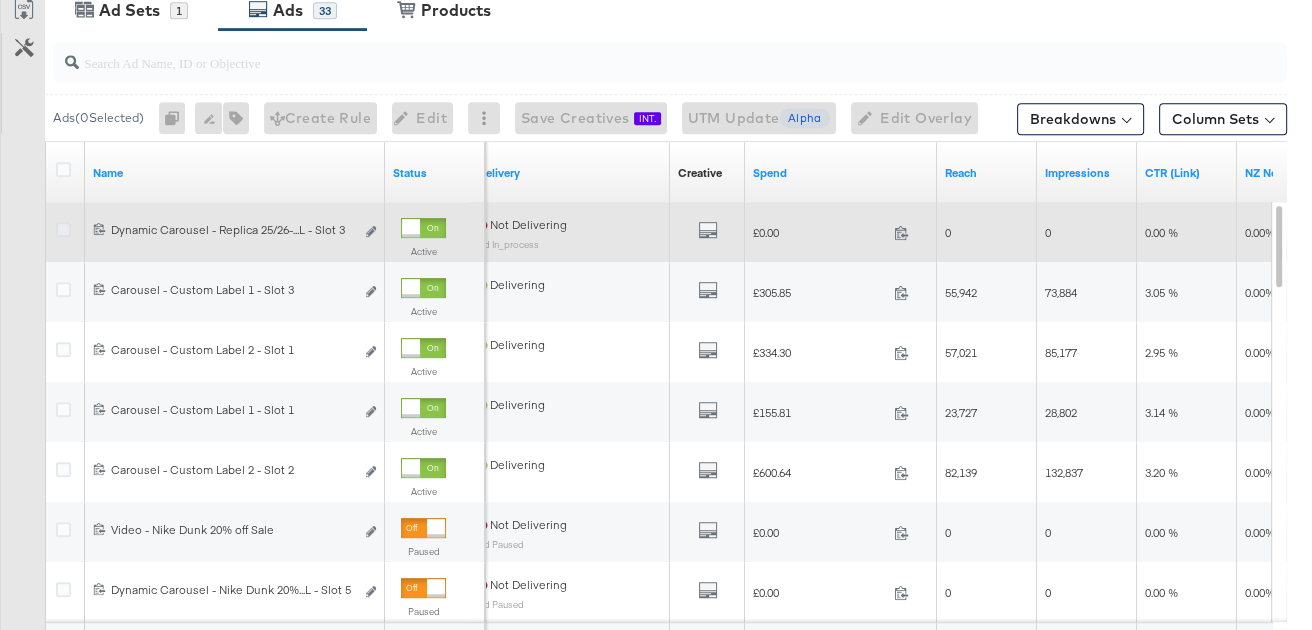 click at bounding box center (63, 229) 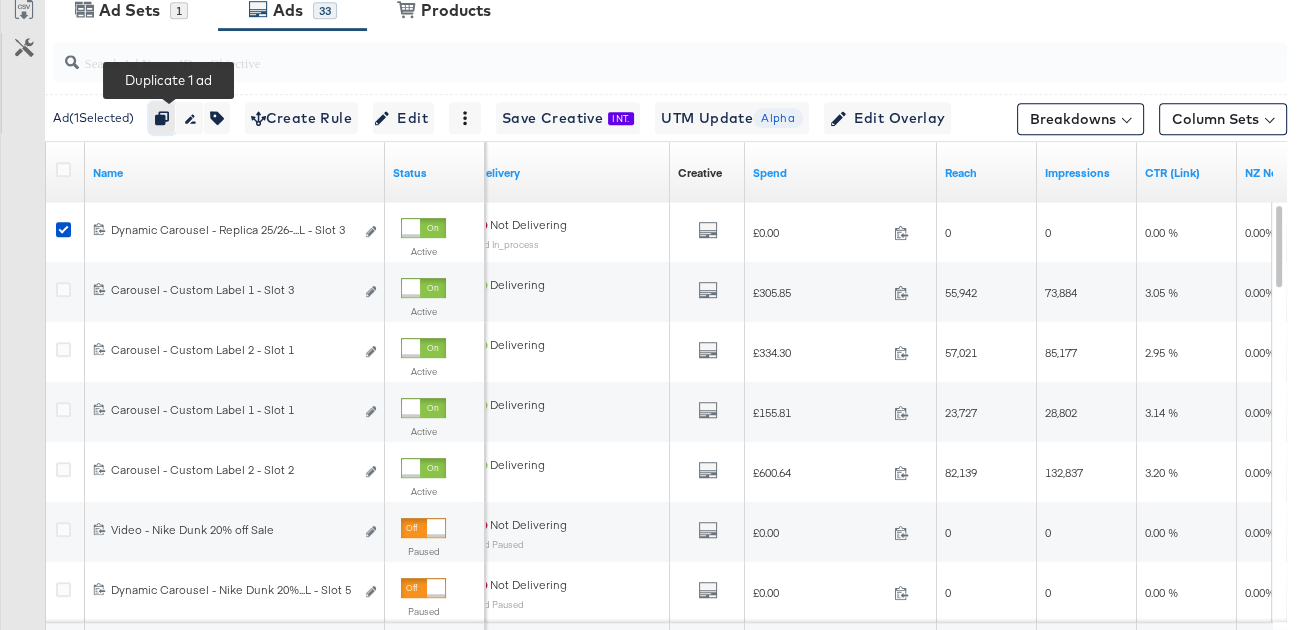 click 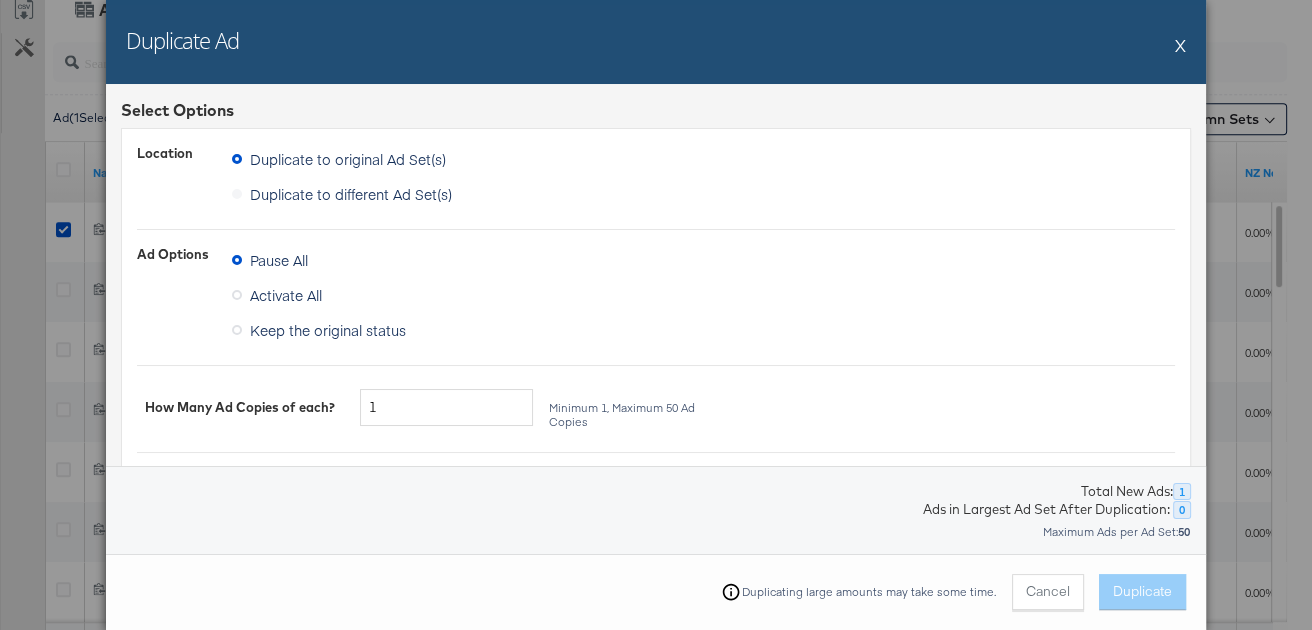 click on "Duplicate to different Ad Set(s)" at bounding box center (346, 194) 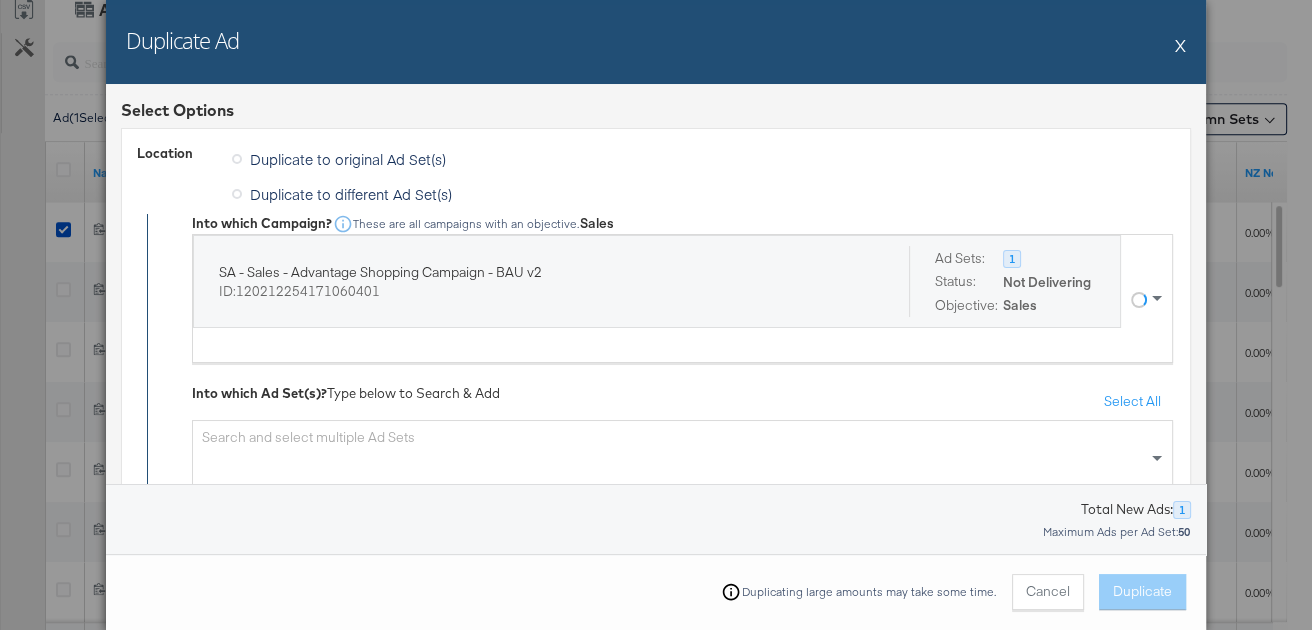 click on "SA - Sales - Advantage Shopping Campaign - BAU v2 ID:  120212254171060401 Ad Sets: Status: Objective: 1 Not Delivering Sales" at bounding box center [662, 298] 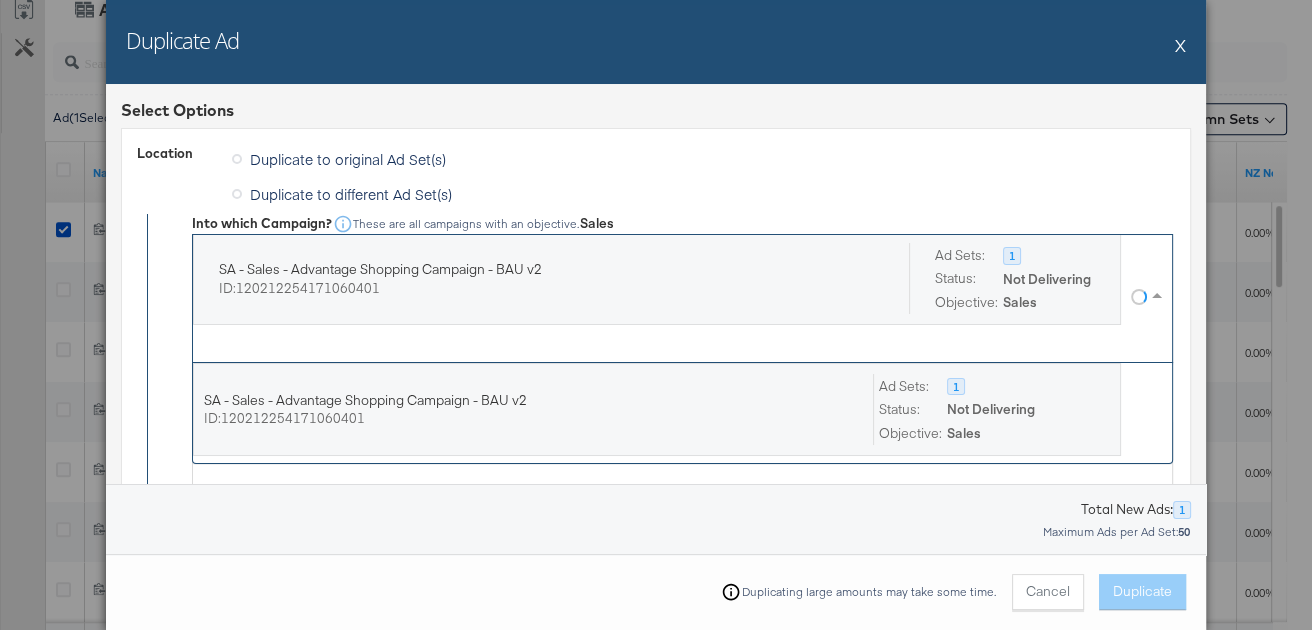 scroll, scrollTop: 0, scrollLeft: 0, axis: both 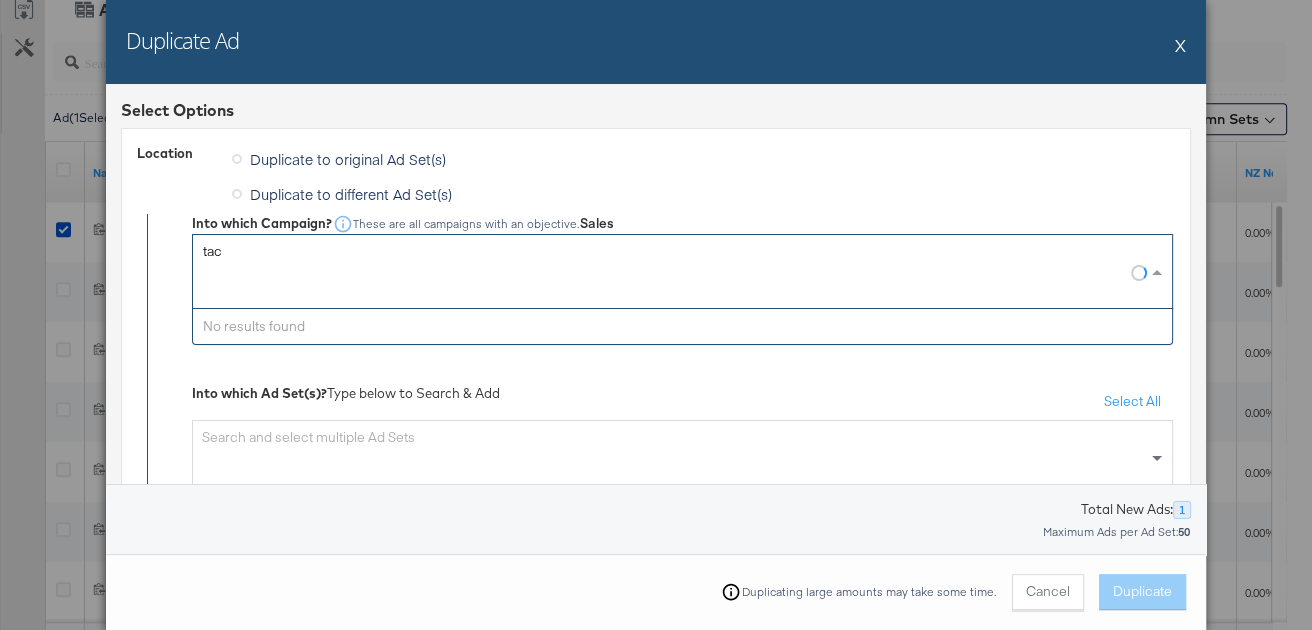 type on "tact" 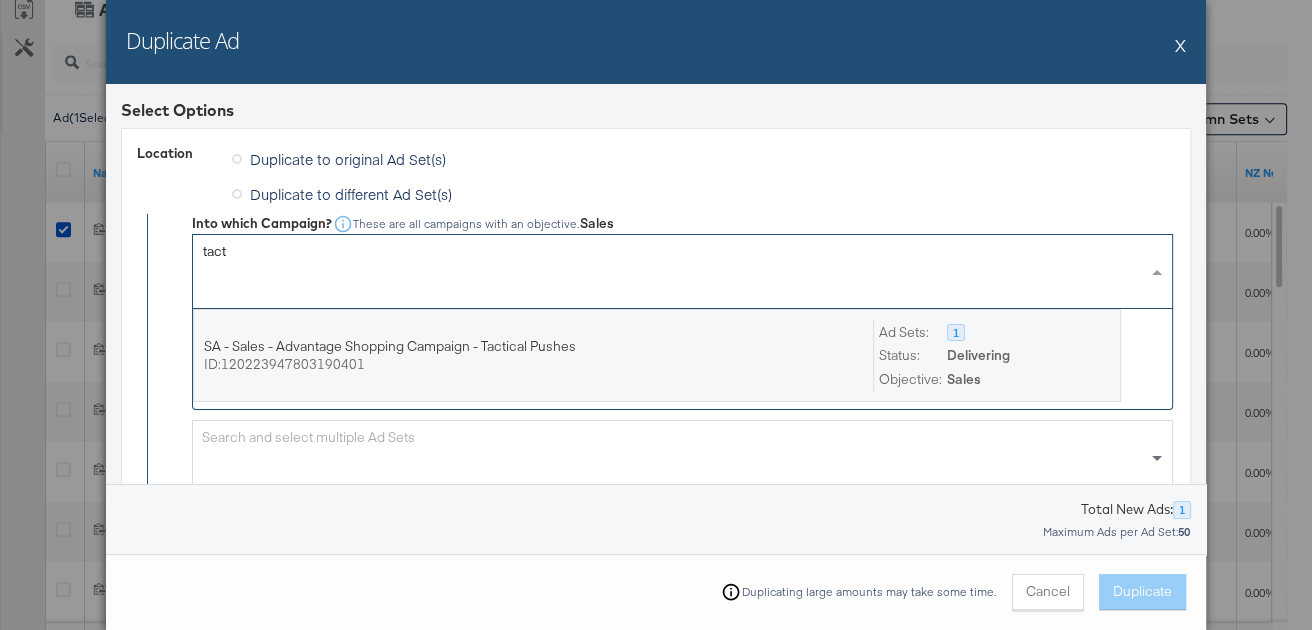 scroll, scrollTop: 0, scrollLeft: 0, axis: both 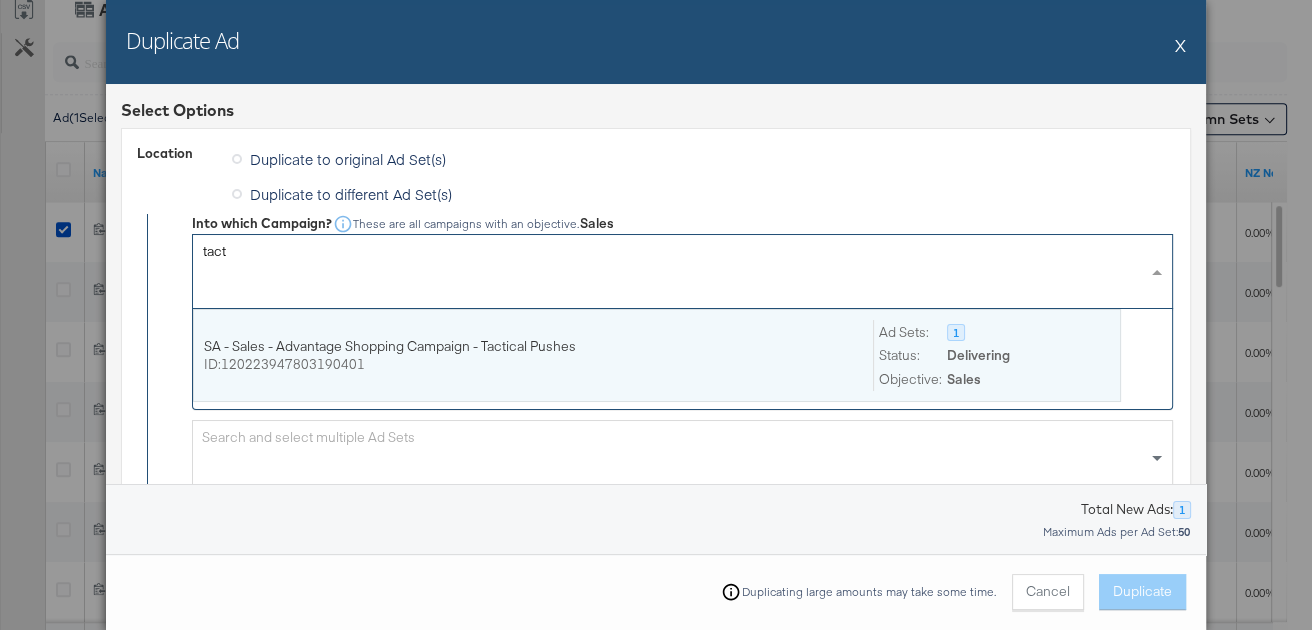 type 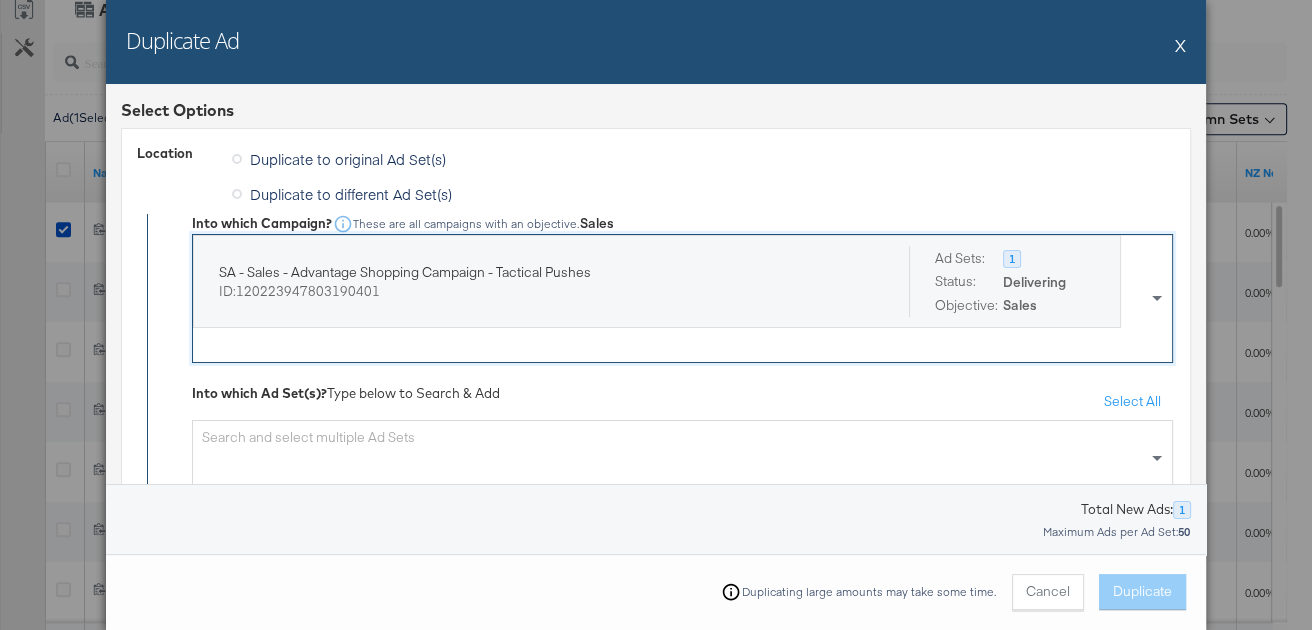 scroll, scrollTop: 84, scrollLeft: 0, axis: vertical 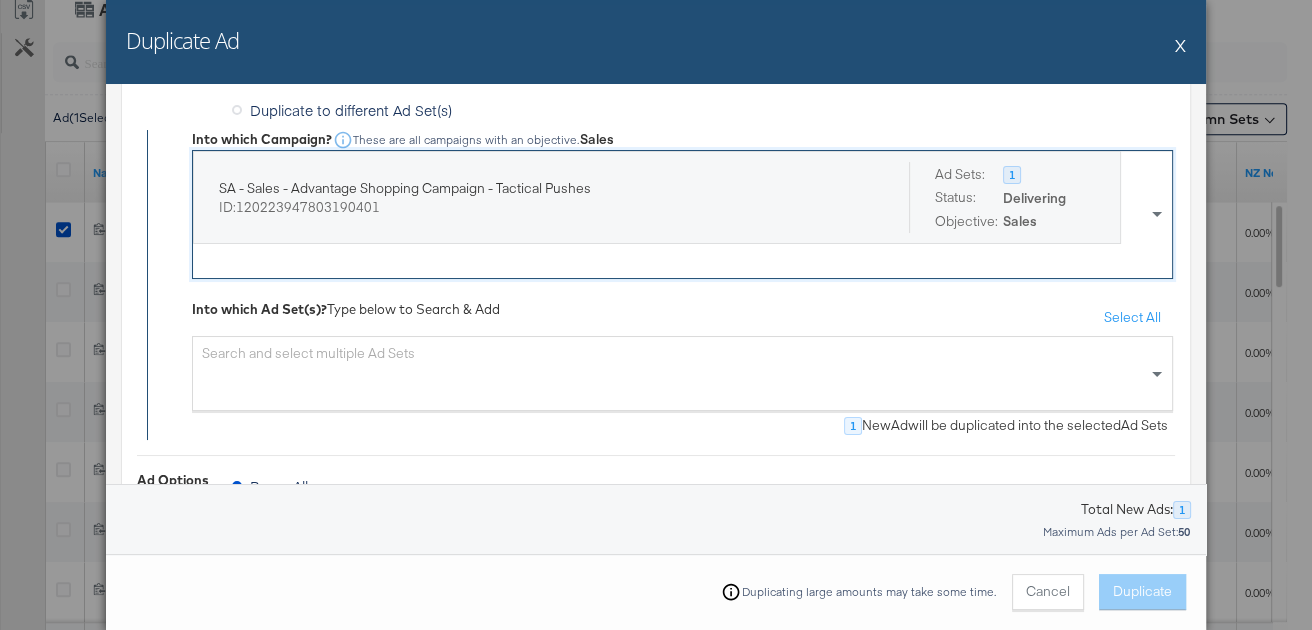 click on "Search and select multiple Ad Sets" at bounding box center [682, 373] 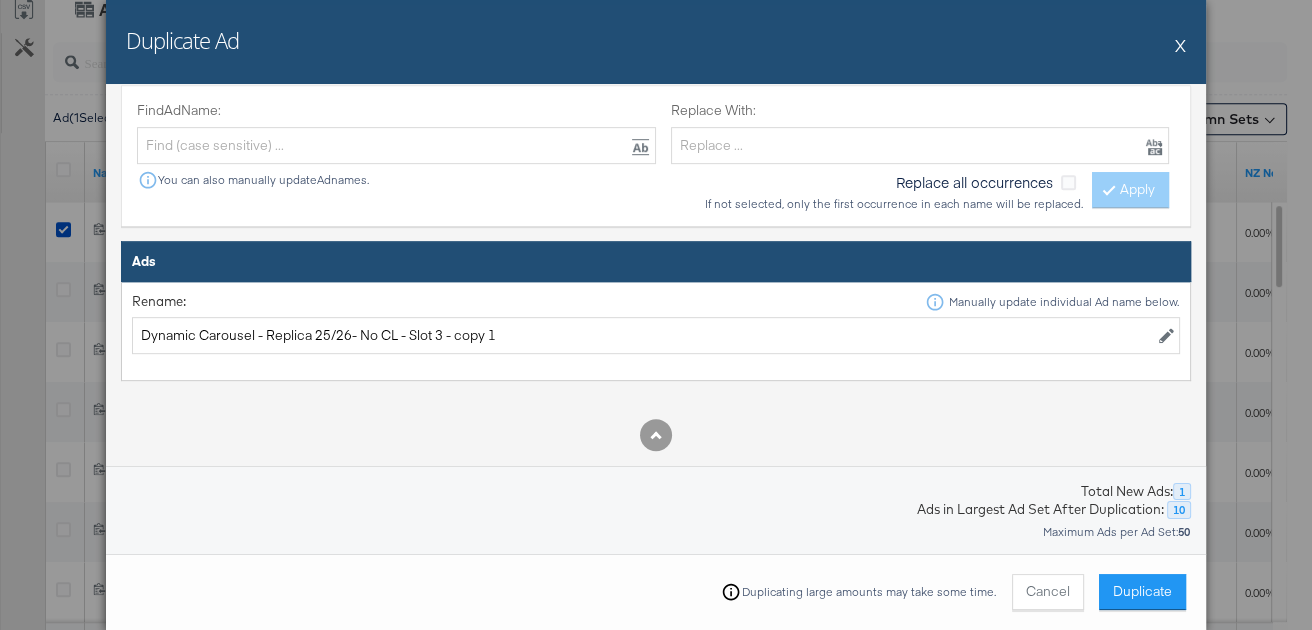 scroll, scrollTop: 1051, scrollLeft: 0, axis: vertical 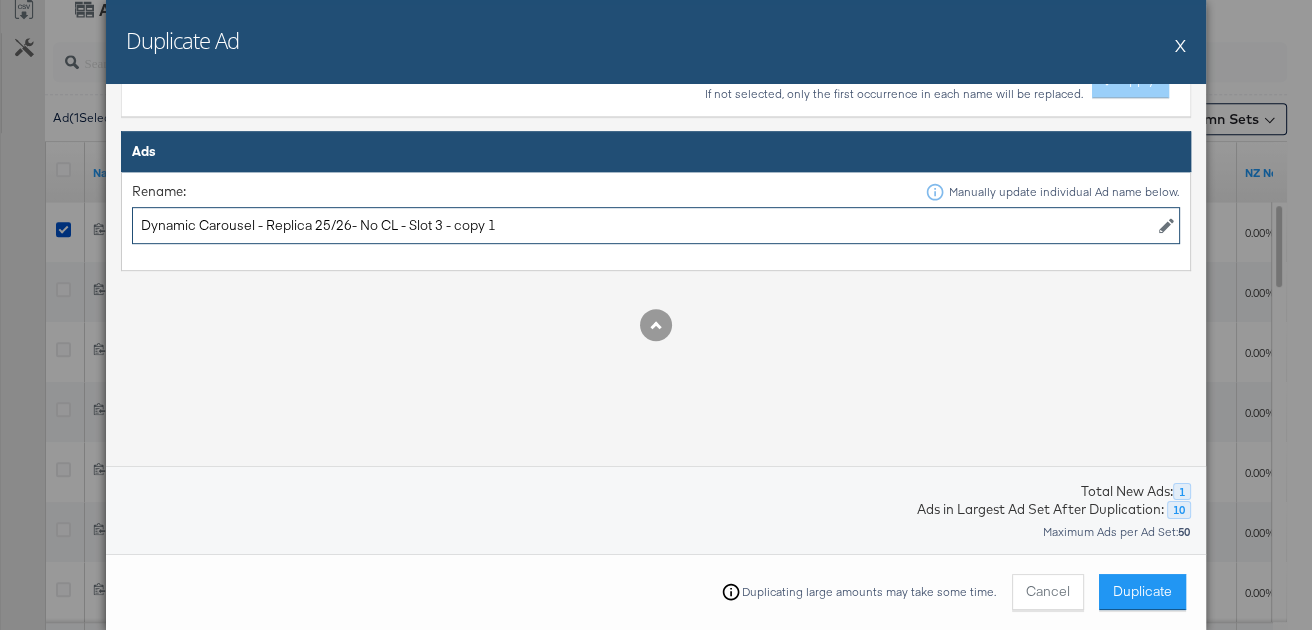 drag, startPoint x: 529, startPoint y: 225, endPoint x: 446, endPoint y: 224, distance: 83.00603 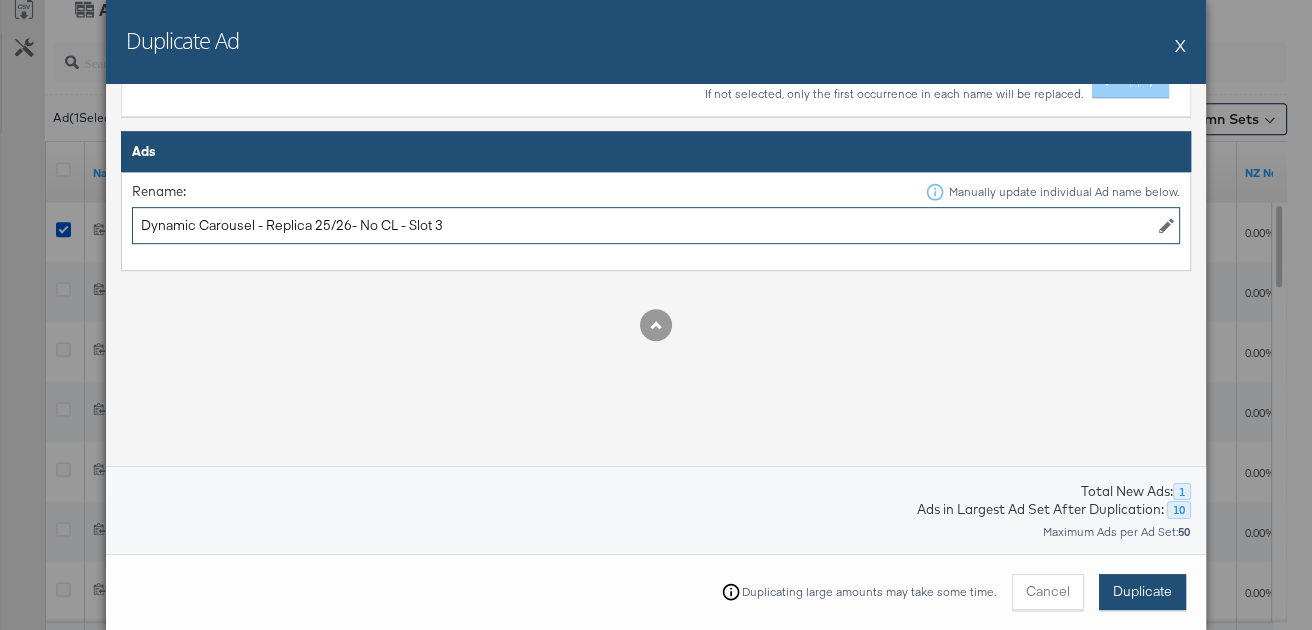 type on "Dynamic Carousel - Replica 25/26- No CL - Slot 3" 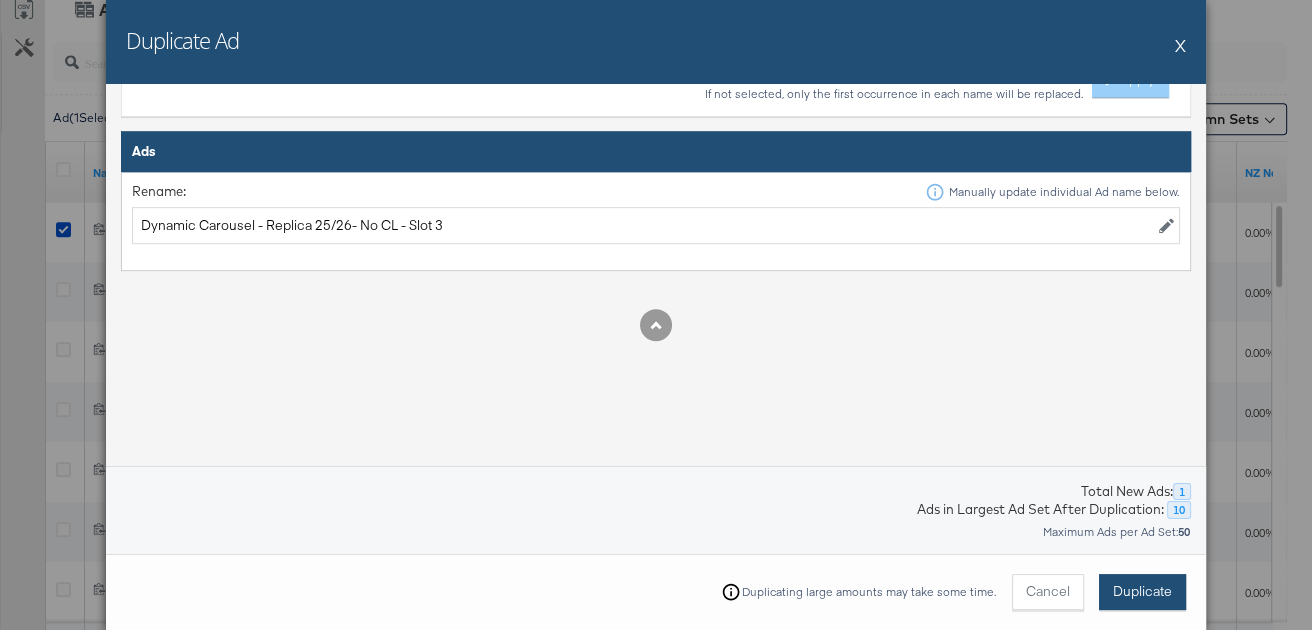 click on "Duplicate" at bounding box center (1142, 591) 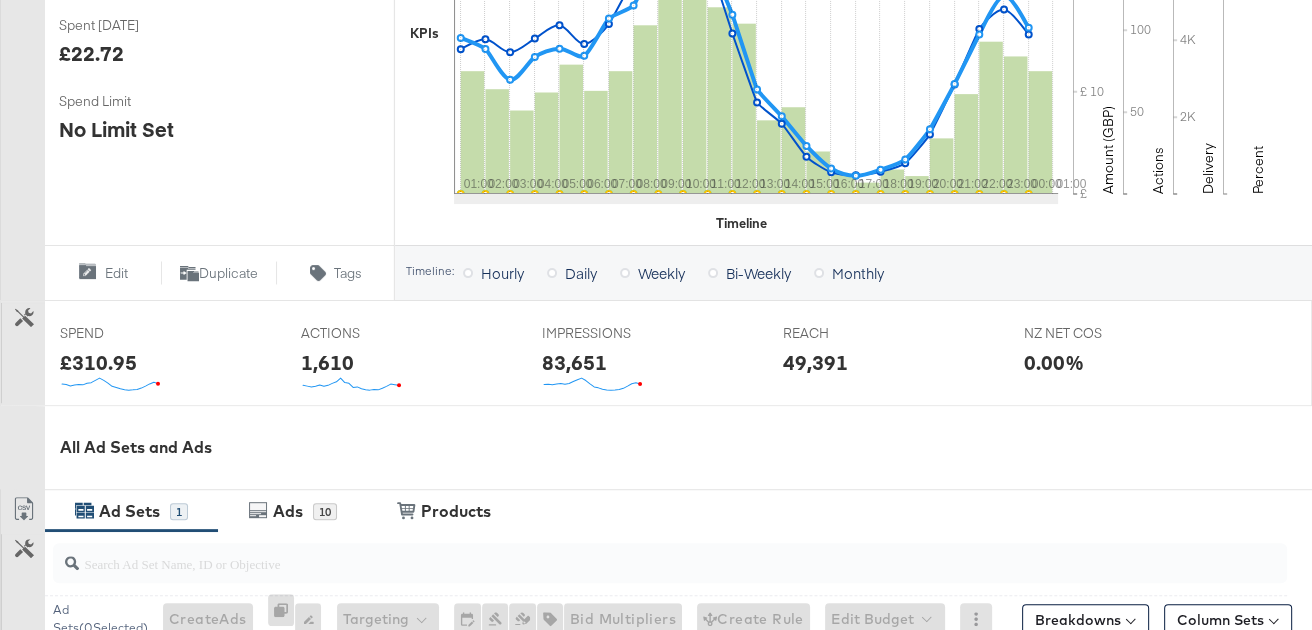 scroll, scrollTop: 917, scrollLeft: 0, axis: vertical 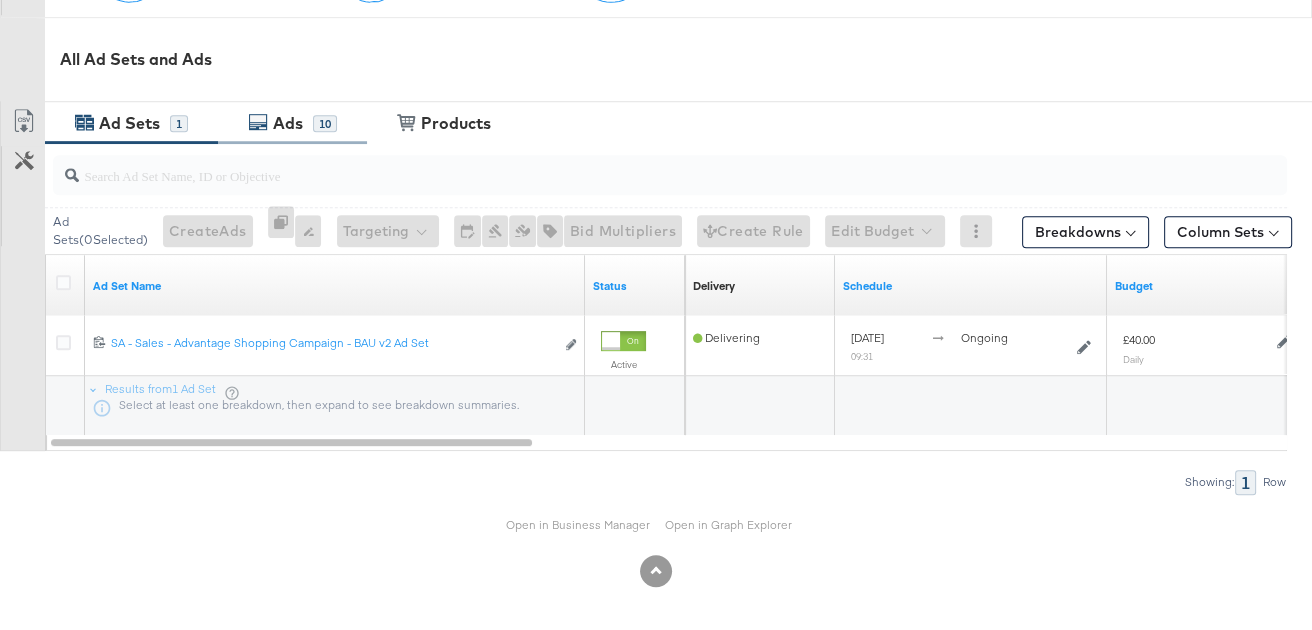 click on "Ads" at bounding box center [290, 123] 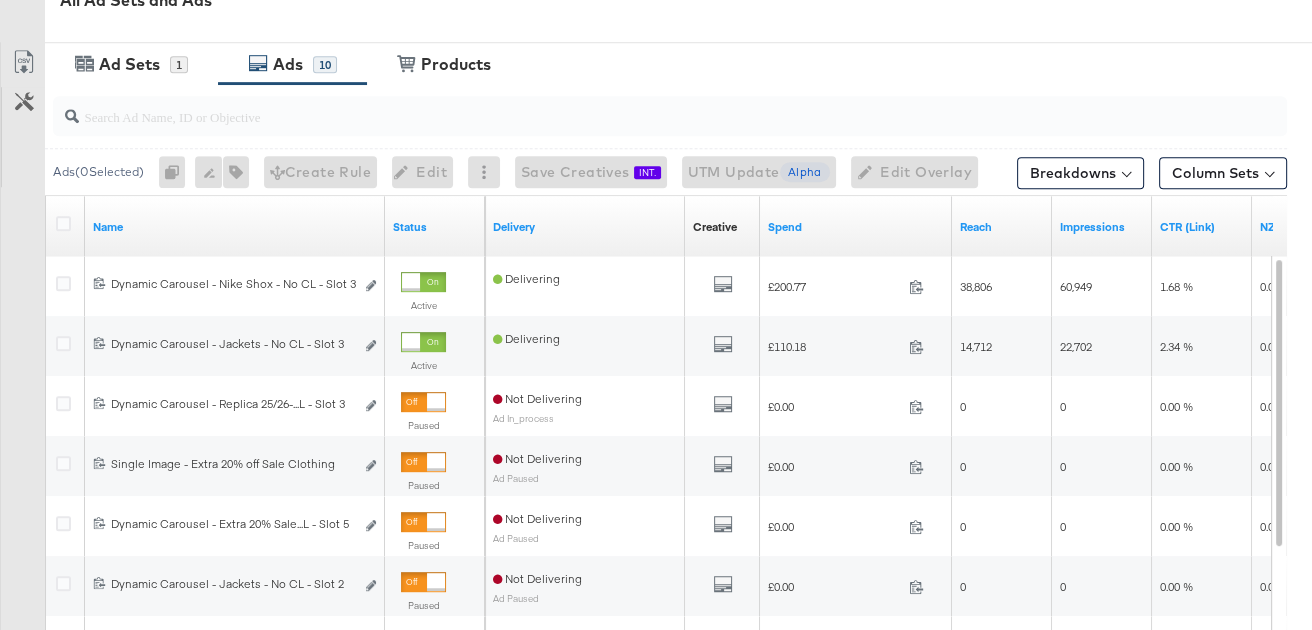 scroll, scrollTop: 977, scrollLeft: 0, axis: vertical 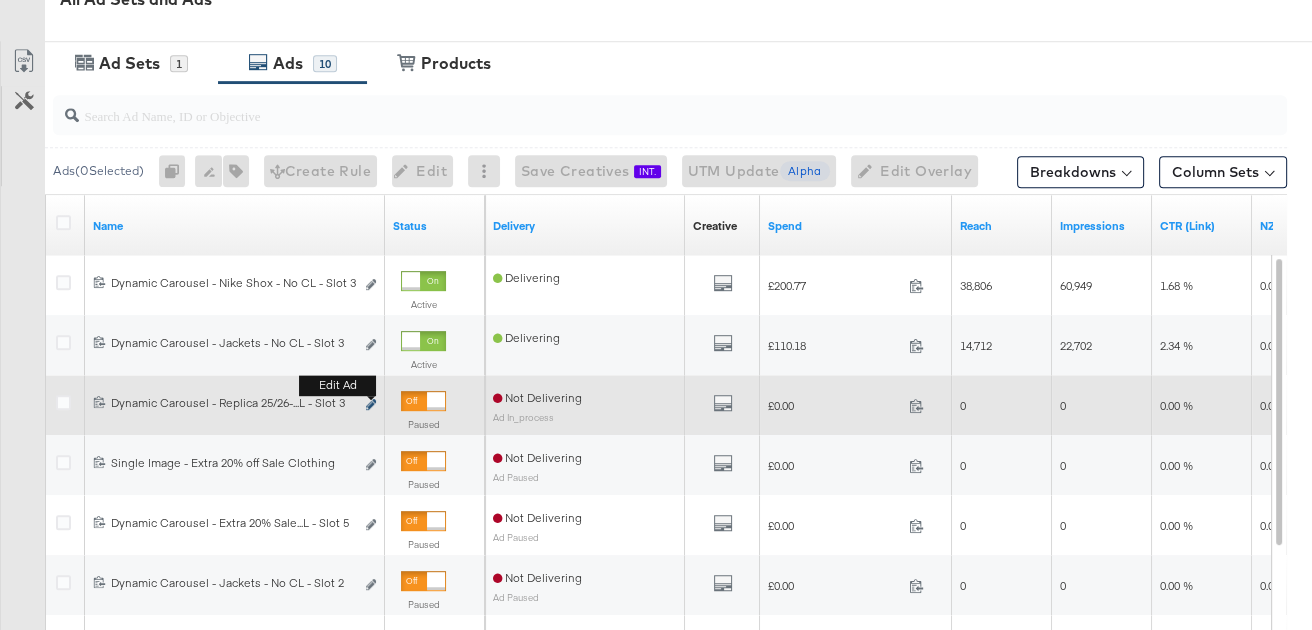 click at bounding box center [371, 404] 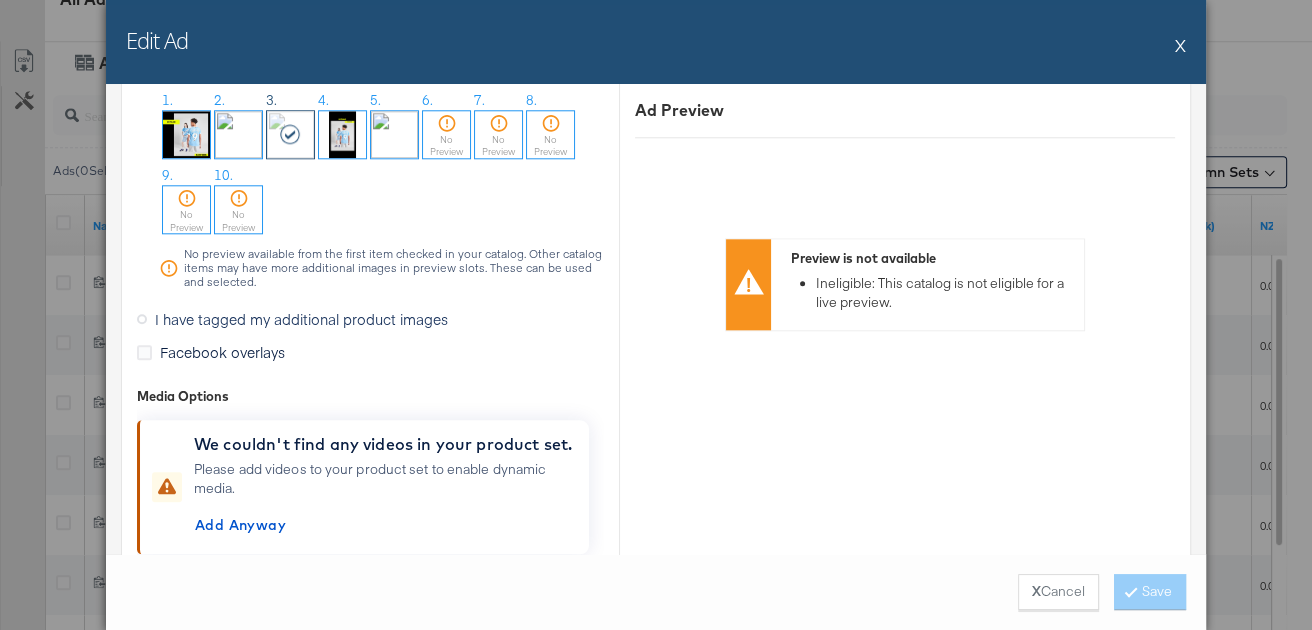 scroll, scrollTop: 2255, scrollLeft: 0, axis: vertical 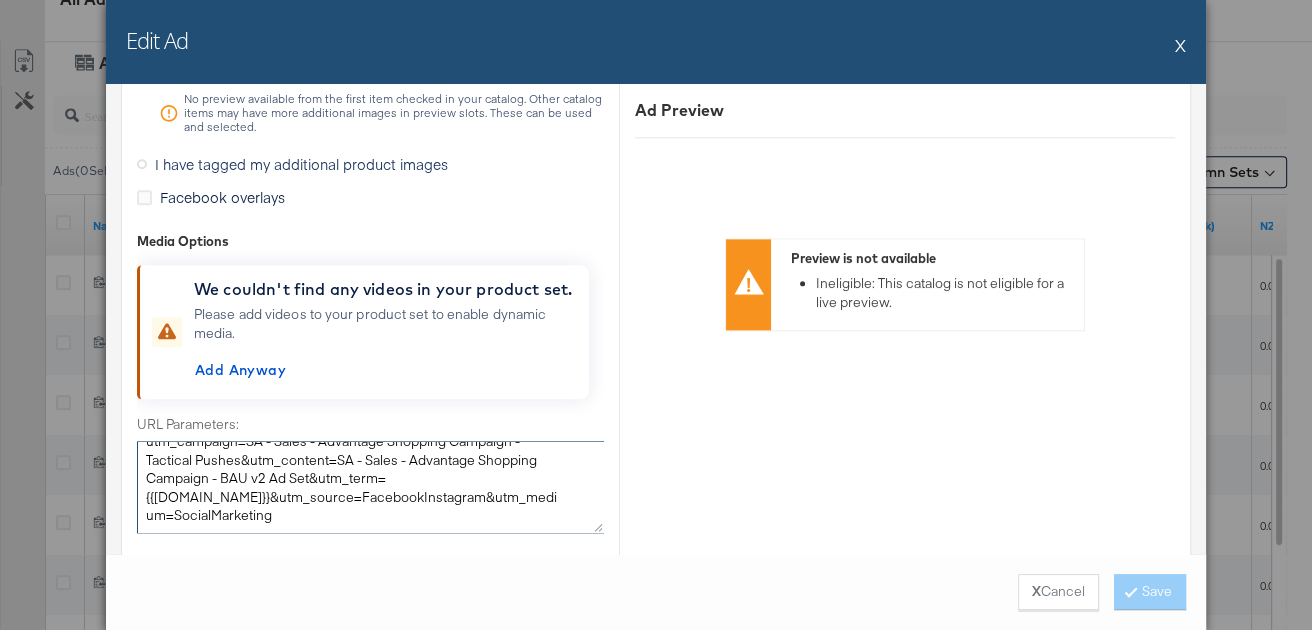 drag, startPoint x: 557, startPoint y: 513, endPoint x: 543, endPoint y: 494, distance: 23.600847 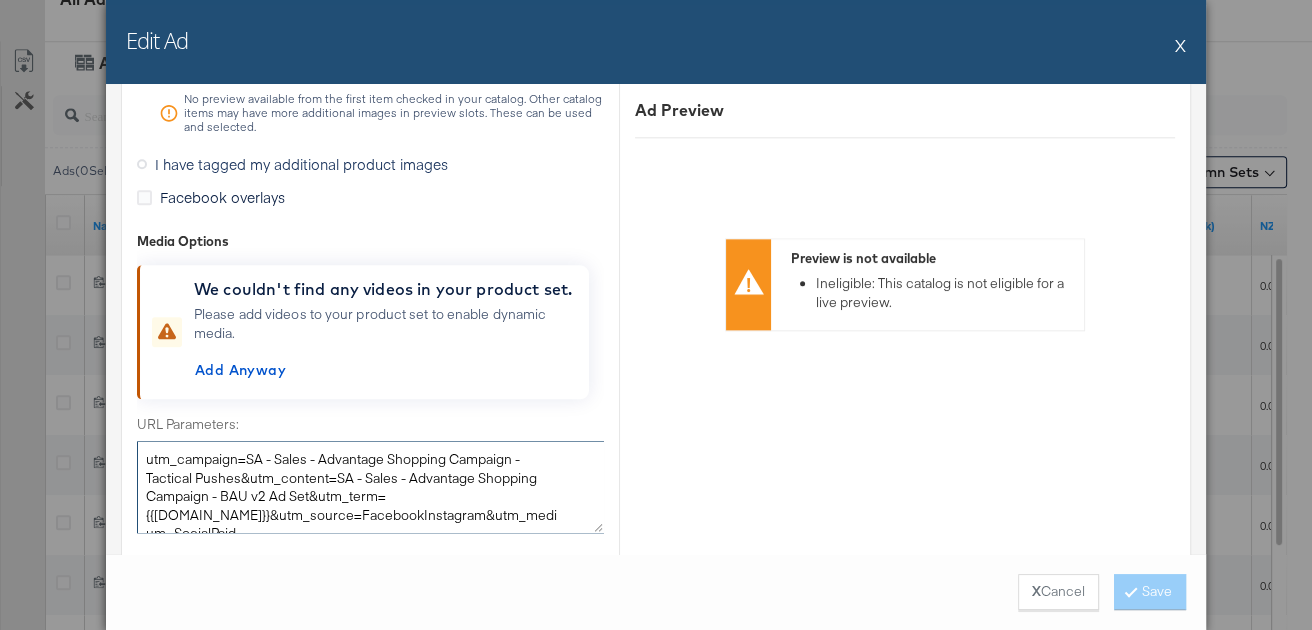 scroll, scrollTop: 10, scrollLeft: 0, axis: vertical 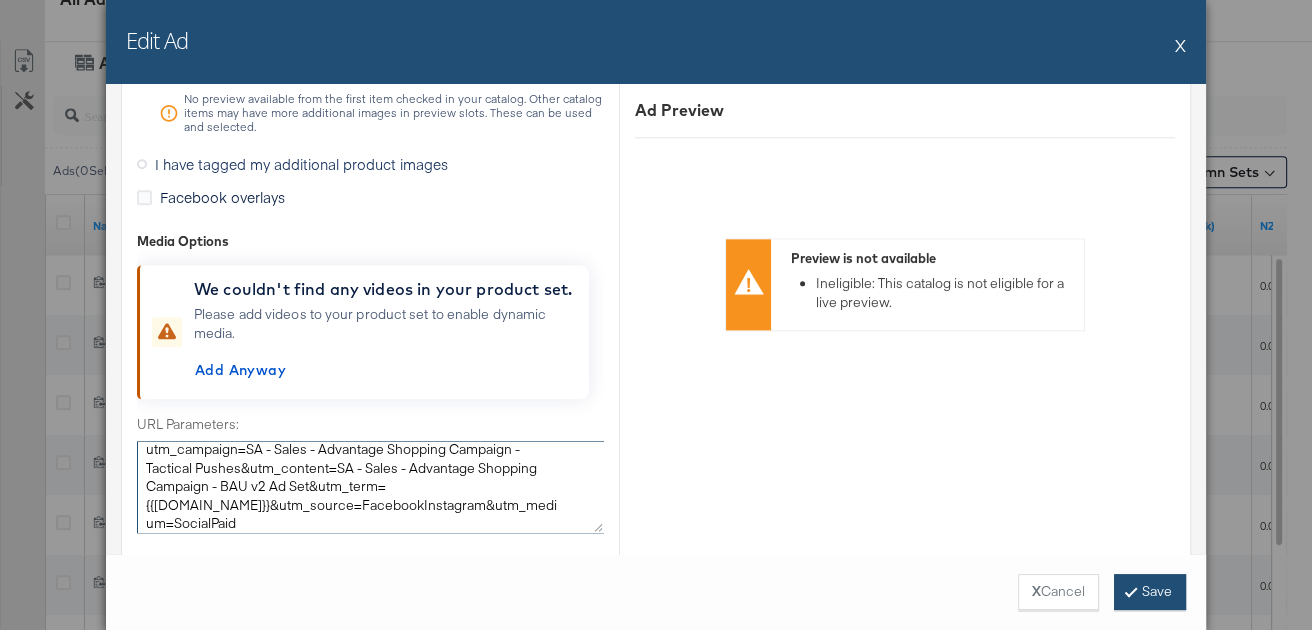 type on "utm_campaign=SA - Sales - Advantage Shopping Campaign - Tactical Pushes&utm_content=SA - Sales - Advantage Shopping Campaign - BAU v2 Ad Set&utm_term={{ad.id}}&utm_source=FacebookInstagram&utm_medium=SocialPaid" 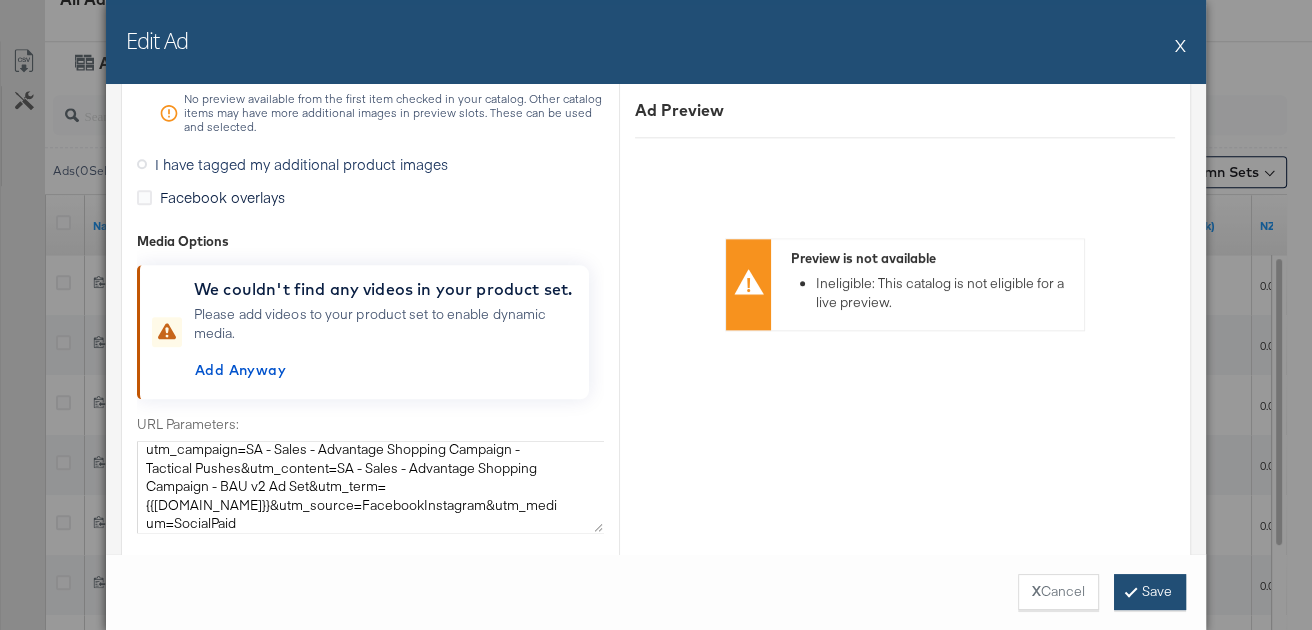 click on "Save" at bounding box center [1150, 592] 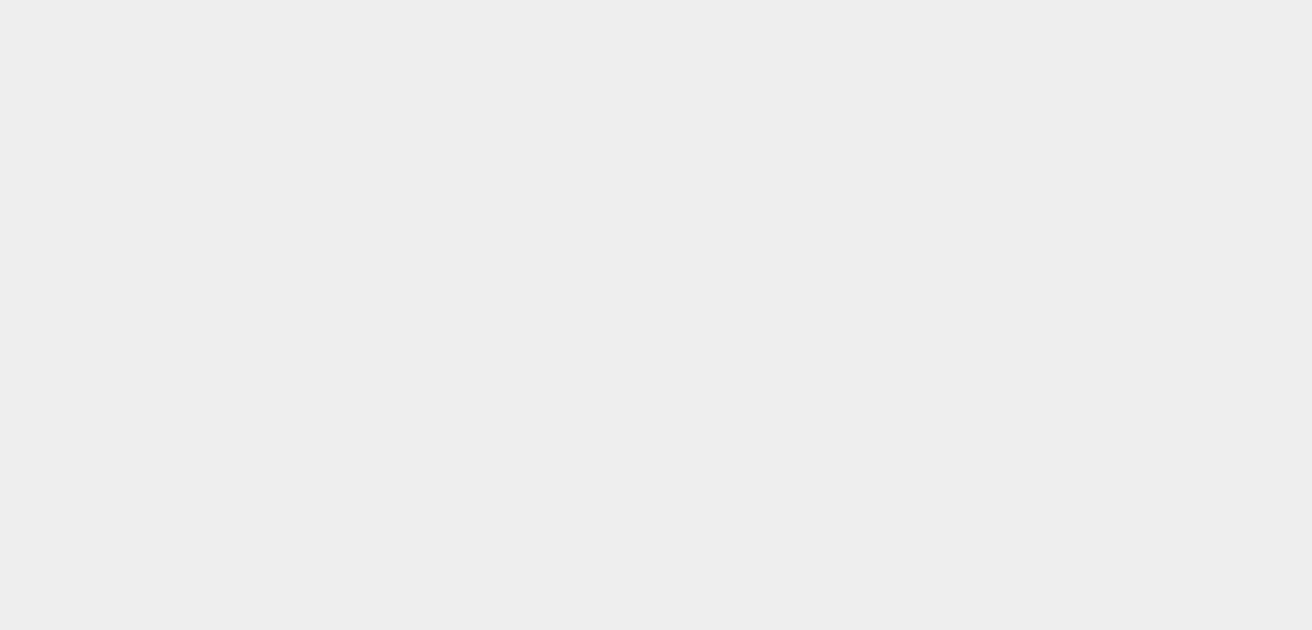 scroll, scrollTop: 0, scrollLeft: 0, axis: both 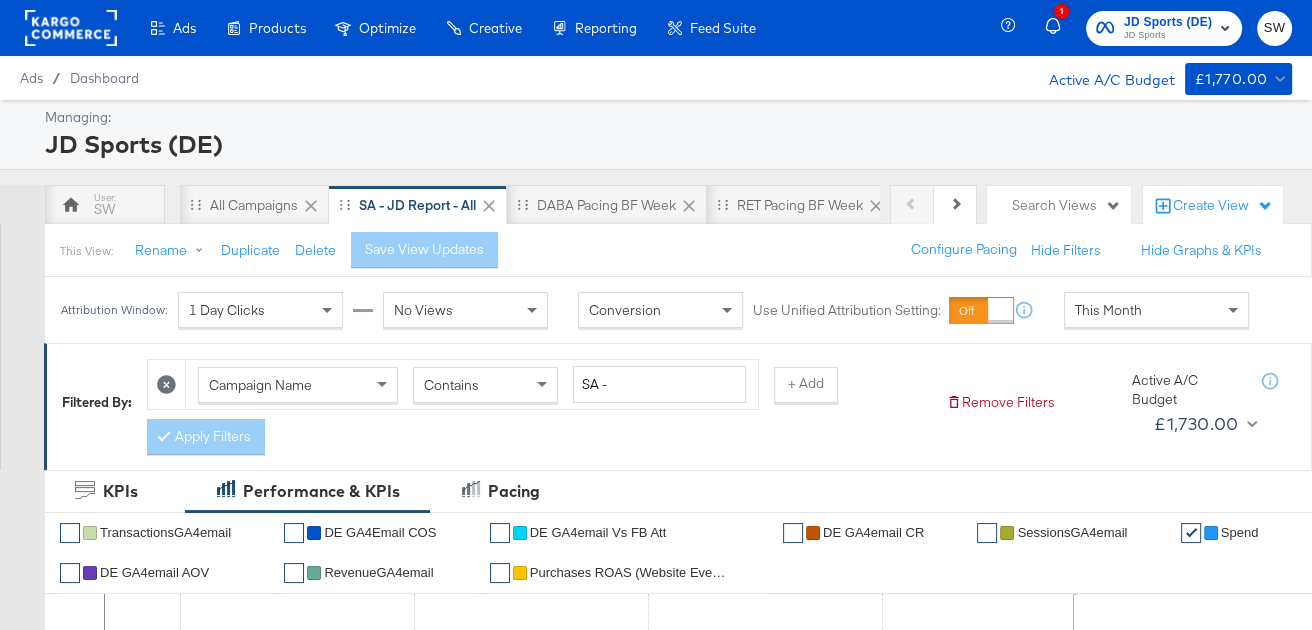 click on "JD Sports (DE)" at bounding box center (1168, 22) 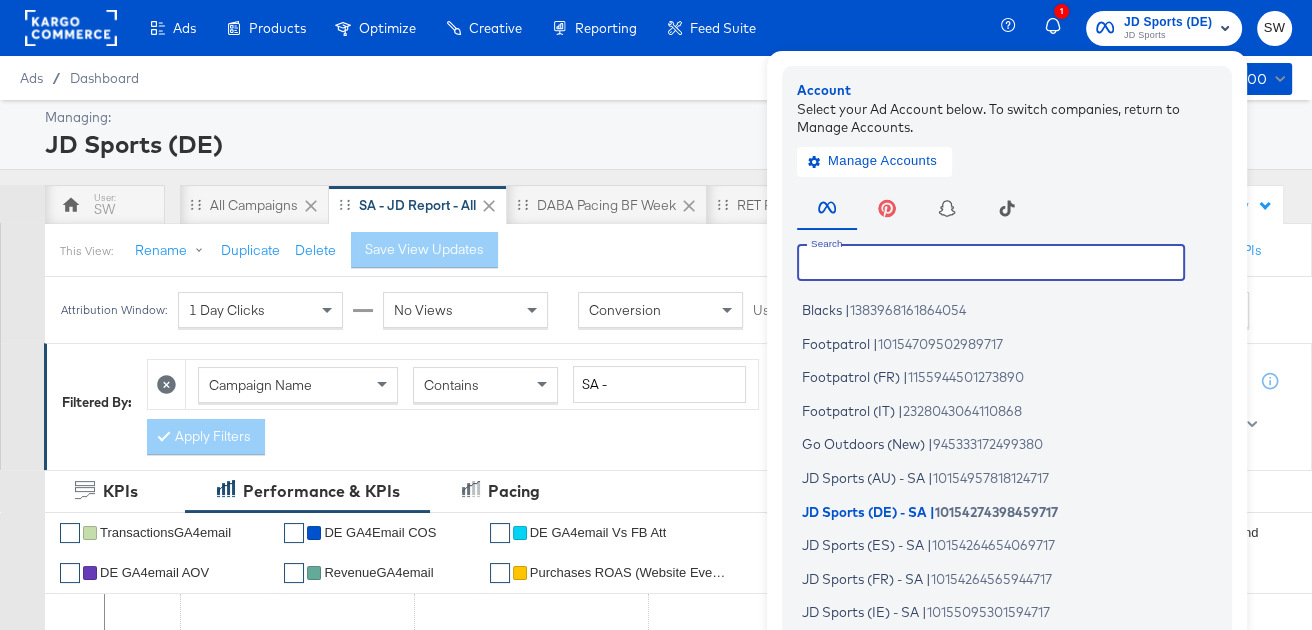 click at bounding box center (991, 262) 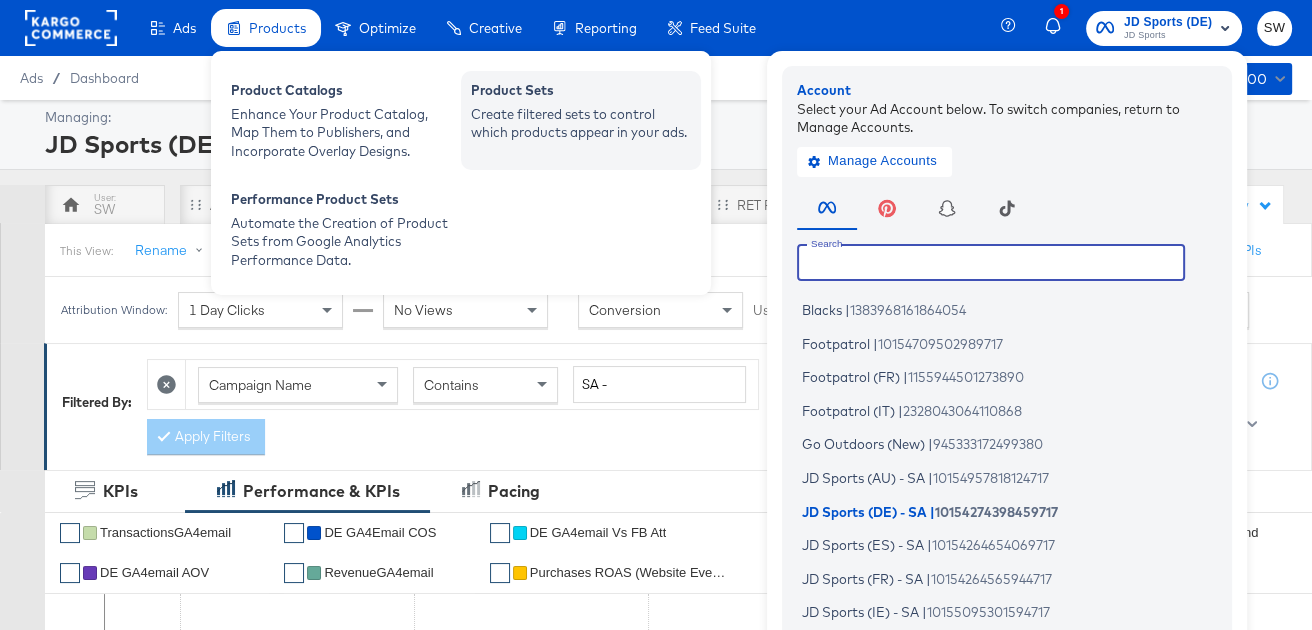 click on "Product Sets" at bounding box center (581, 93) 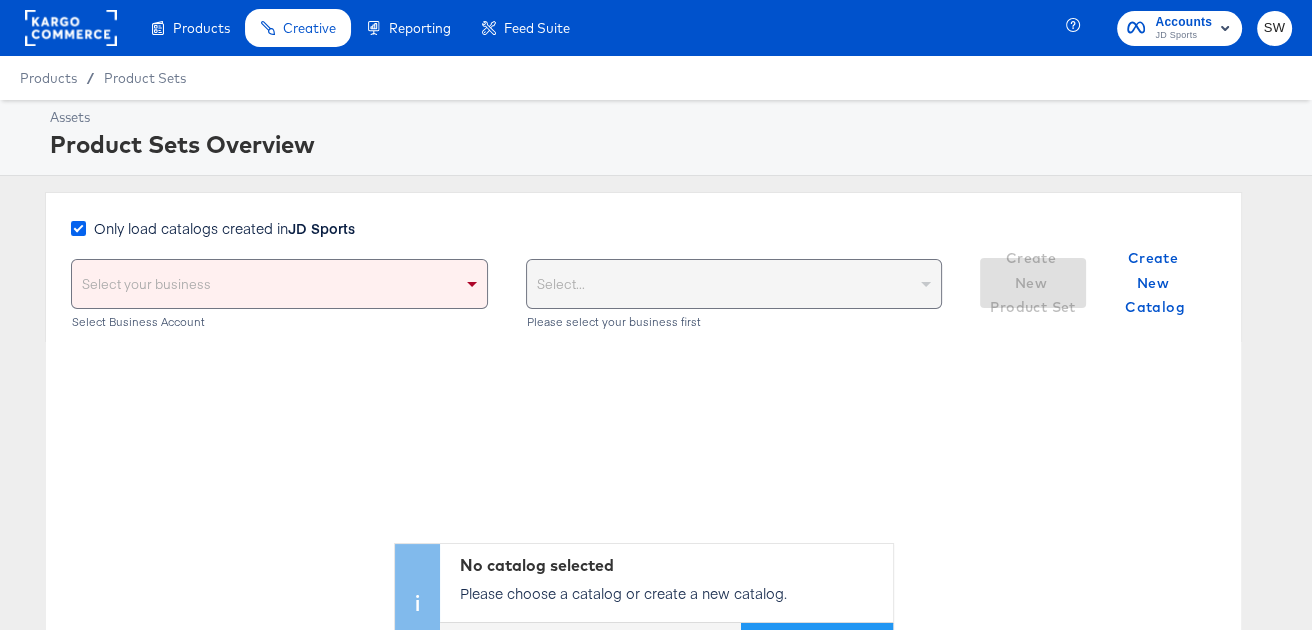 click at bounding box center [78, 228] 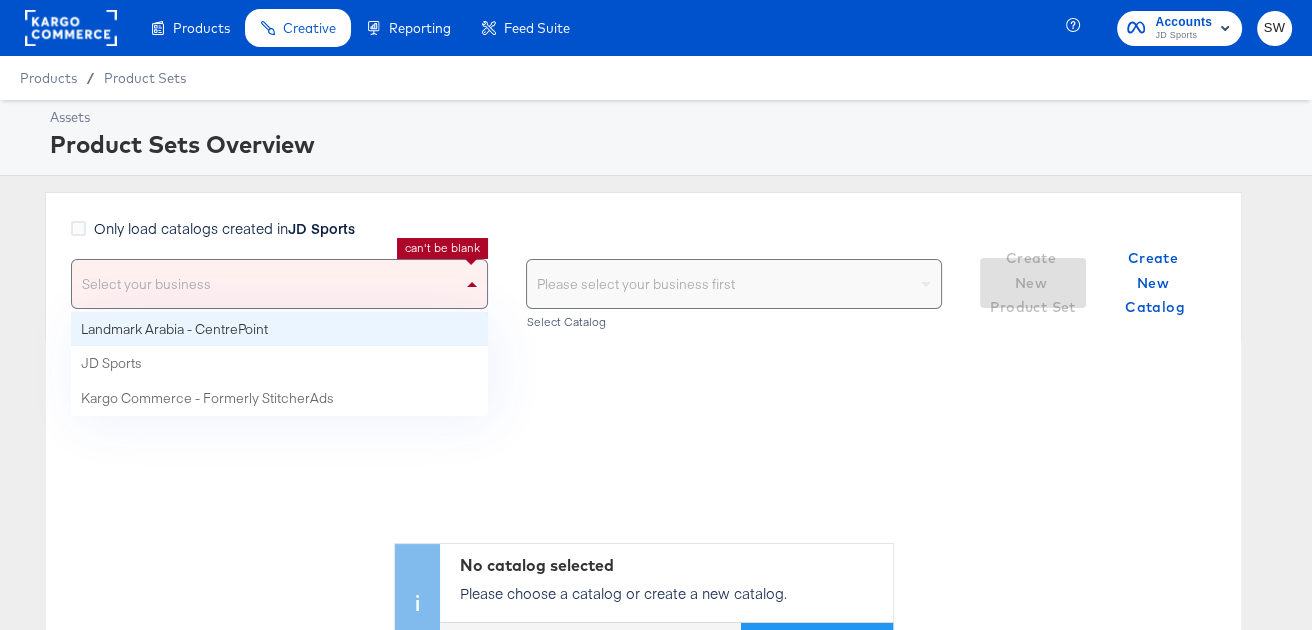 click on "Select your business" at bounding box center (279, 284) 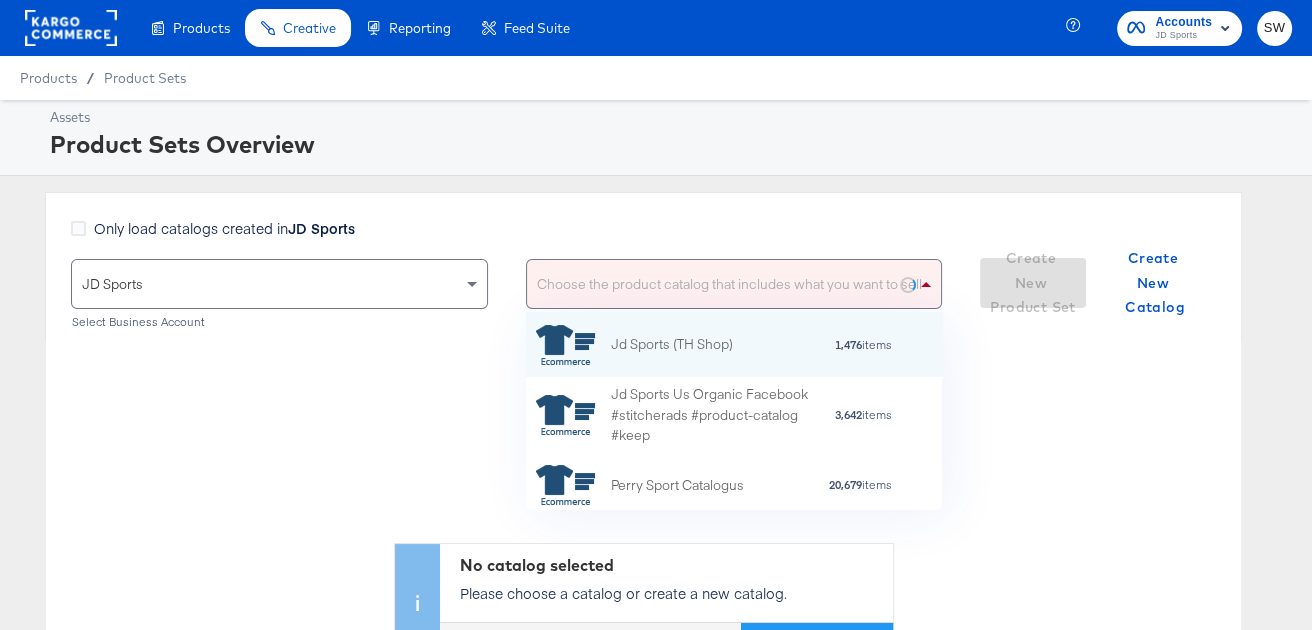 click on "Choose the product catalog that includes what you want to sell" at bounding box center (734, 284) 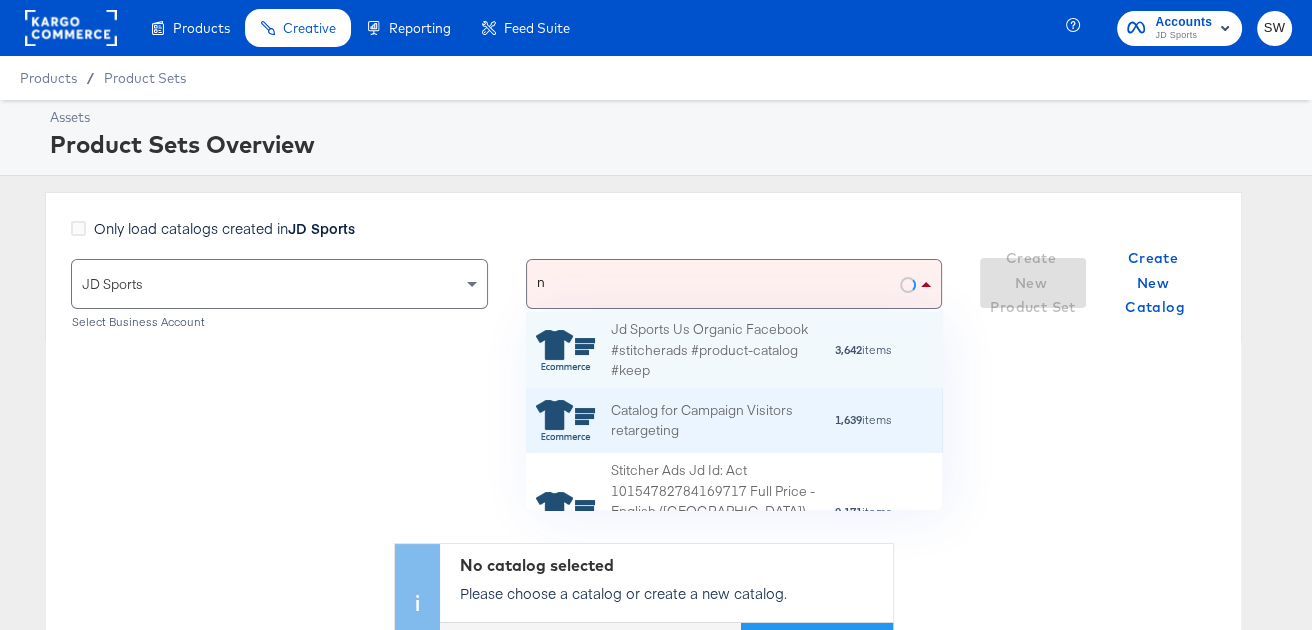 type on "nz" 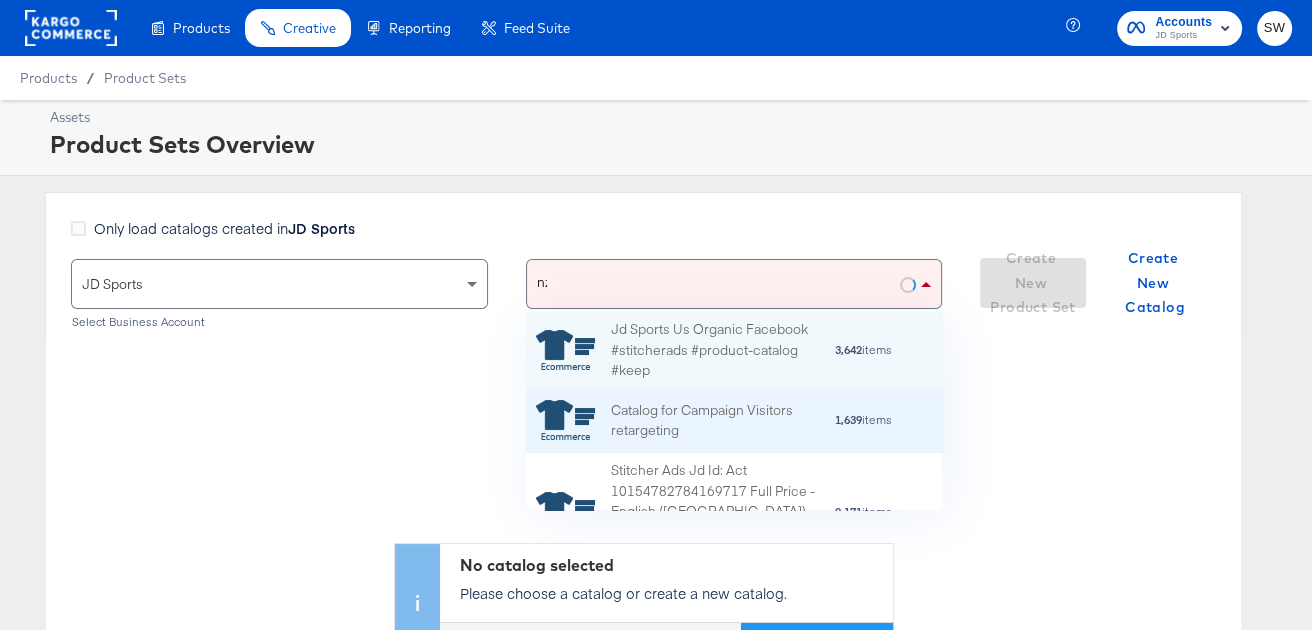 scroll, scrollTop: 58, scrollLeft: 416, axis: both 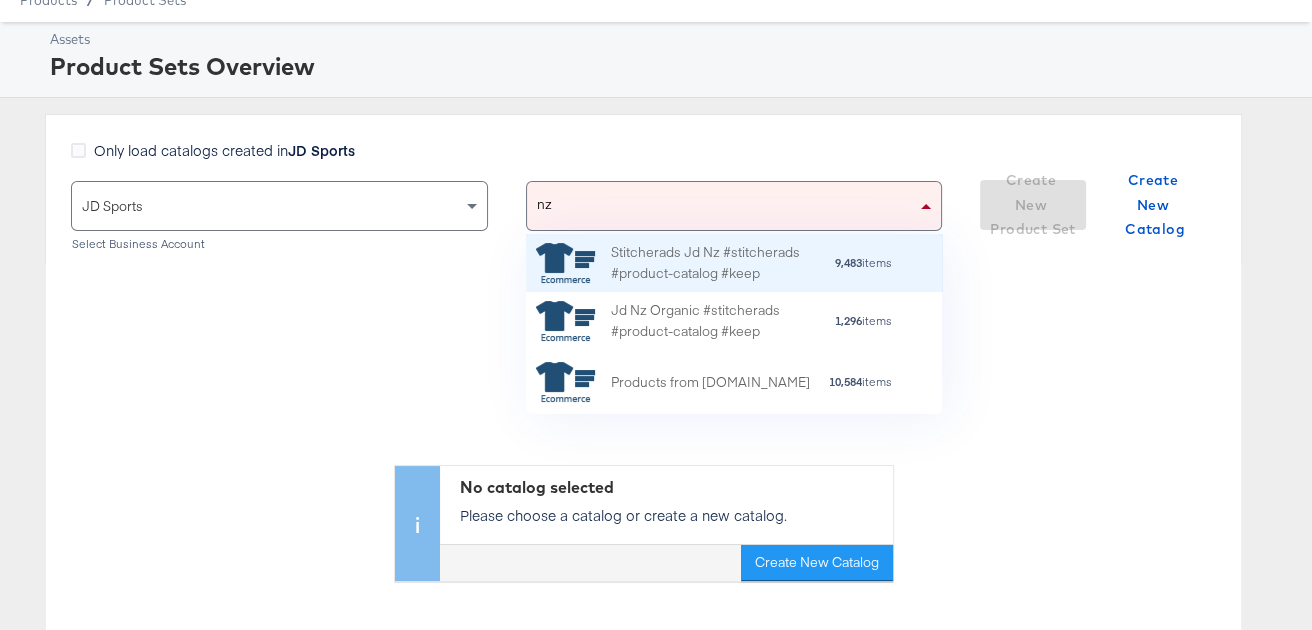 click on "Stitcherads Jd Nz #stitcherads #product-catalog #keep" at bounding box center (722, 263) 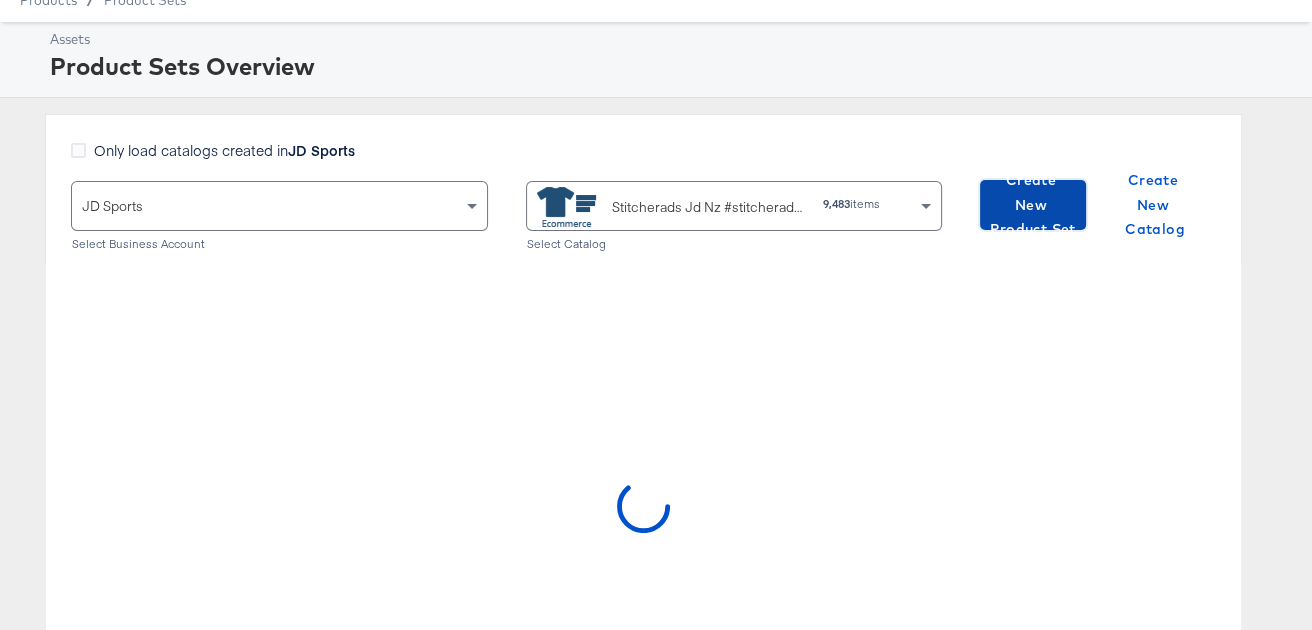 click on "Create New Product Set" at bounding box center (1033, 205) 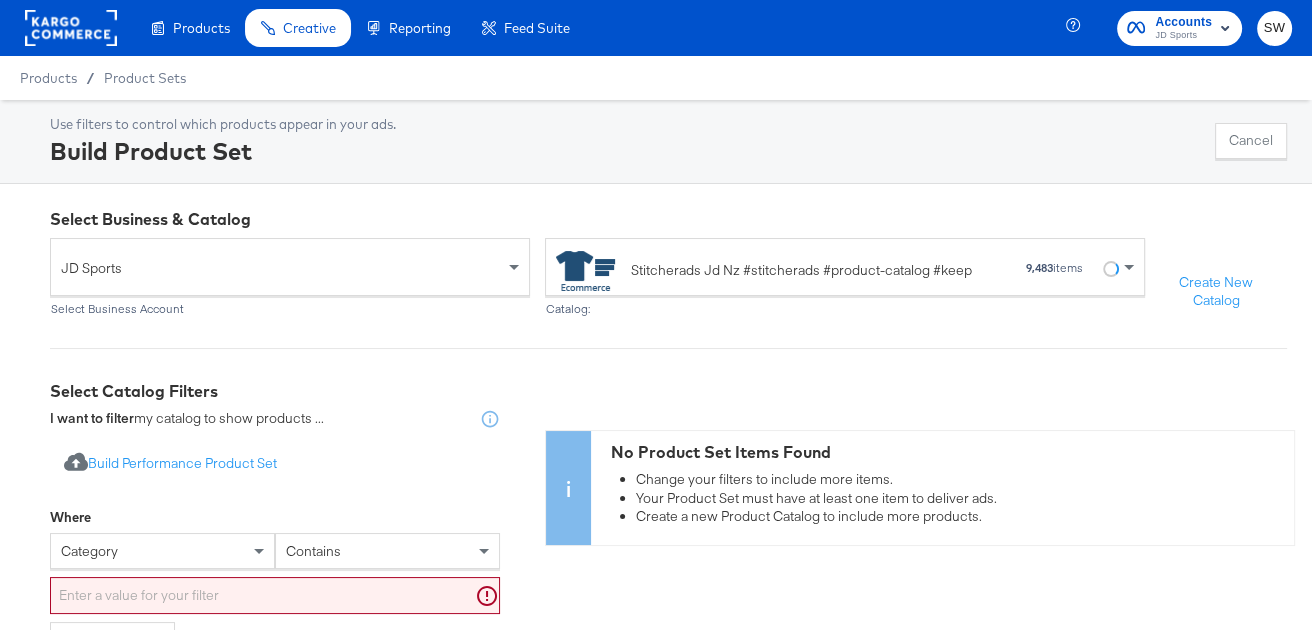 scroll, scrollTop: 191, scrollLeft: 0, axis: vertical 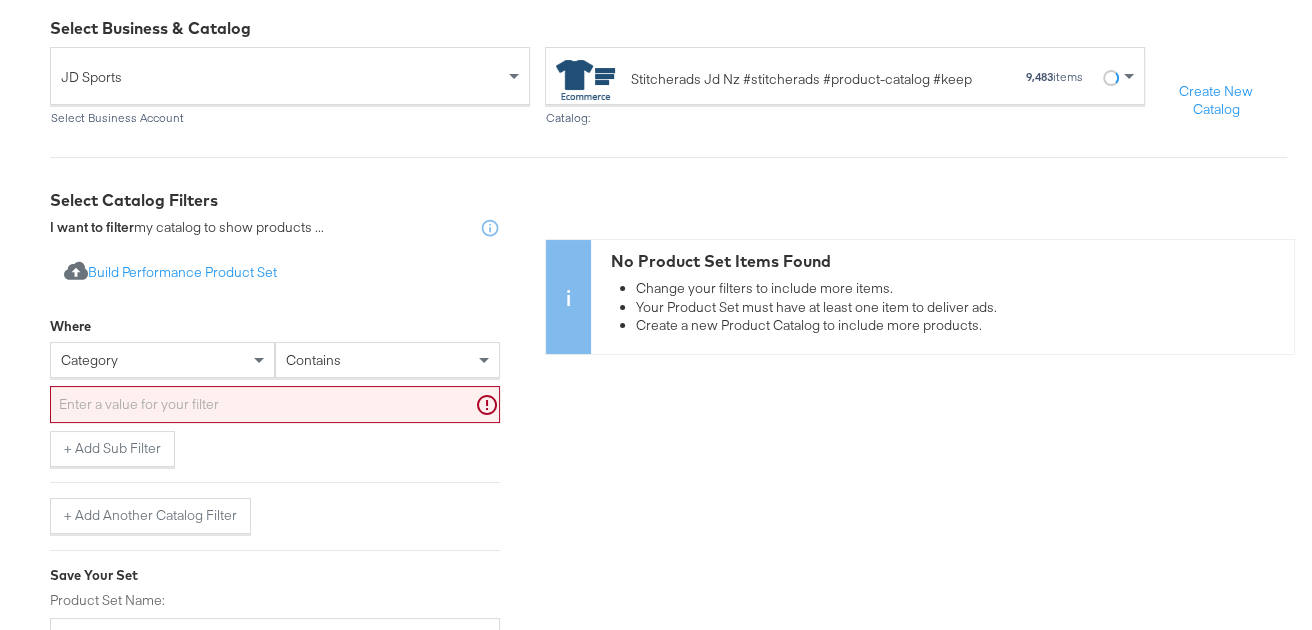 click on "category" at bounding box center [162, 360] 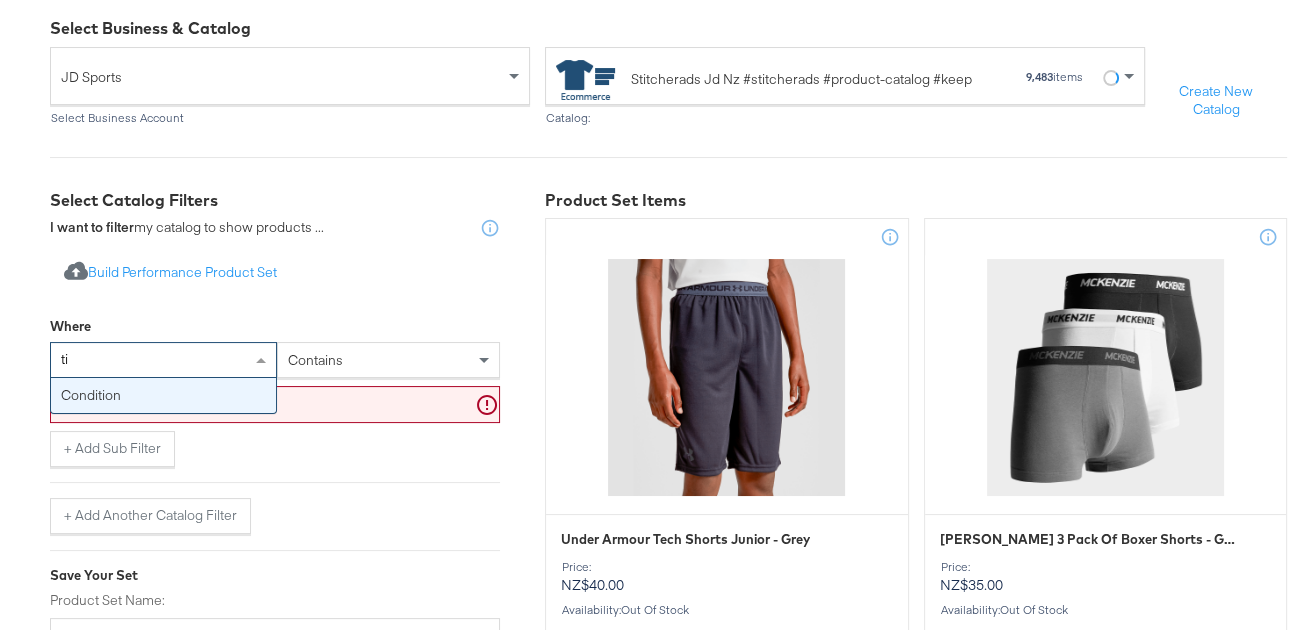 type on "t" 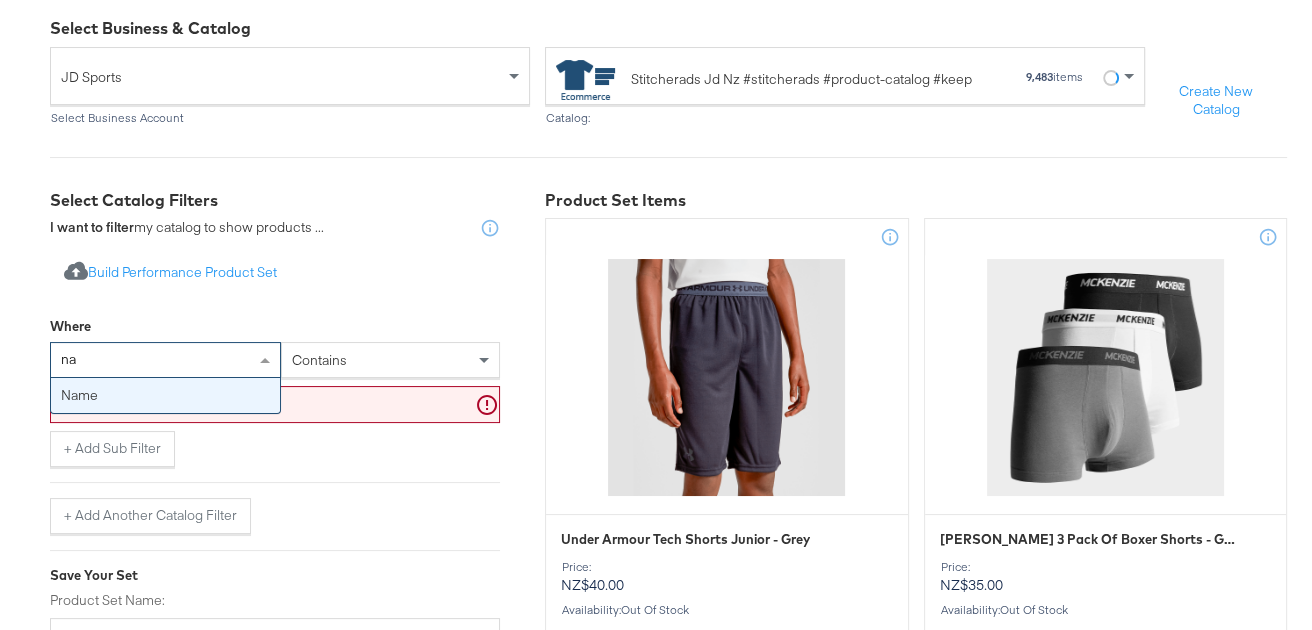 type on "nam" 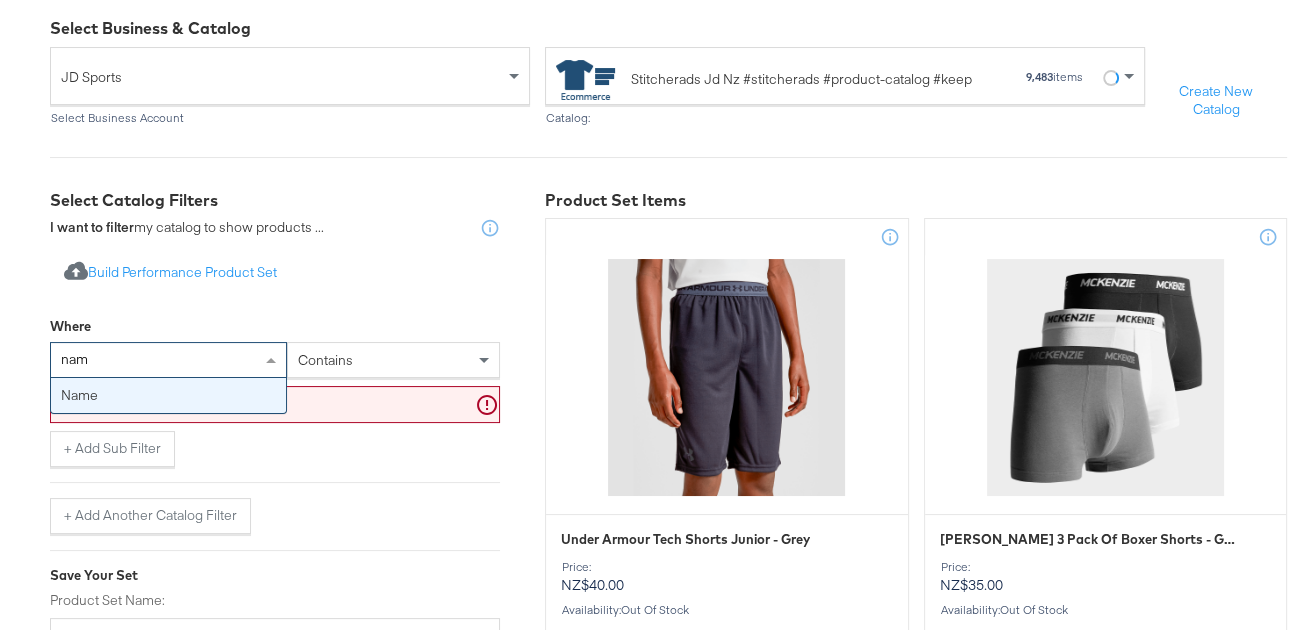 type 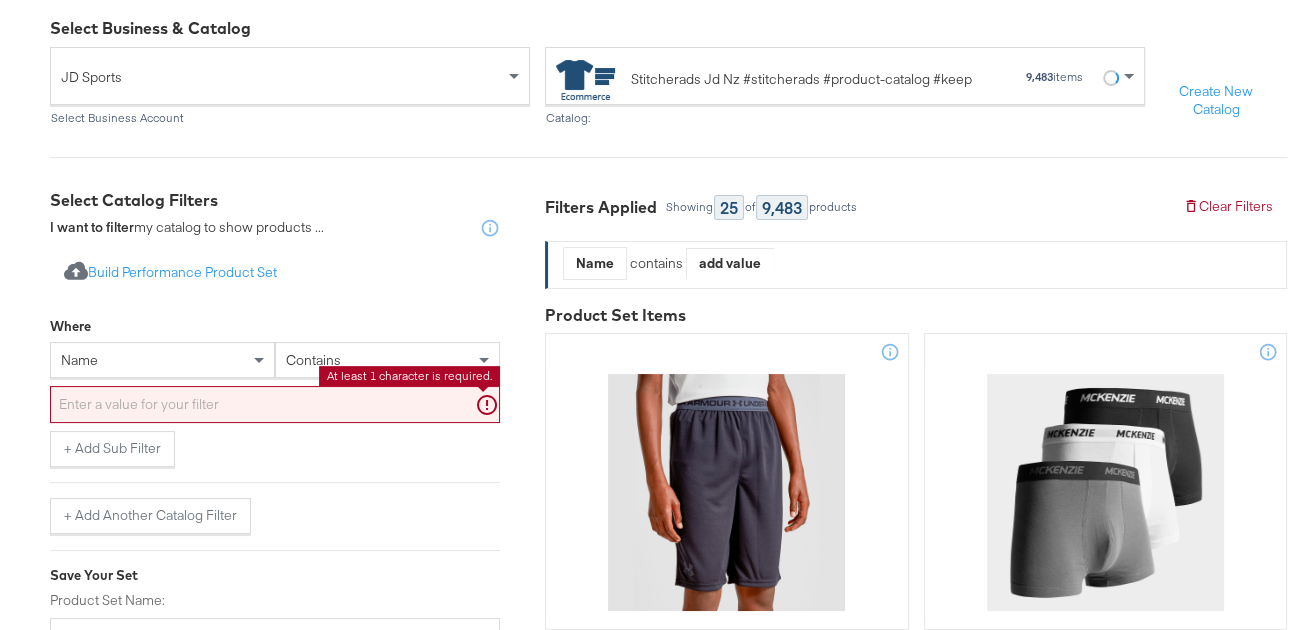 click at bounding box center [275, 404] 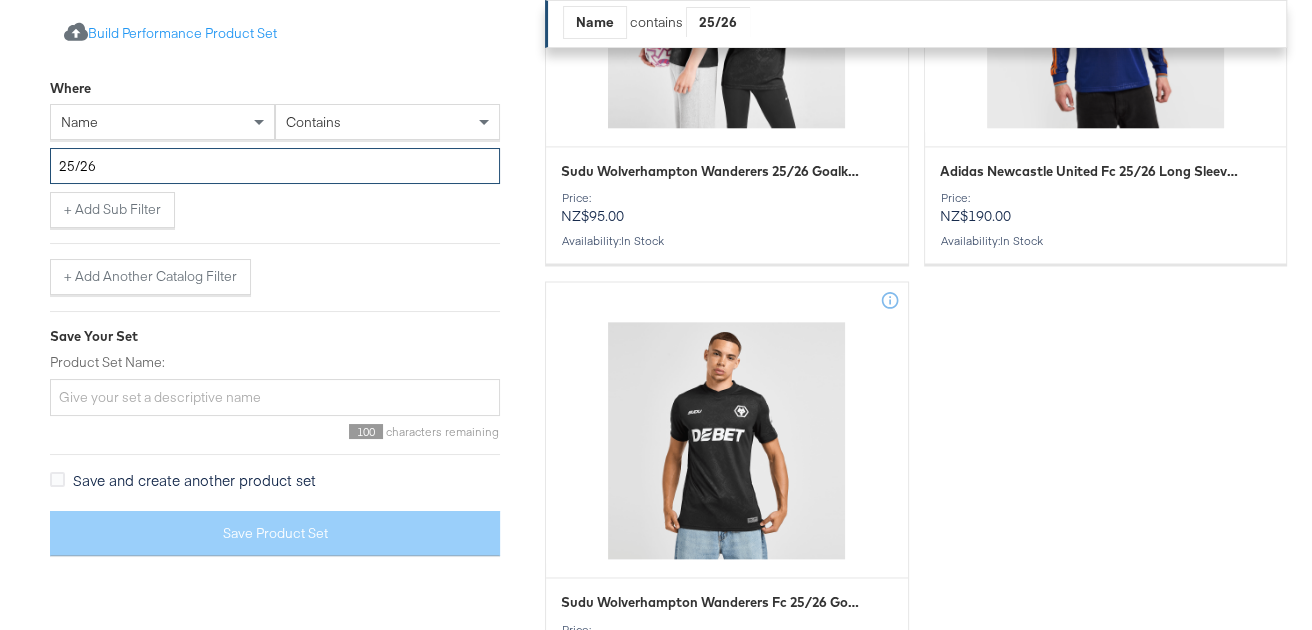 scroll, scrollTop: 2953, scrollLeft: 0, axis: vertical 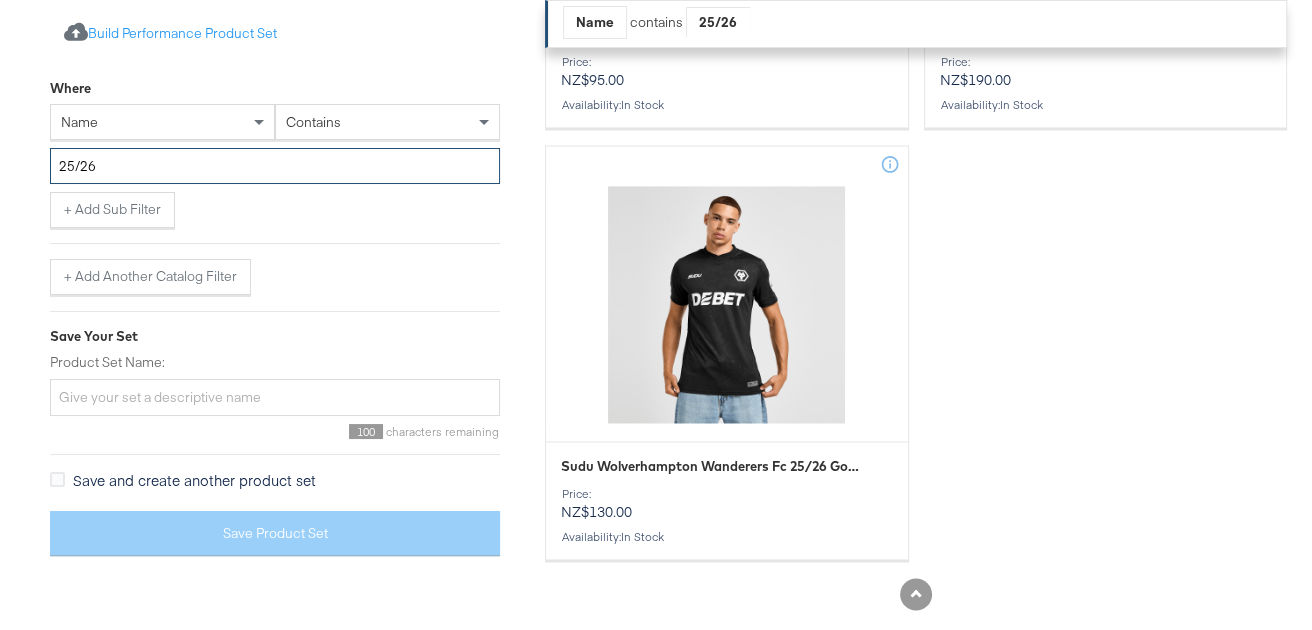 type on "25/26" 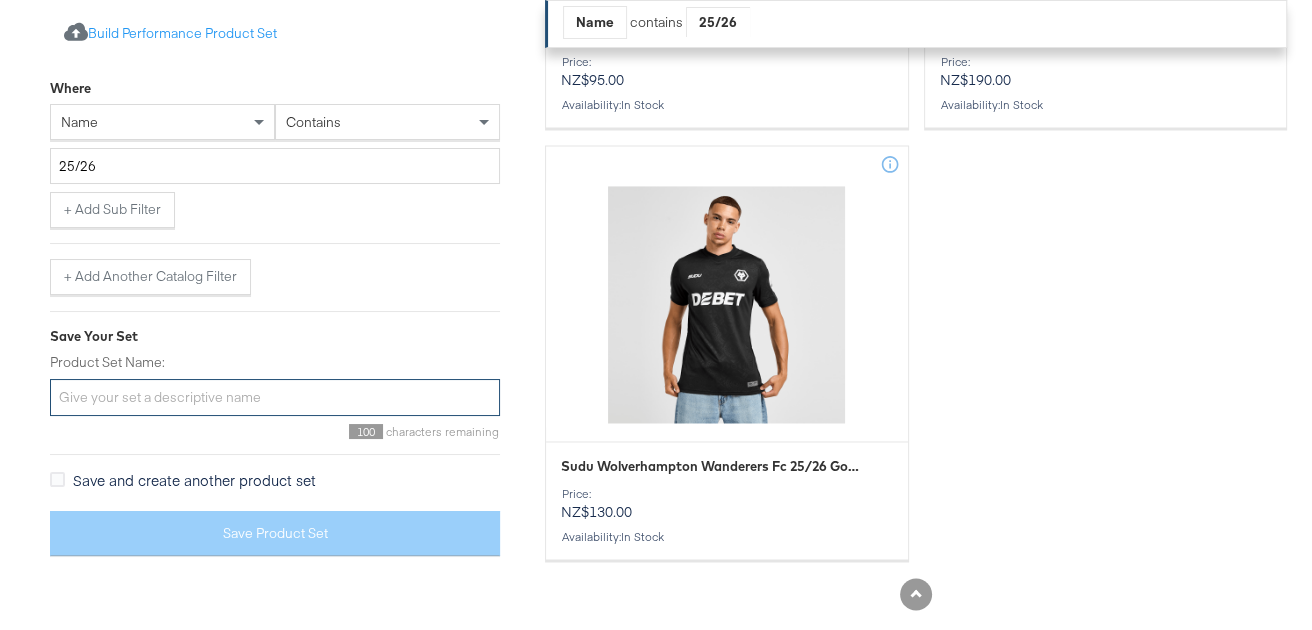 click on "Product Set Name:" at bounding box center (275, 397) 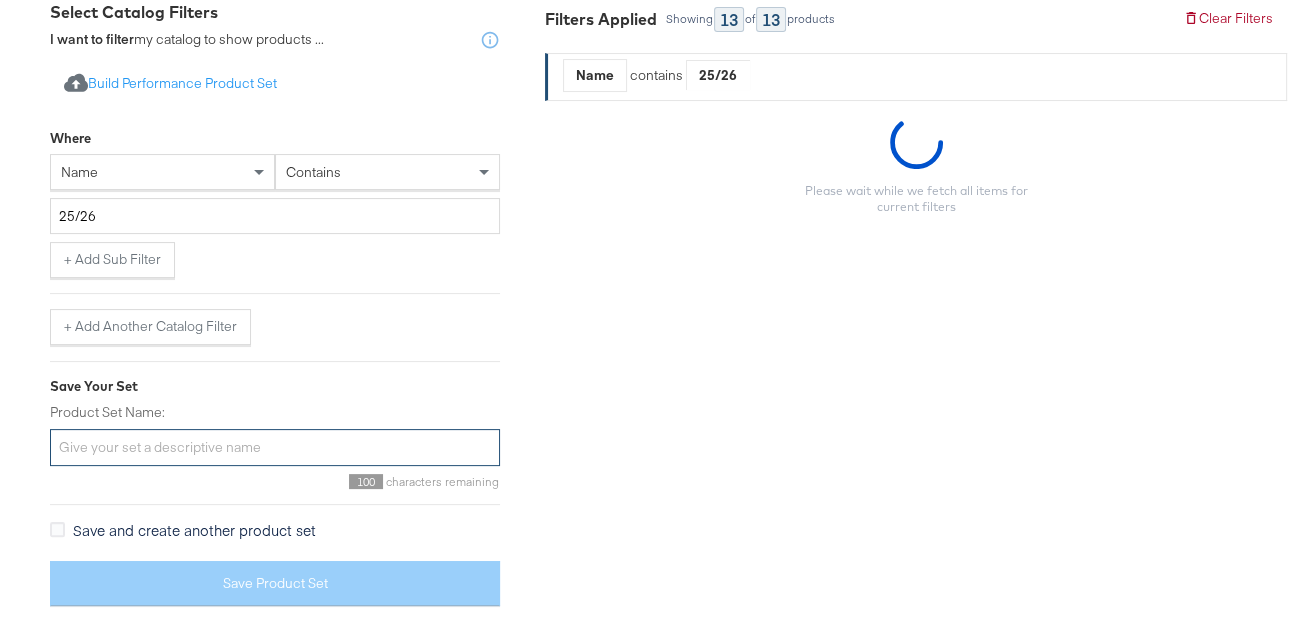 scroll, scrollTop: 377, scrollLeft: 0, axis: vertical 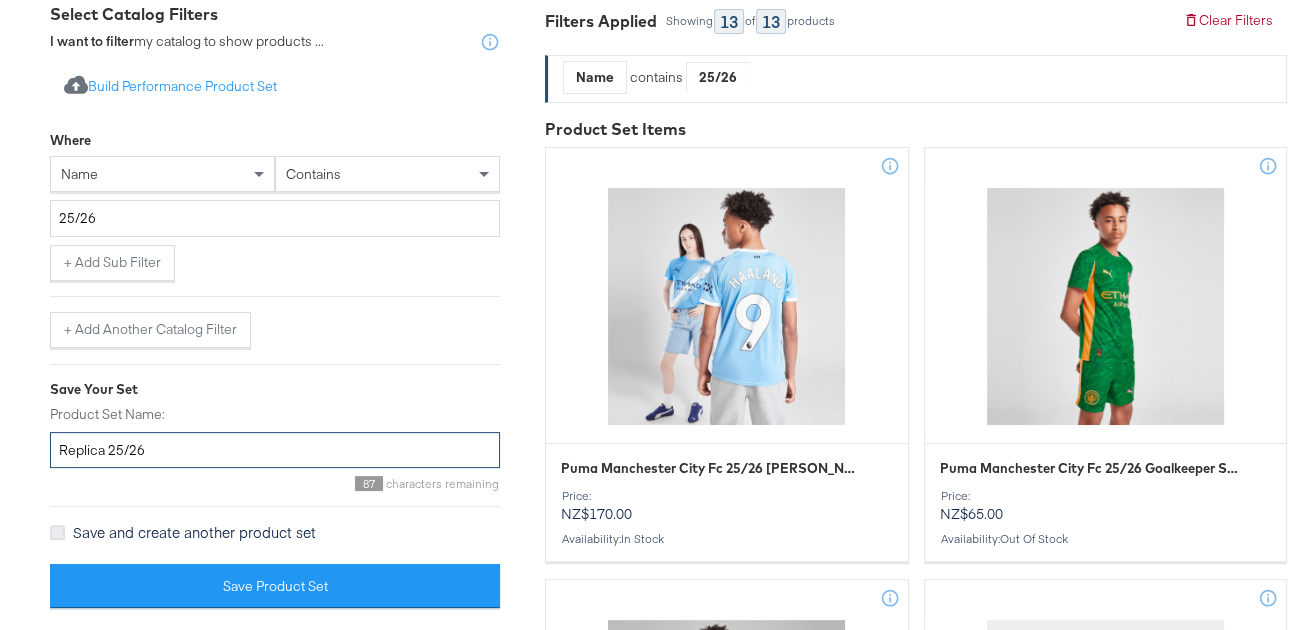 type on "Replica 25/26" 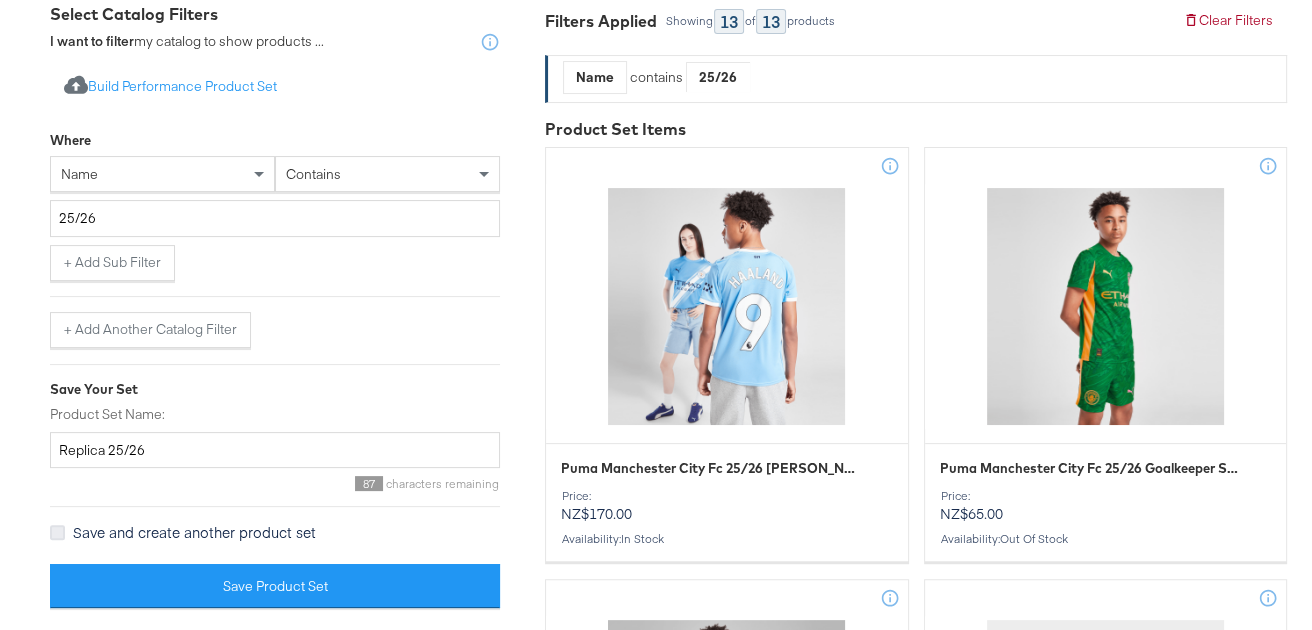 click at bounding box center (57, 532) 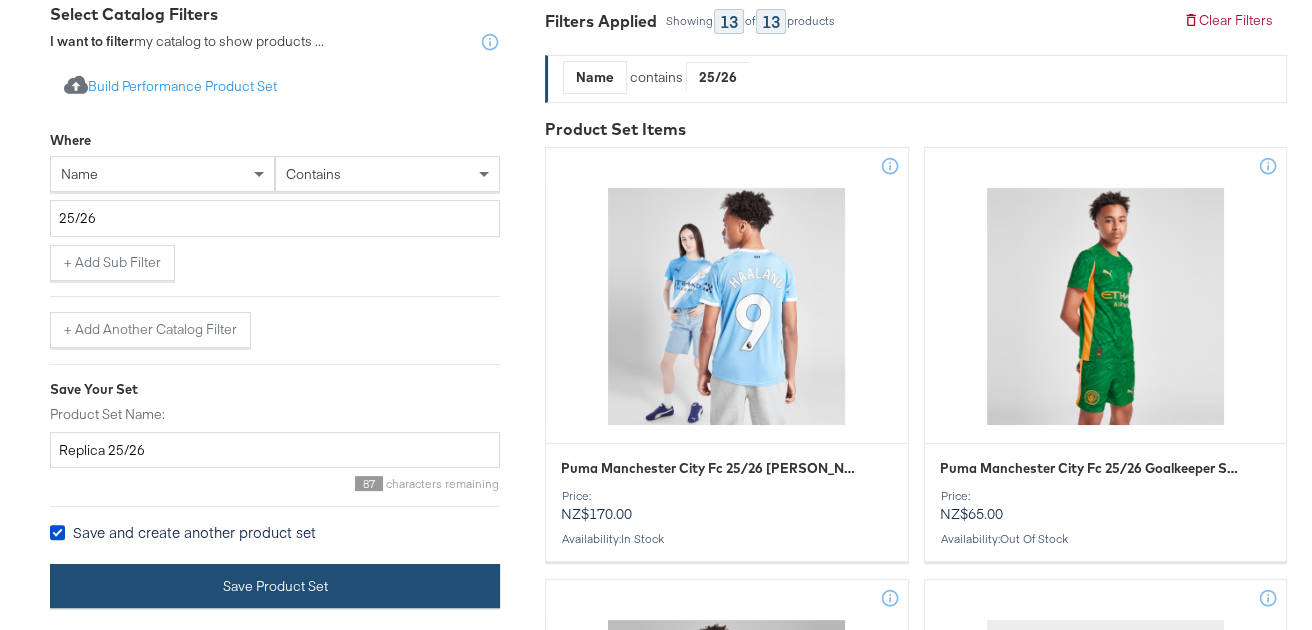 click on "Save Product Set" at bounding box center [275, 586] 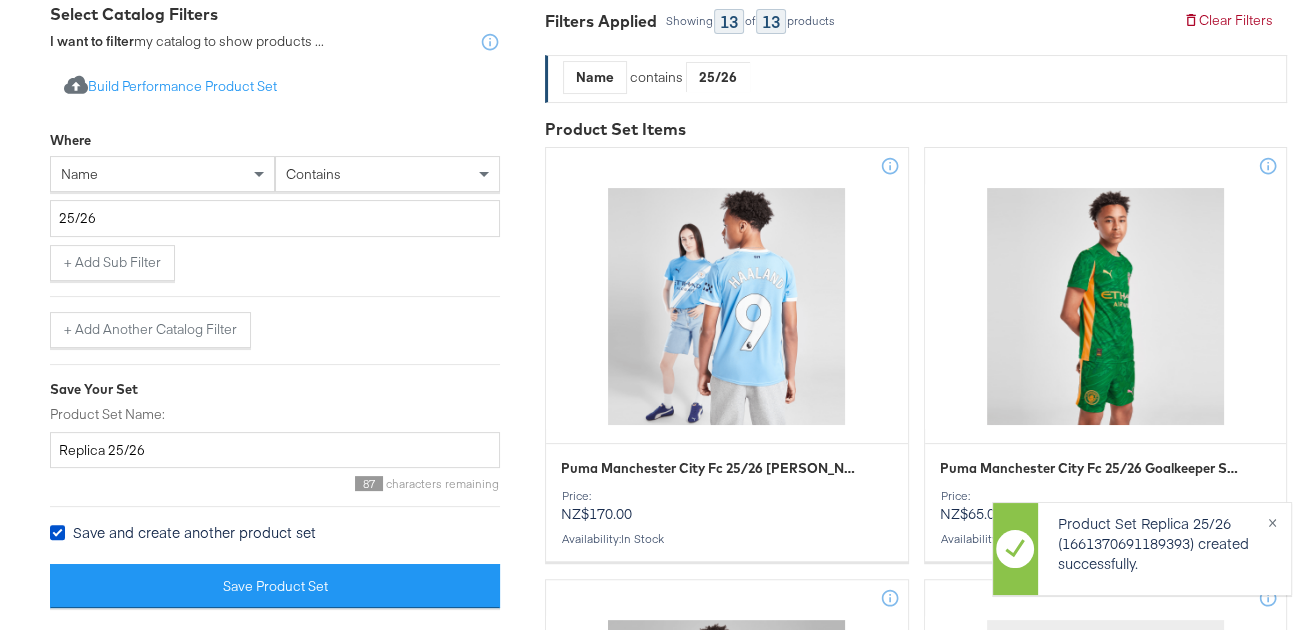 type 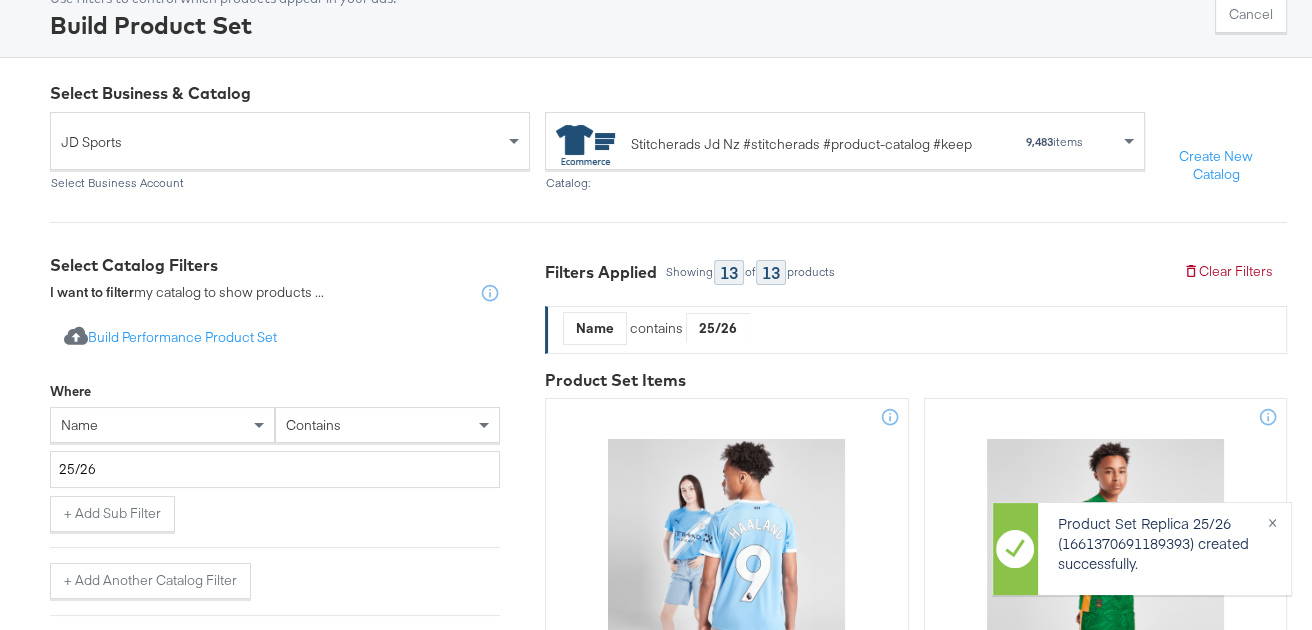 scroll, scrollTop: 0, scrollLeft: 0, axis: both 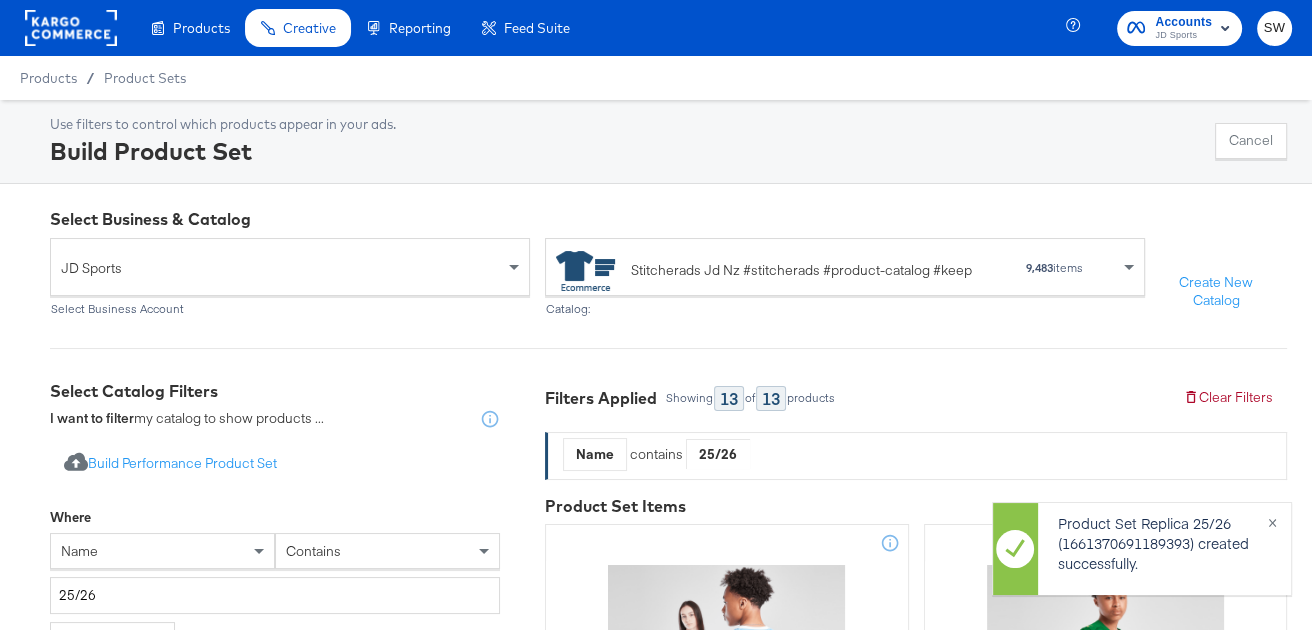click on "Stitcherads Jd Nz #stitcherads #product-catalog #keep" at bounding box center [775, 271] 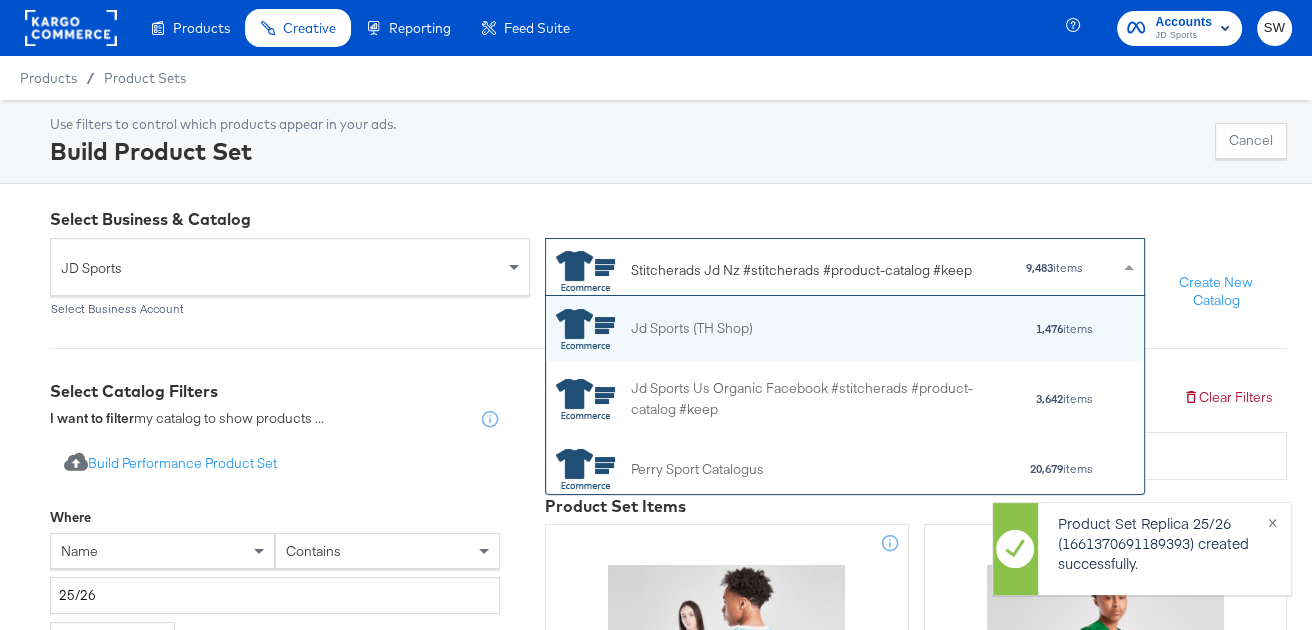 scroll, scrollTop: 0, scrollLeft: 0, axis: both 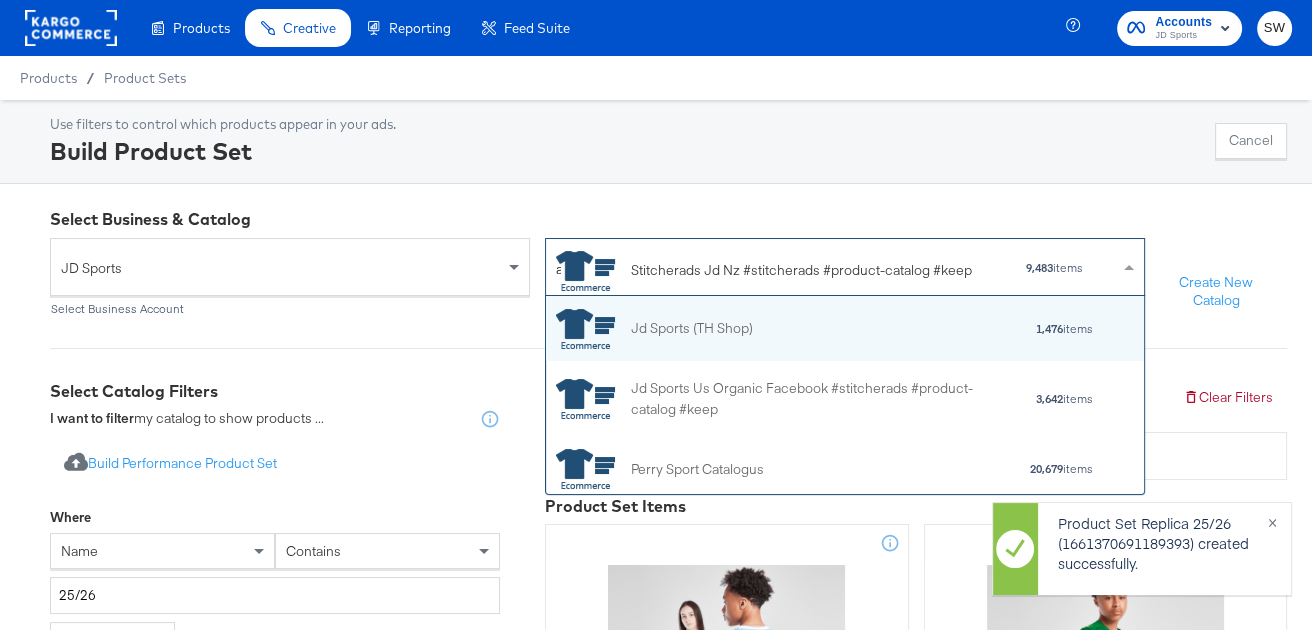 type on "au" 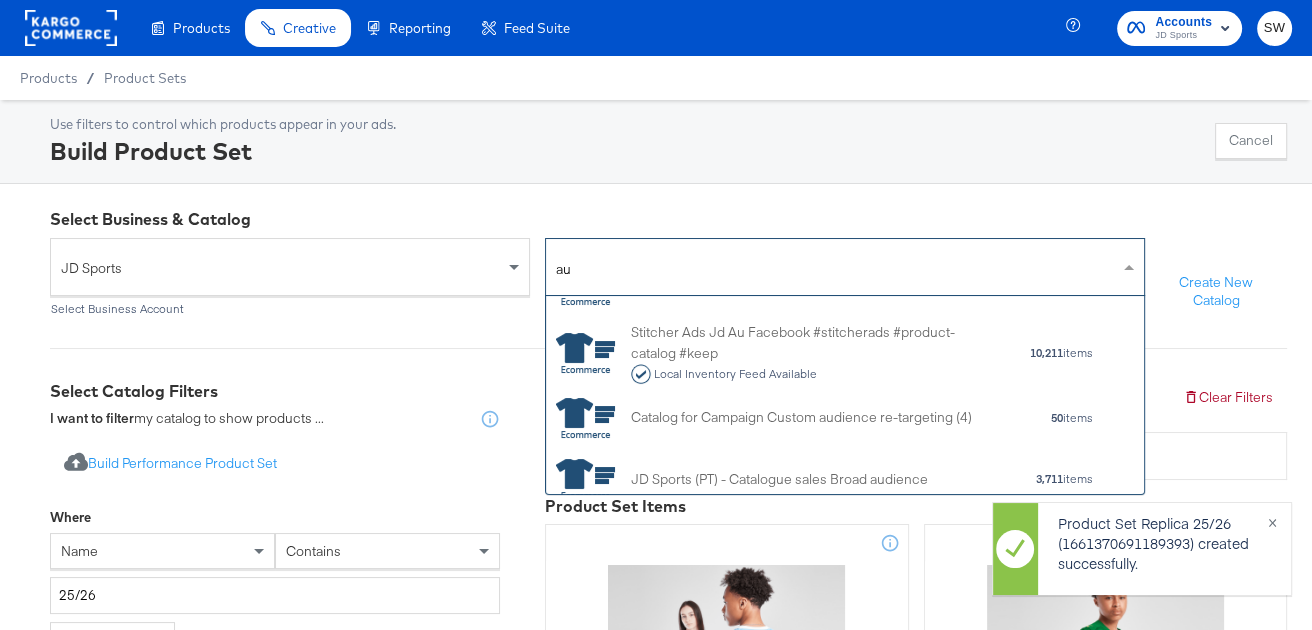 scroll, scrollTop: 173, scrollLeft: 0, axis: vertical 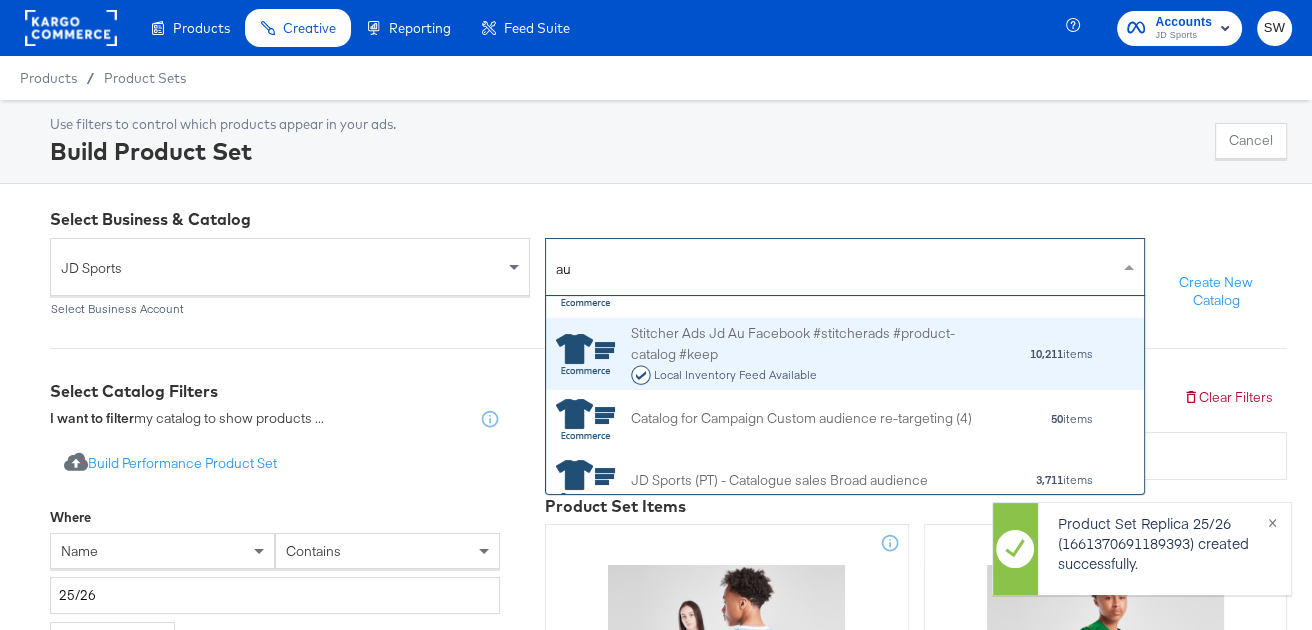 click on "Local Inventory Feed Available" at bounding box center [735, 375] 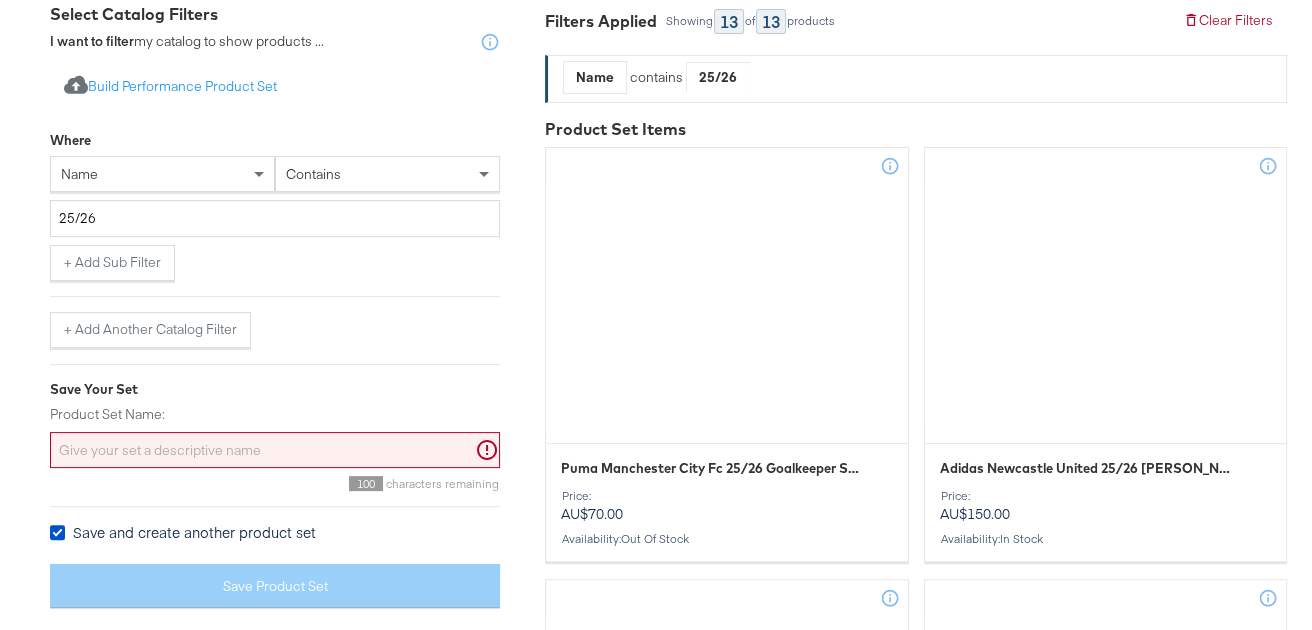 scroll, scrollTop: 382, scrollLeft: 0, axis: vertical 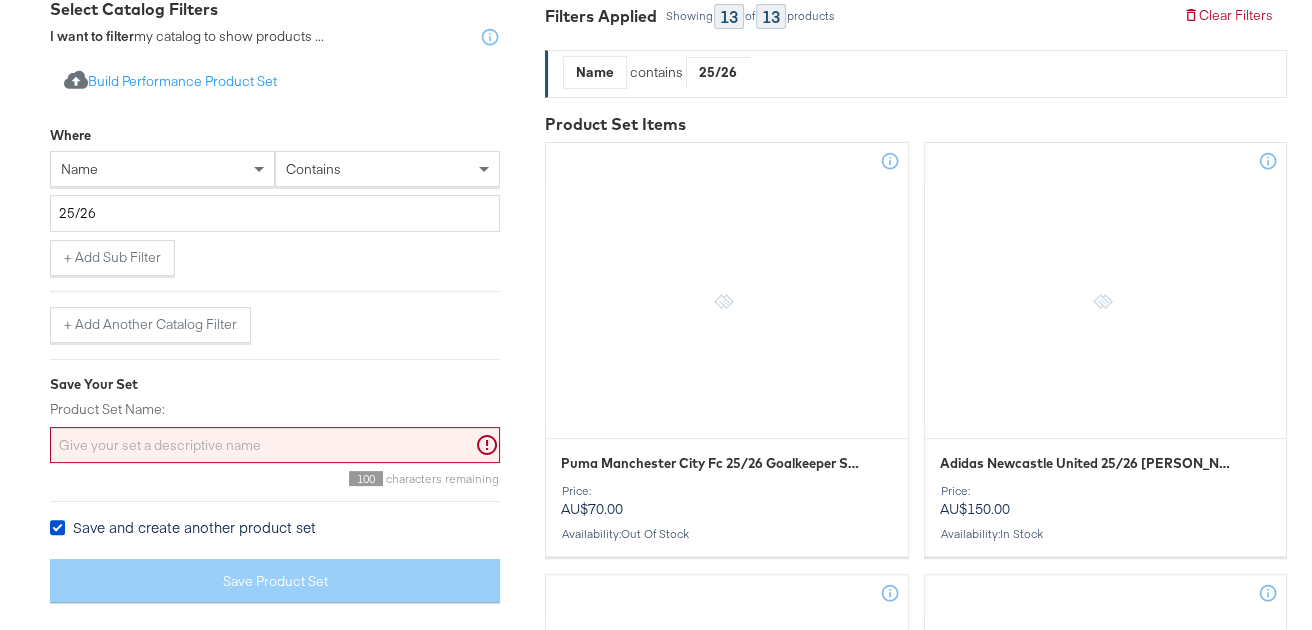 click on "Product Set Name:" at bounding box center (275, 445) 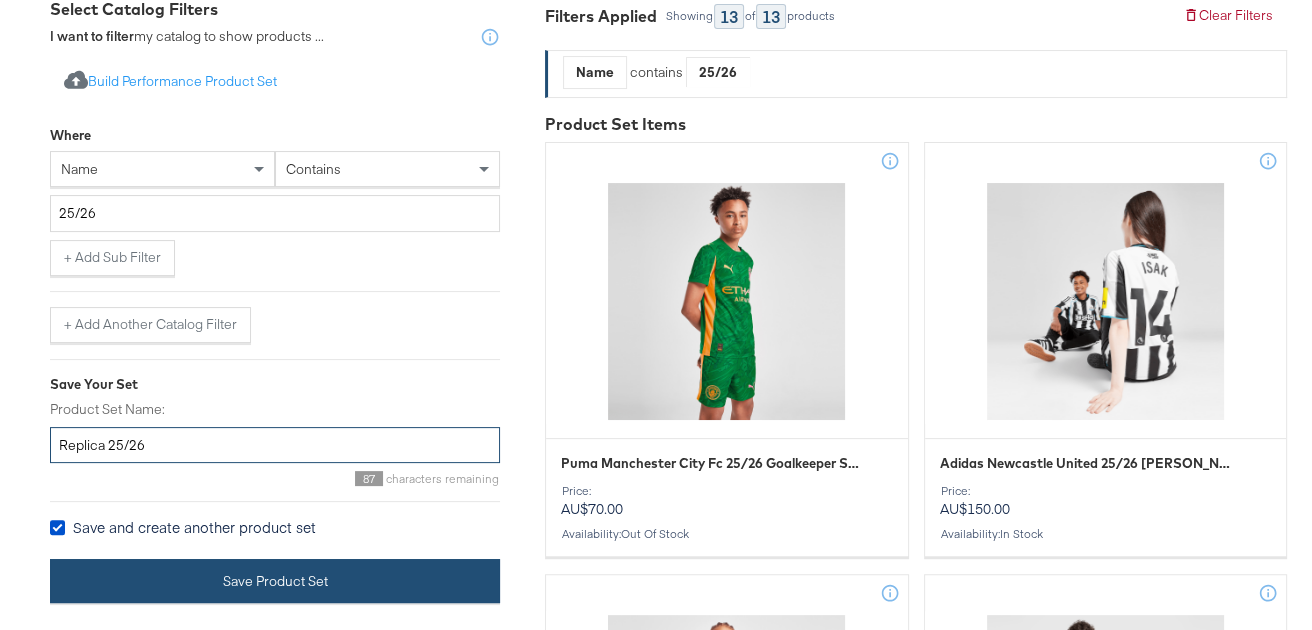 type on "Replica 25/26" 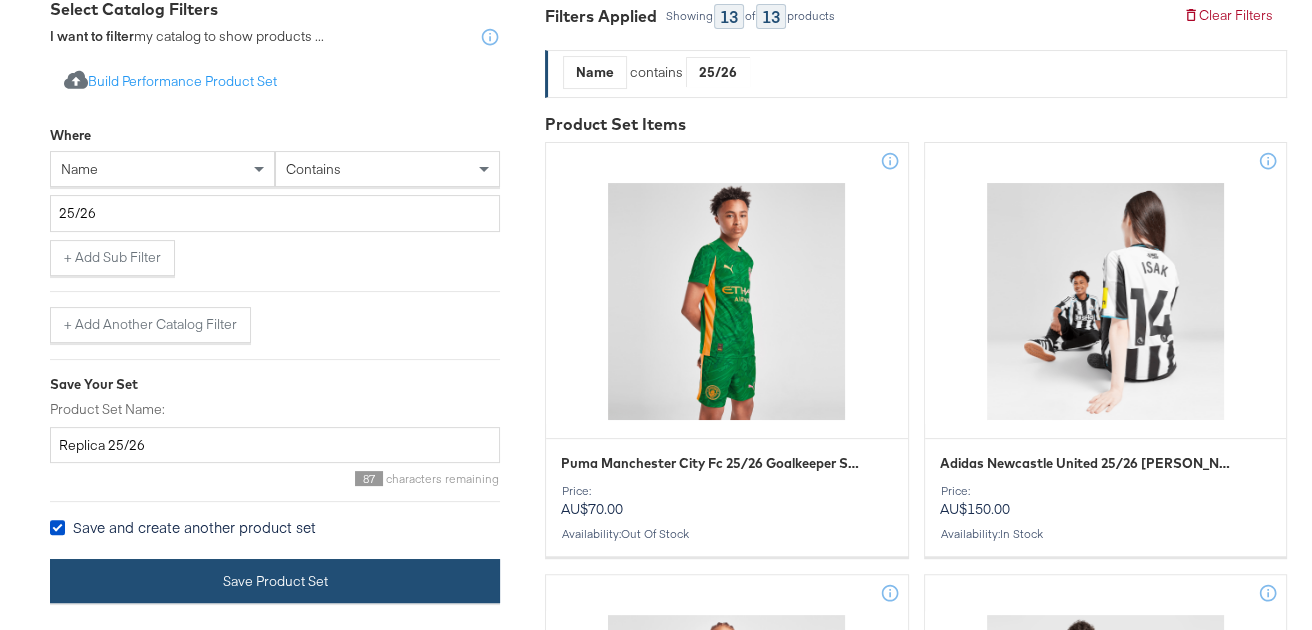 click on "Save Product Set" at bounding box center (275, 581) 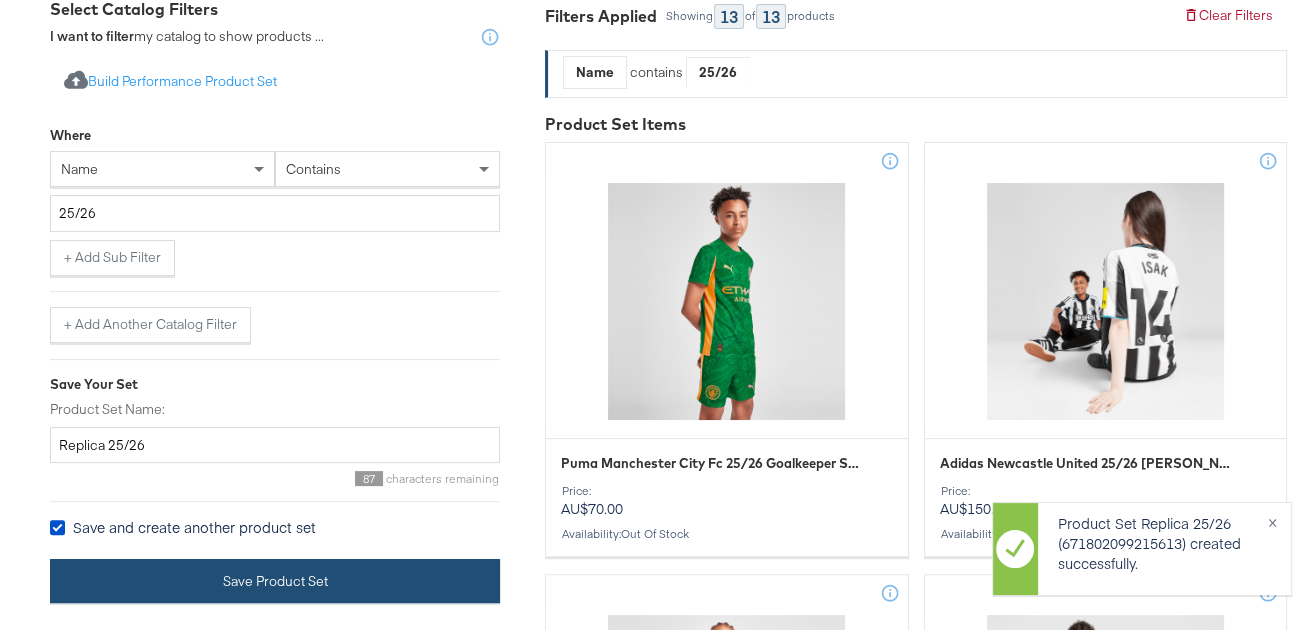 type 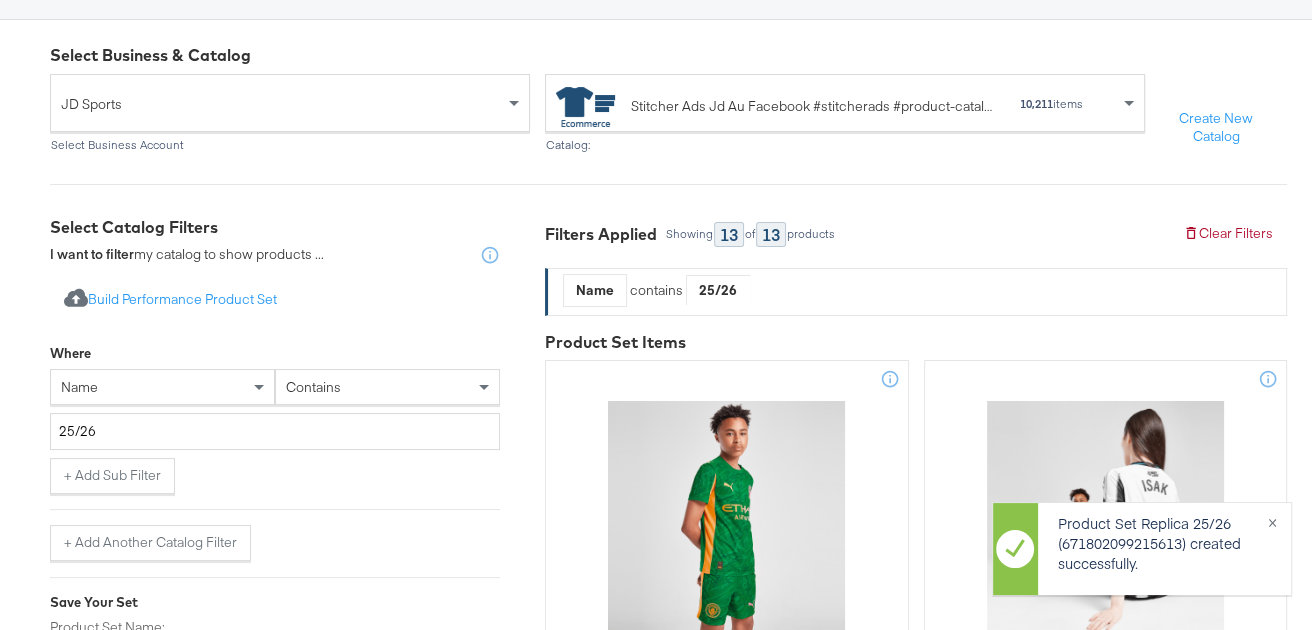 scroll, scrollTop: 37, scrollLeft: 0, axis: vertical 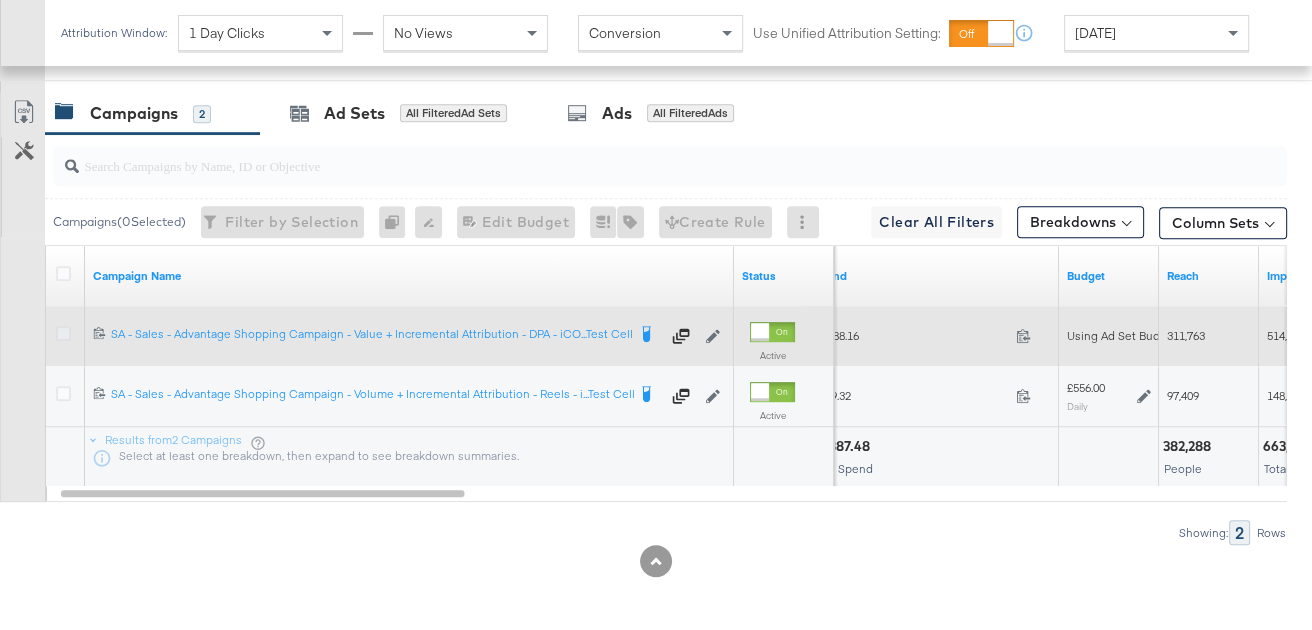 click at bounding box center (63, 333) 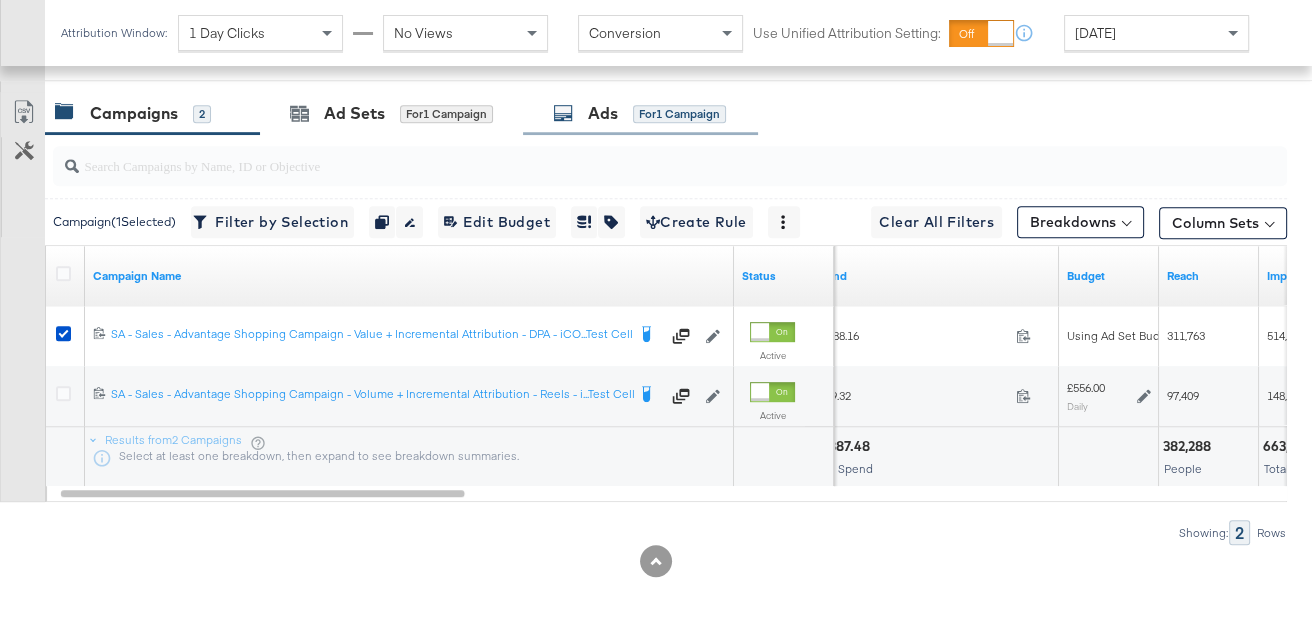 click on "Ads for  1   Campaign" at bounding box center [640, 113] 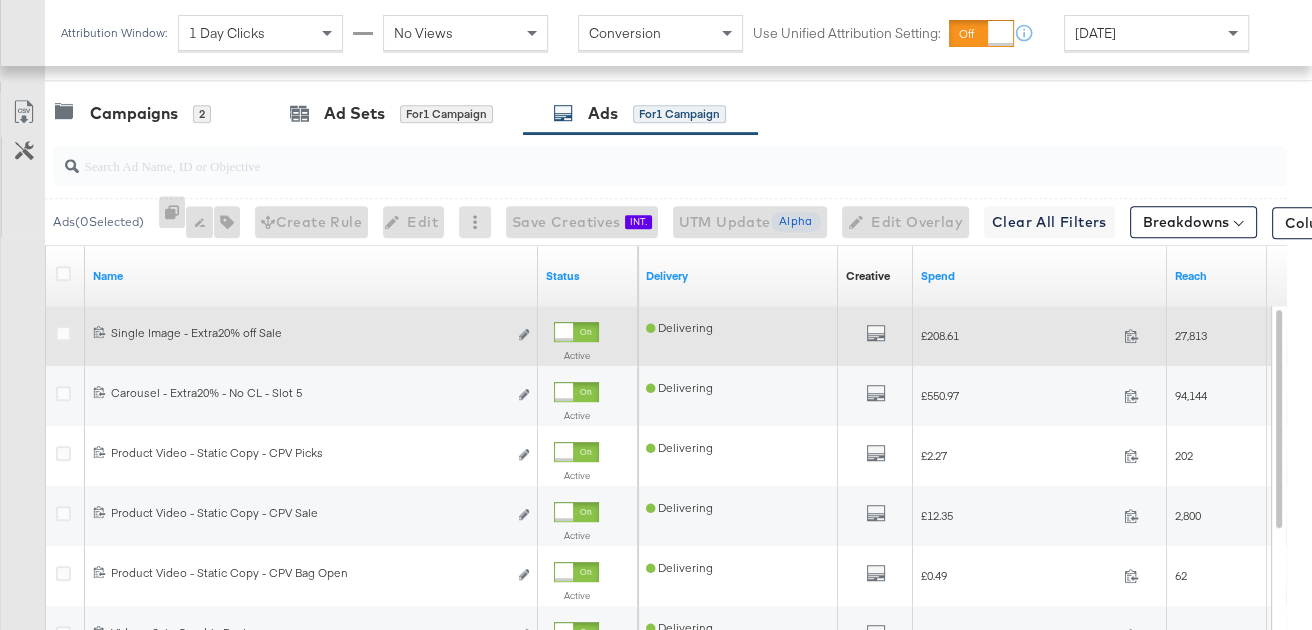 click at bounding box center [576, 332] 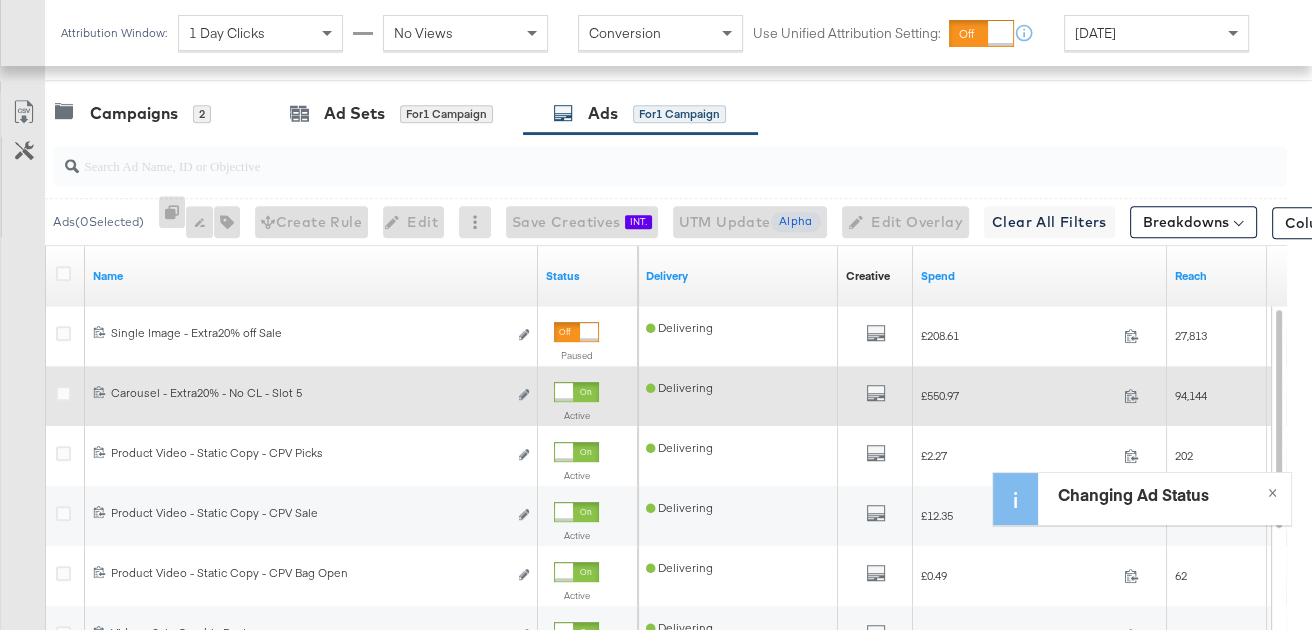 click at bounding box center [564, 392] 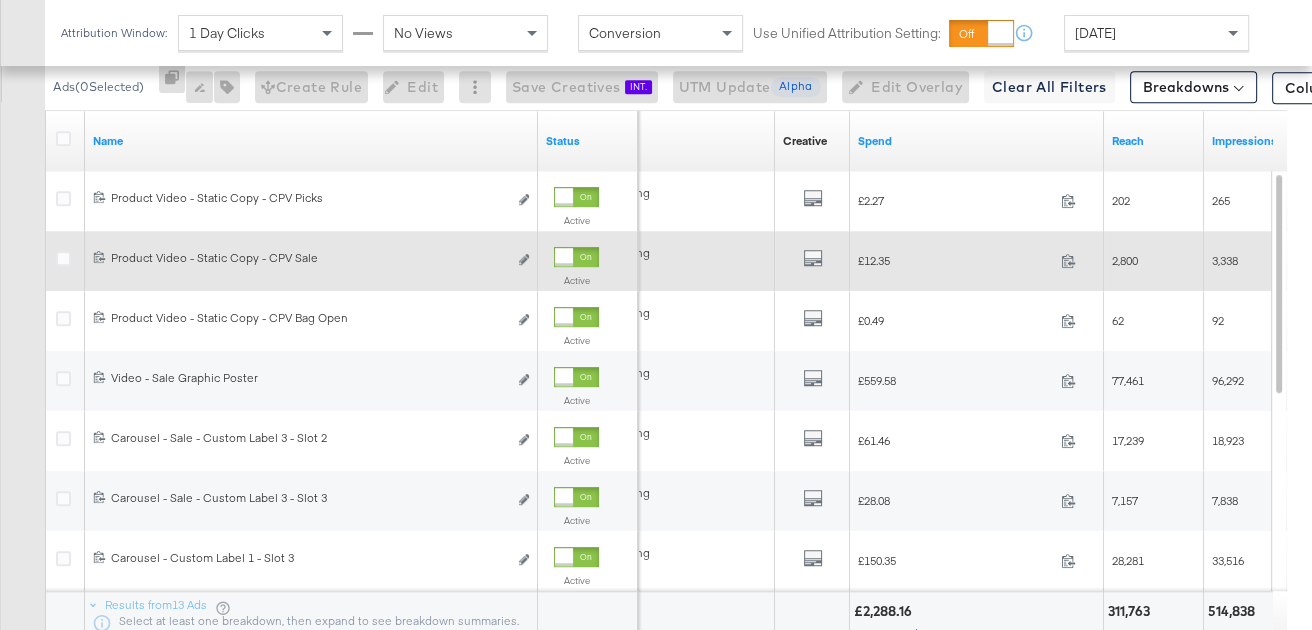 scroll, scrollTop: 1212, scrollLeft: 0, axis: vertical 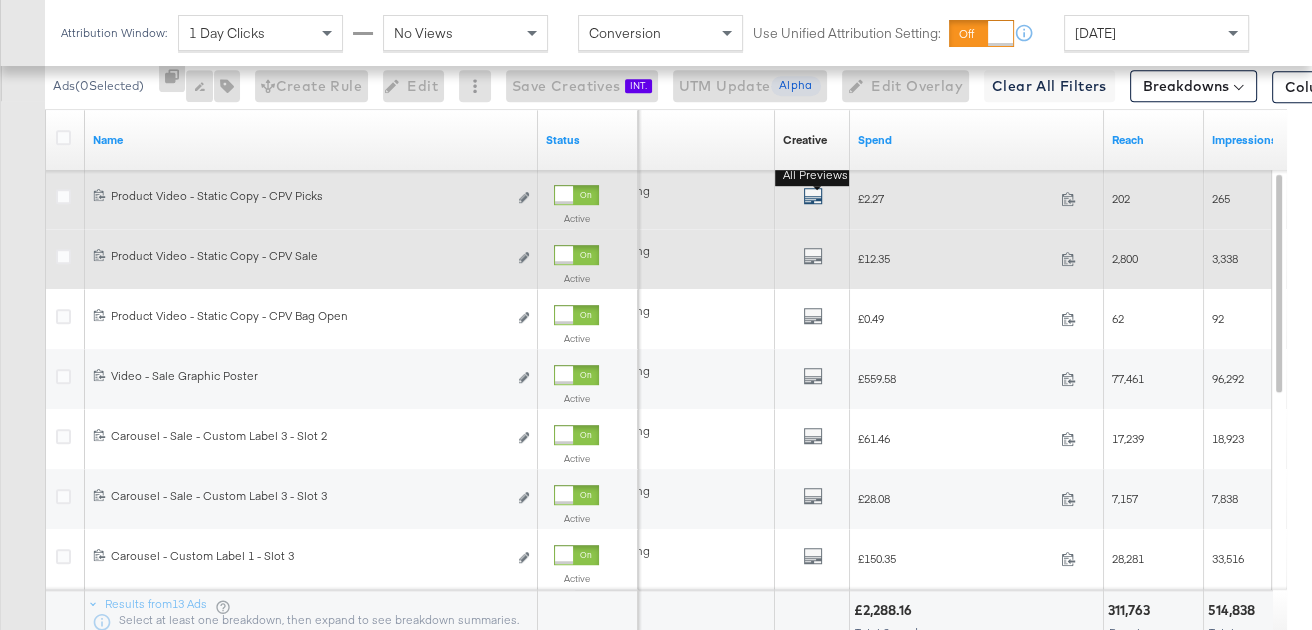 click at bounding box center [813, 196] 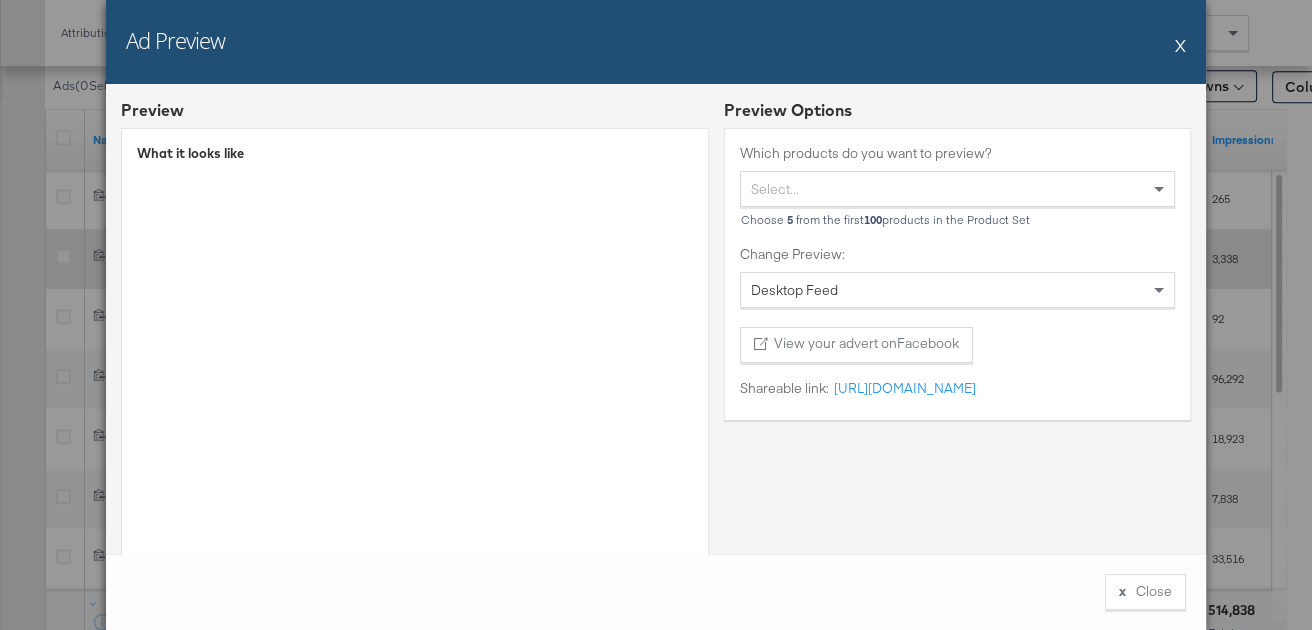 click on "X" at bounding box center (1180, 45) 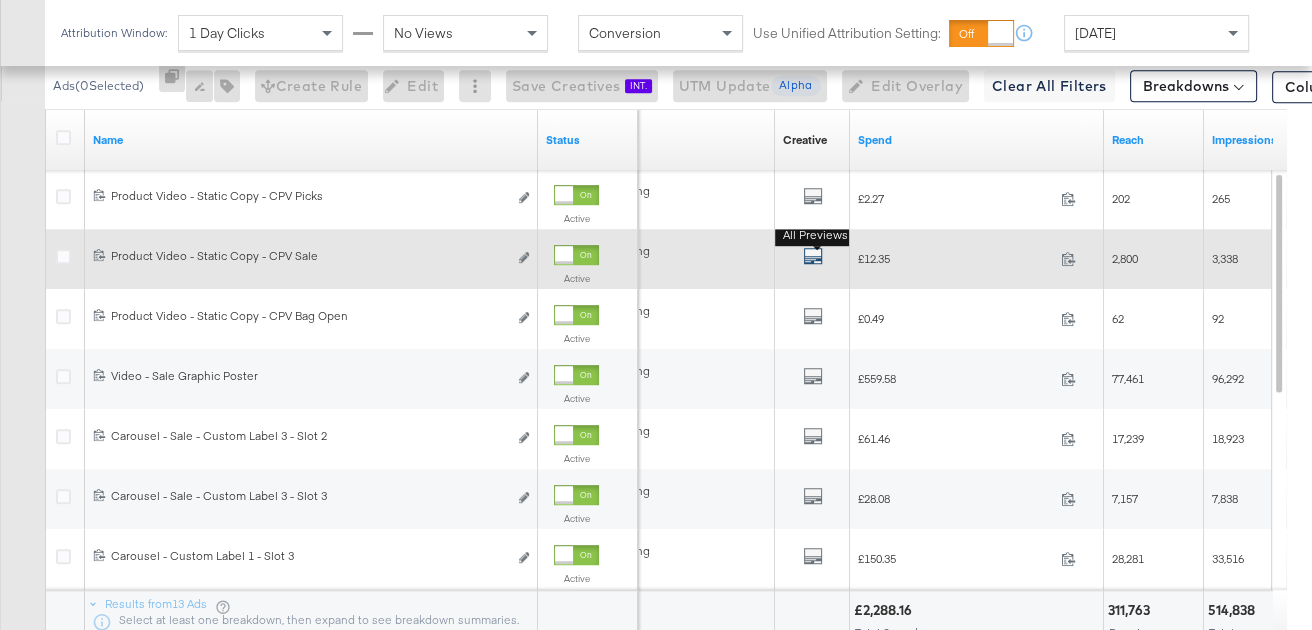click at bounding box center [813, 256] 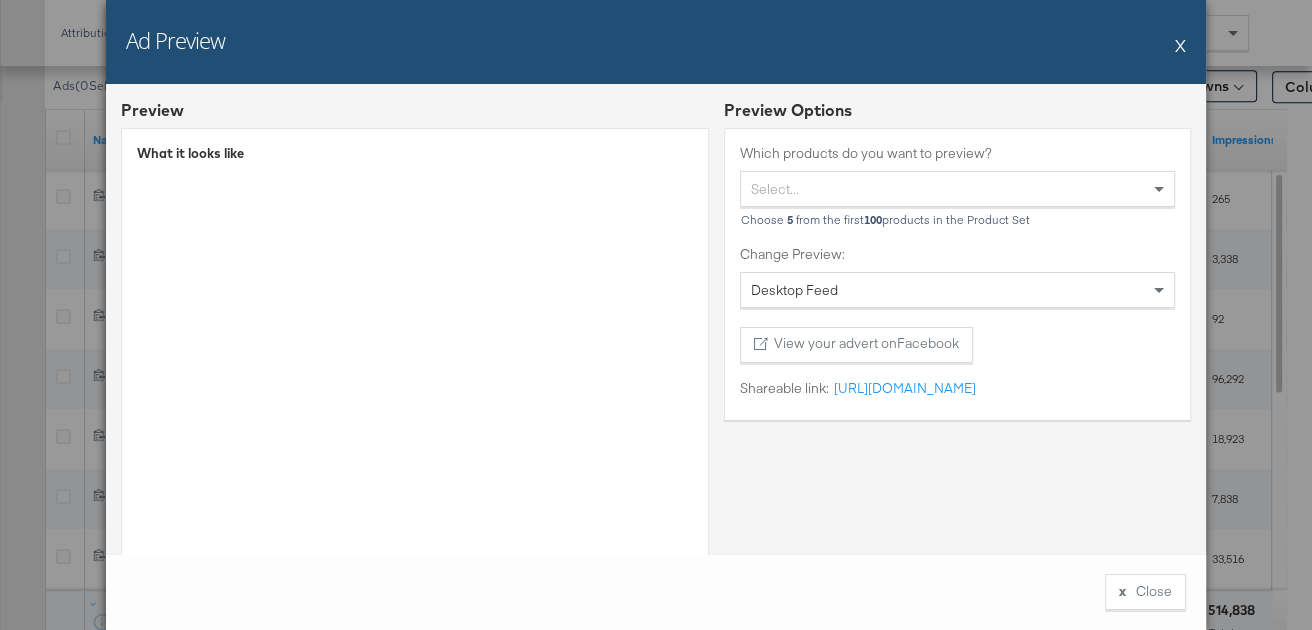 click on "X" at bounding box center (1180, 45) 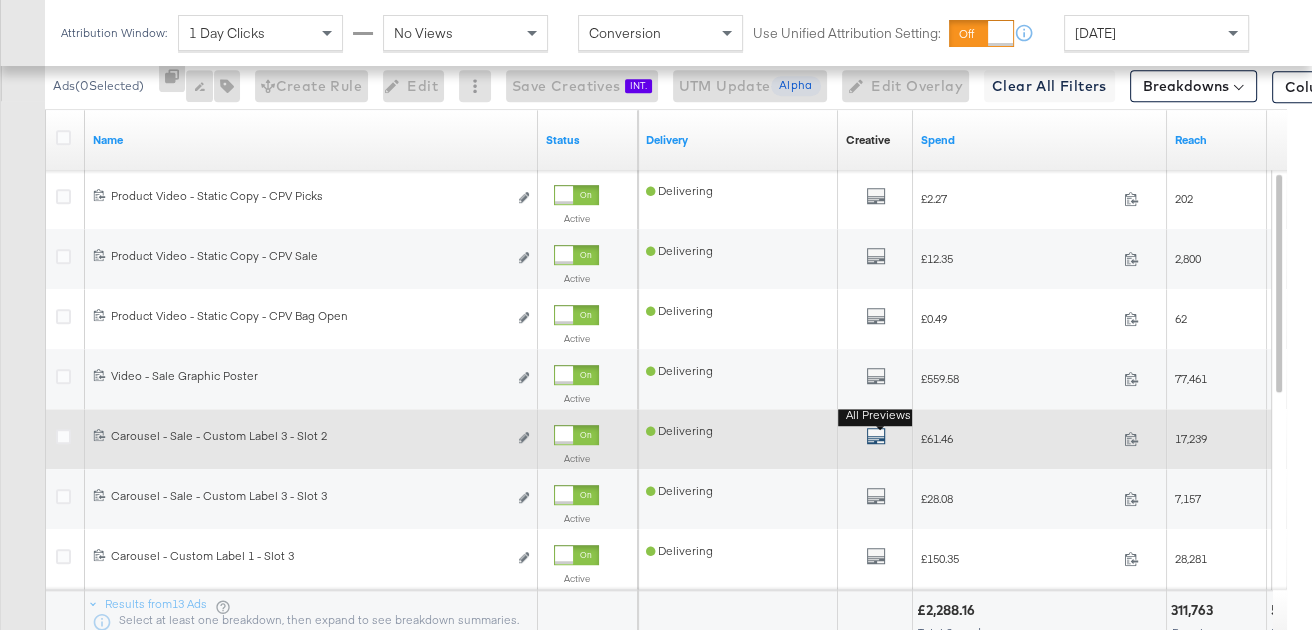 click at bounding box center (876, 436) 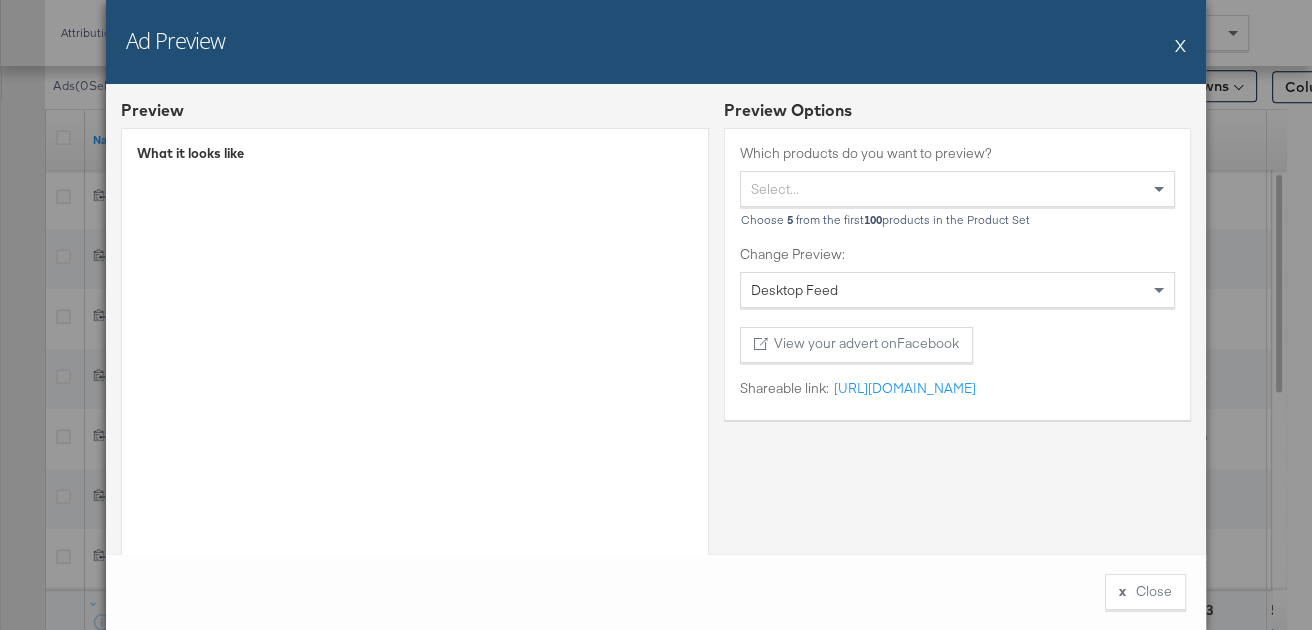 click on "X" at bounding box center (1180, 45) 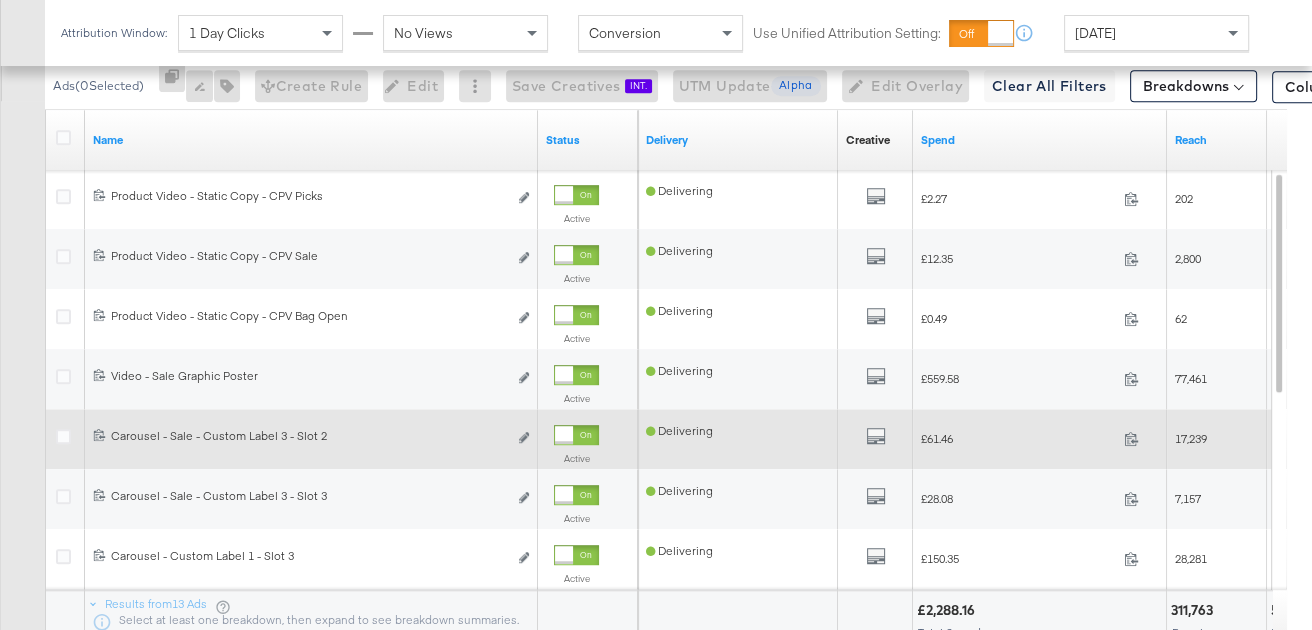 click at bounding box center (564, 435) 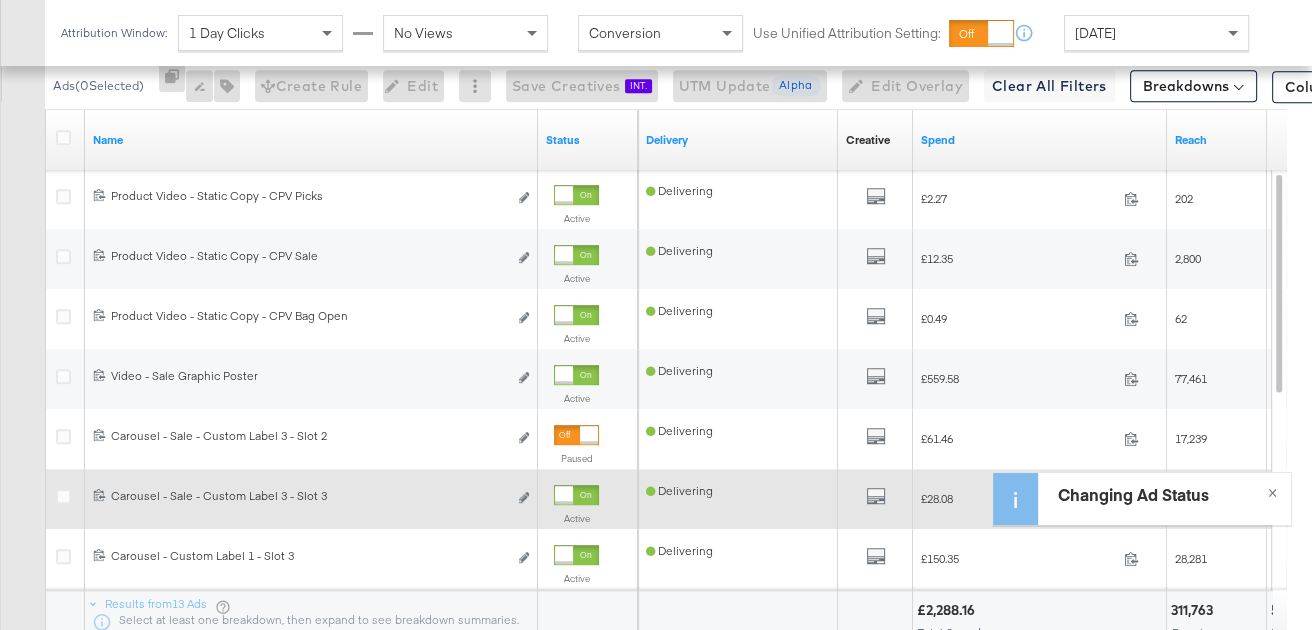 click at bounding box center (564, 495) 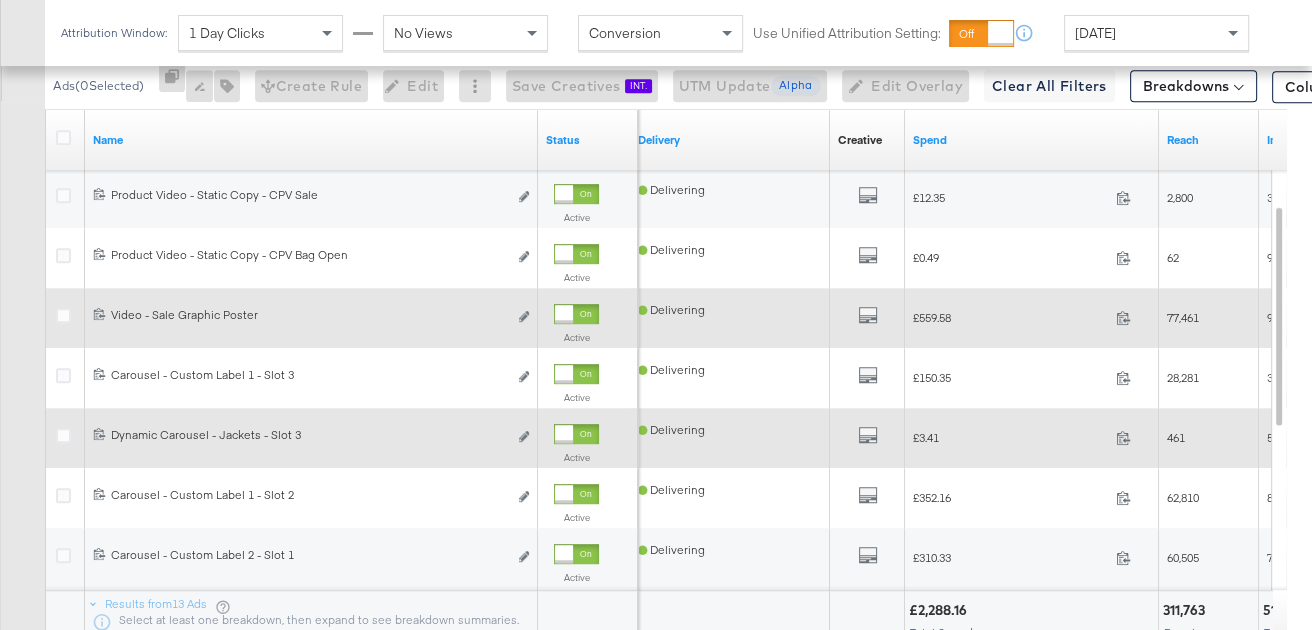 click at bounding box center (576, 314) 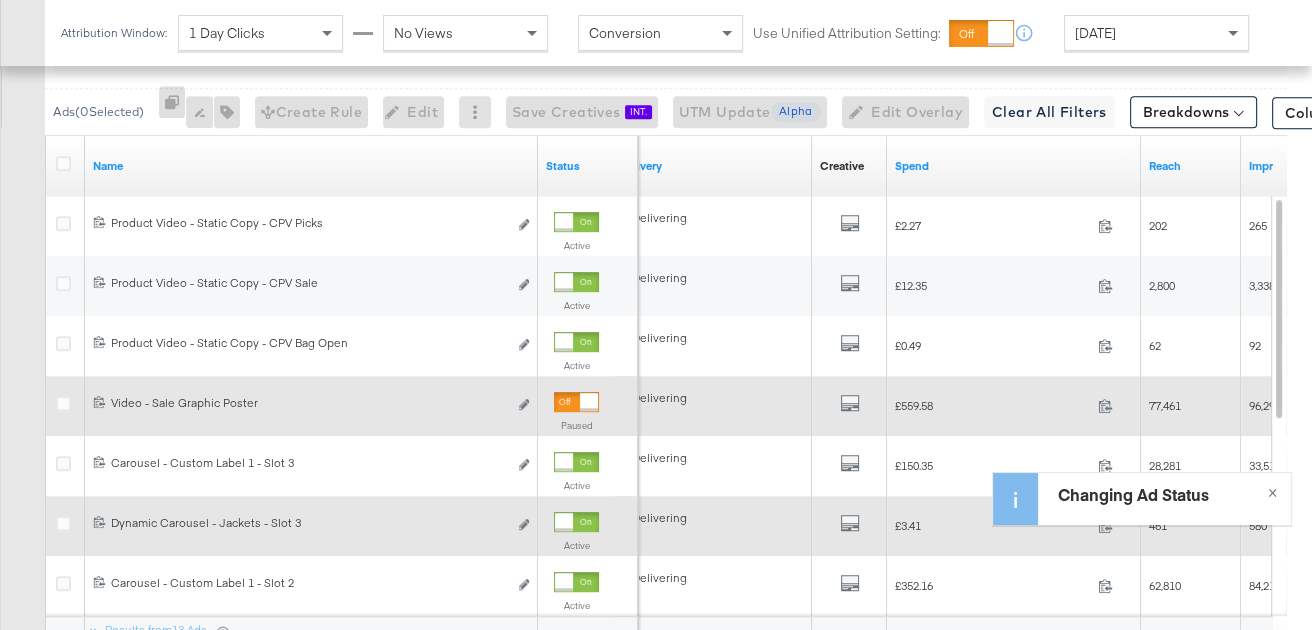 scroll, scrollTop: 1185, scrollLeft: 0, axis: vertical 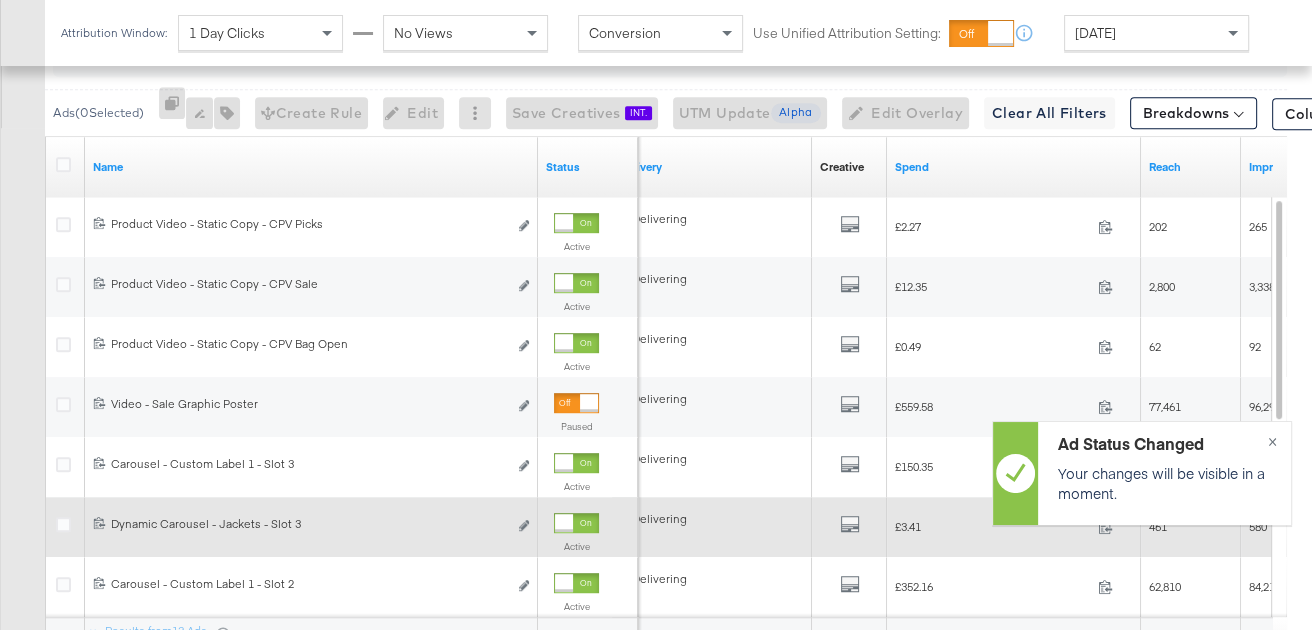 click at bounding box center (564, 283) 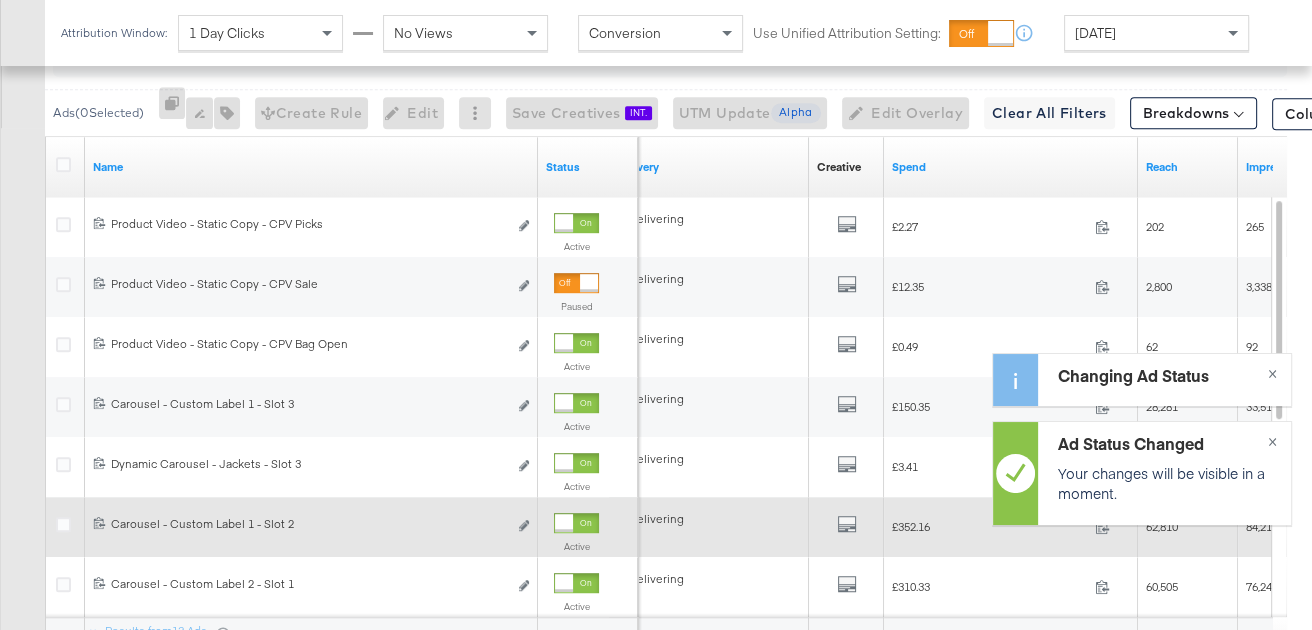 scroll, scrollTop: 1163, scrollLeft: 0, axis: vertical 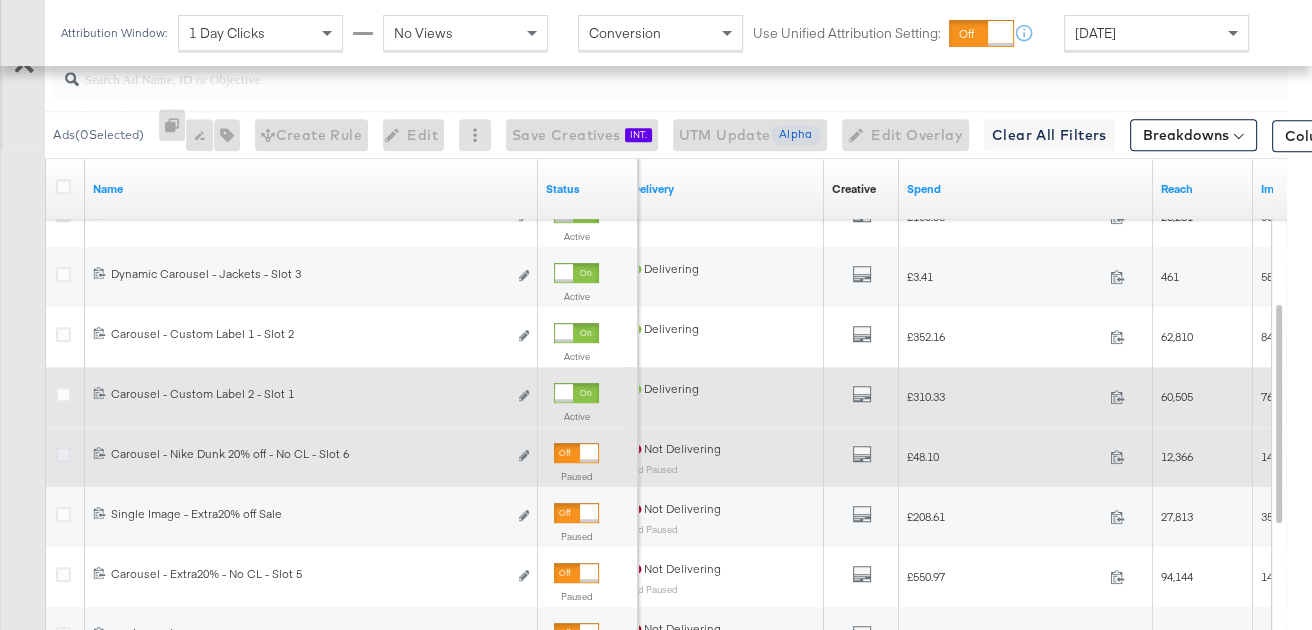 click at bounding box center (63, 454) 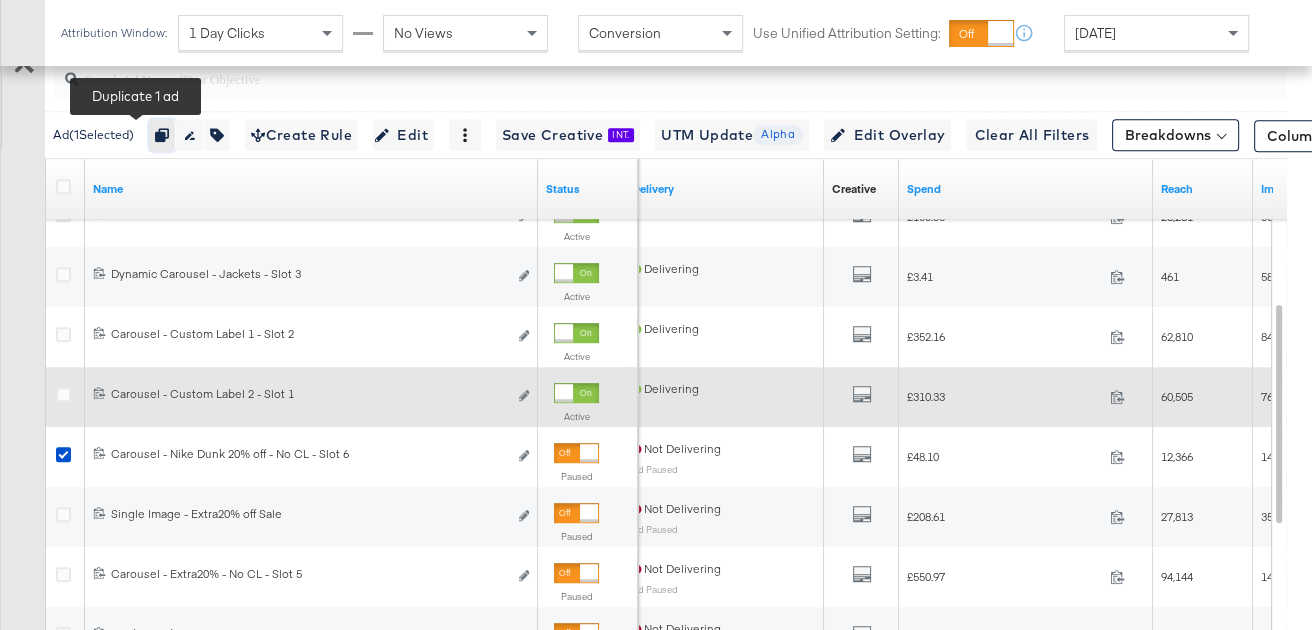 click 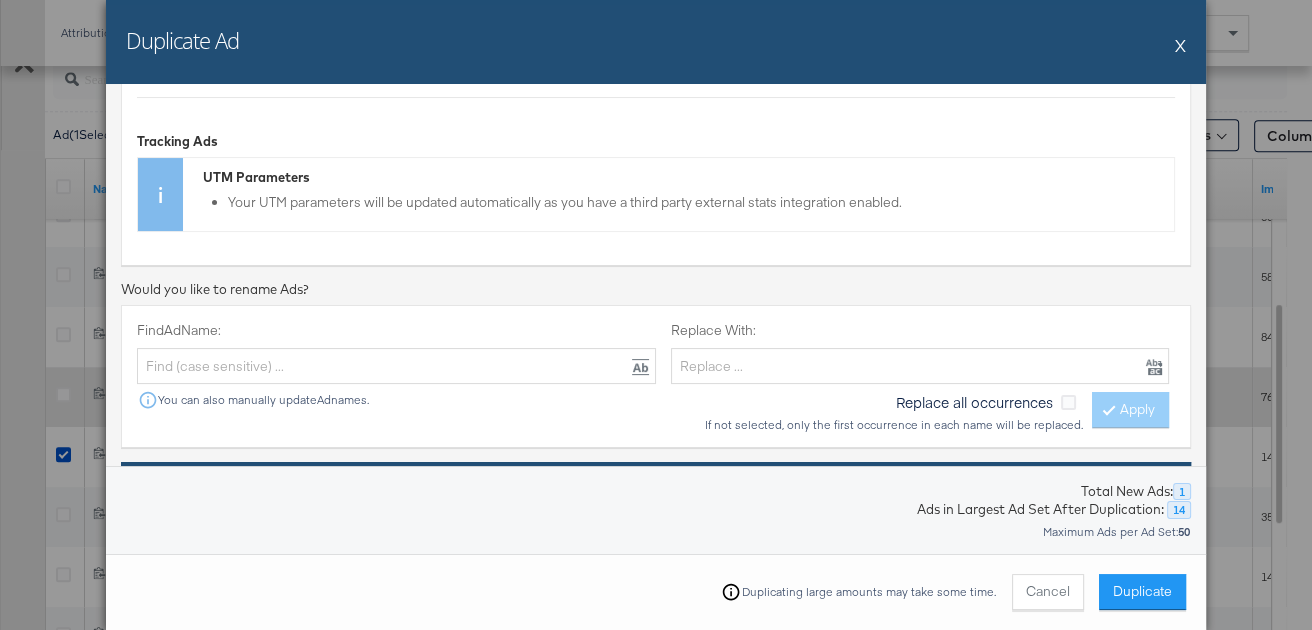 scroll, scrollTop: 685, scrollLeft: 0, axis: vertical 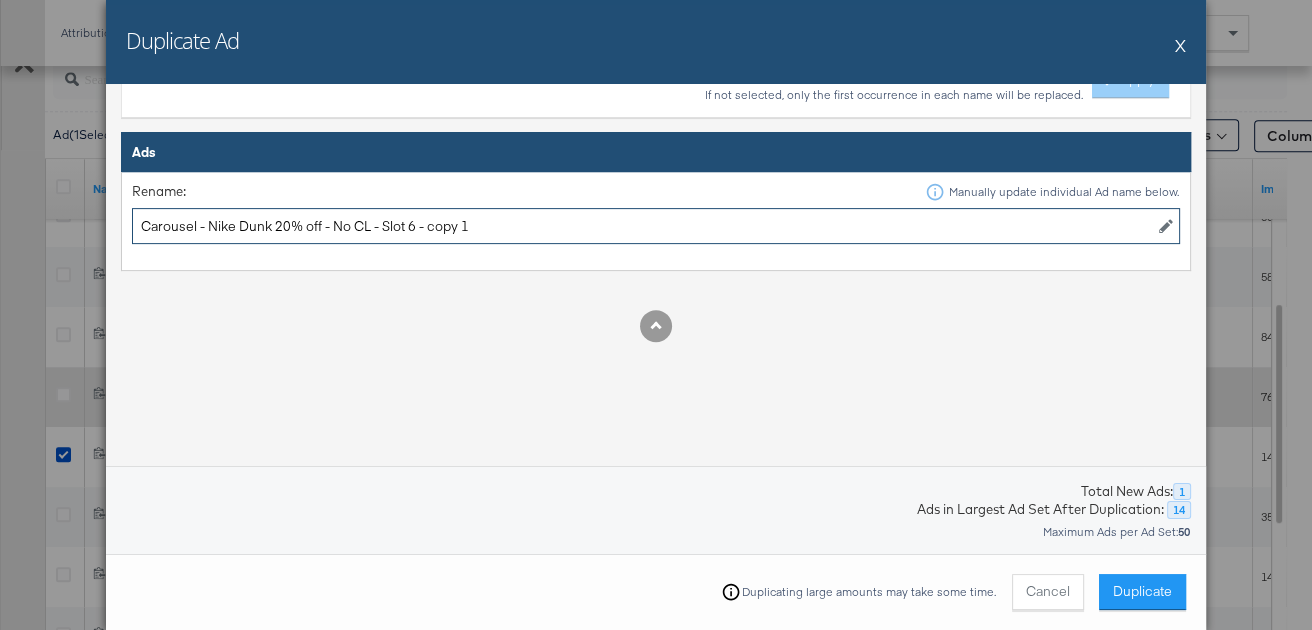 drag, startPoint x: 322, startPoint y: 224, endPoint x: 208, endPoint y: 222, distance: 114.01754 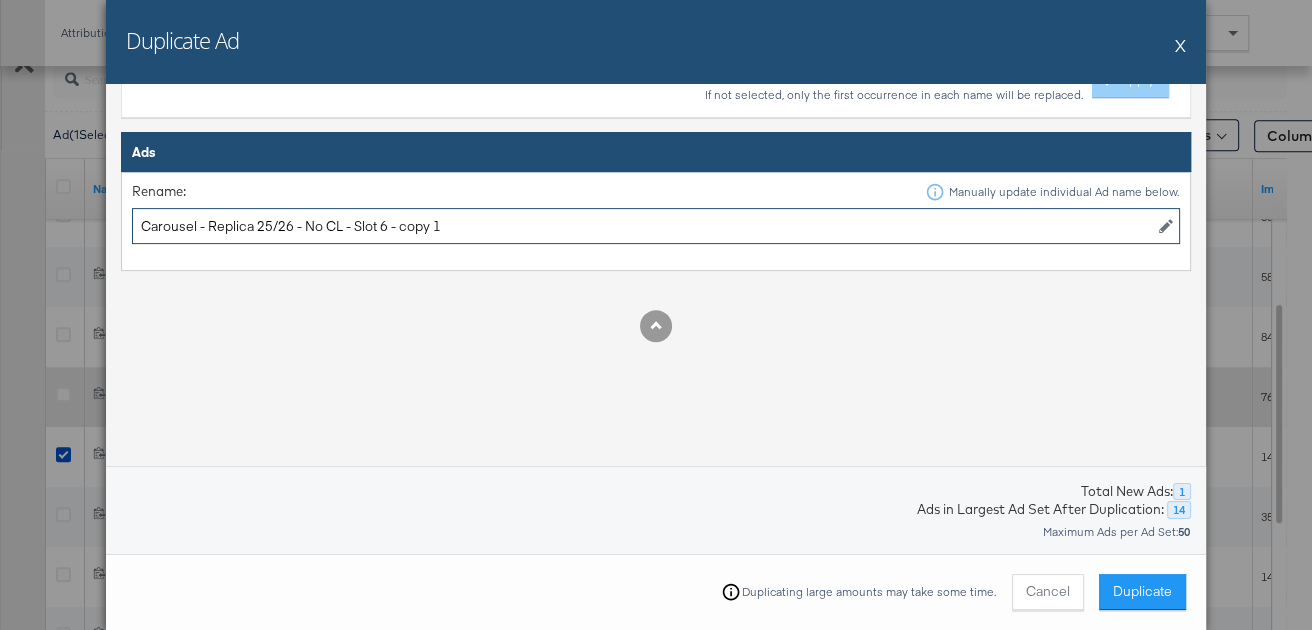 click on "Carousel - Replica 25/26 - No CL - Slot 6 - copy 1" at bounding box center (656, 226) 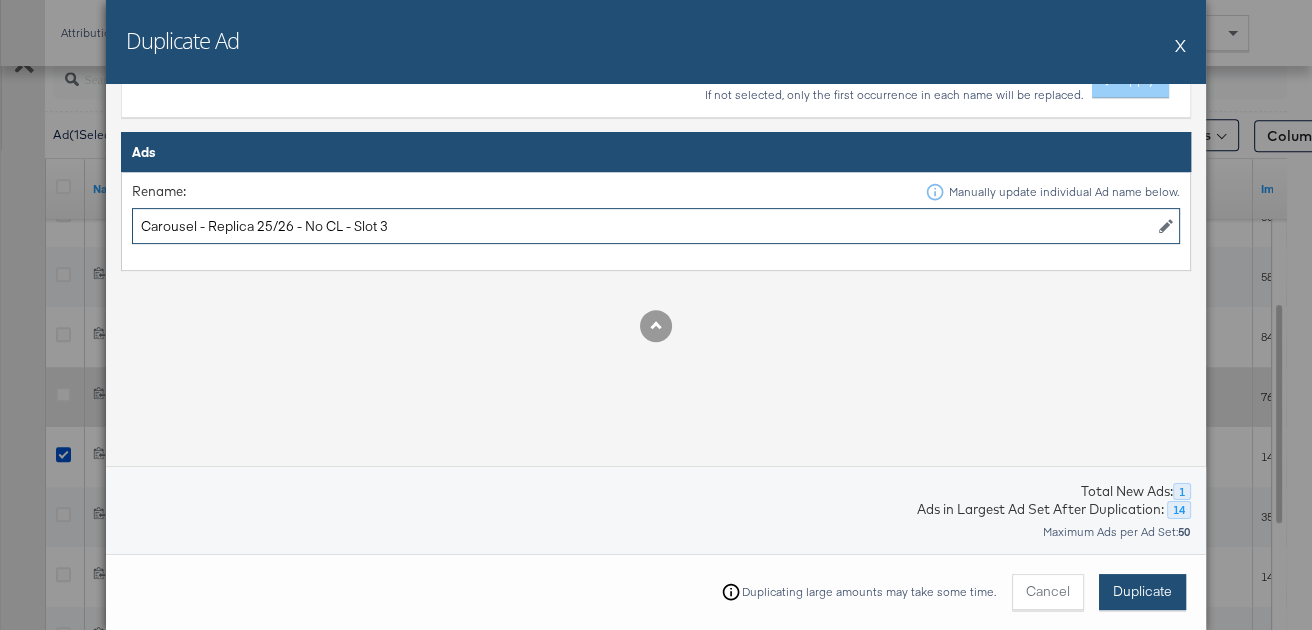 type on "Carousel - Replica 25/26 - No CL - Slot 3" 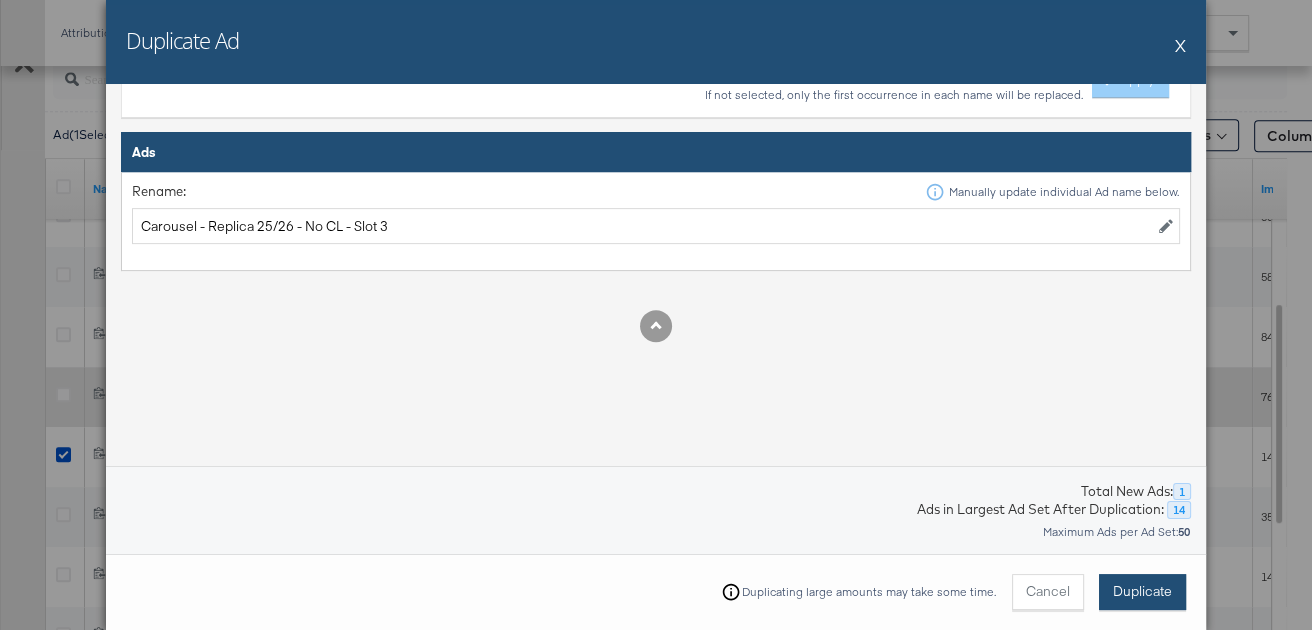 click on "Duplicate" at bounding box center (1142, 591) 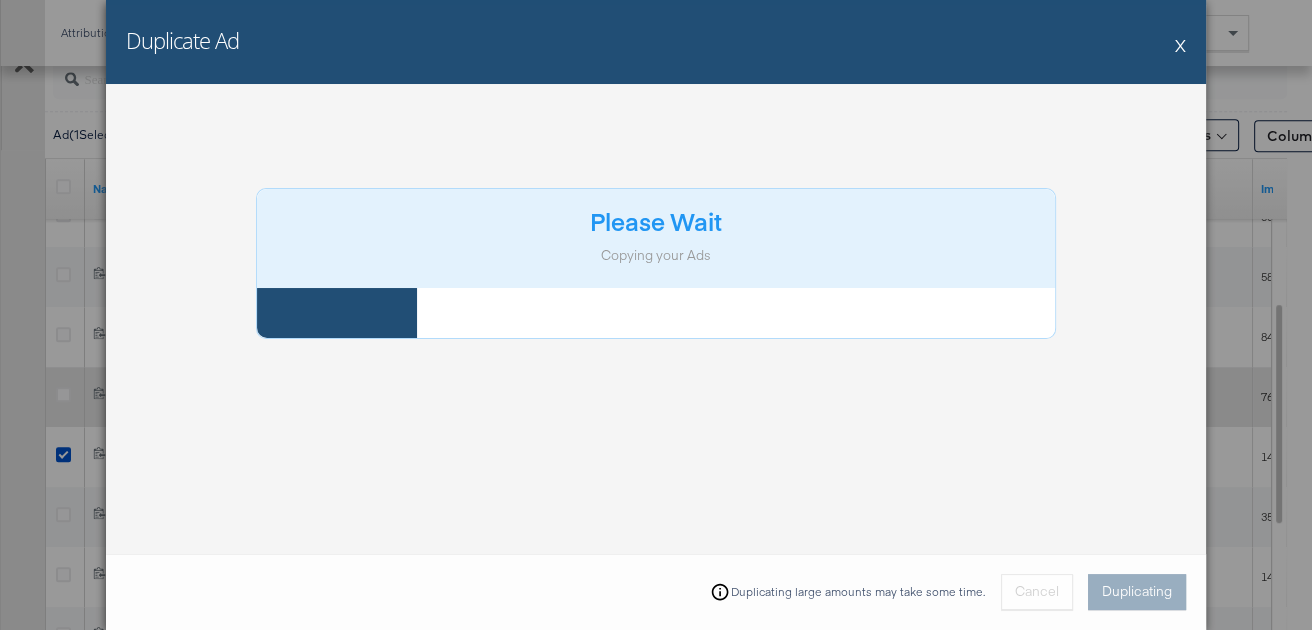 scroll, scrollTop: 110, scrollLeft: 0, axis: vertical 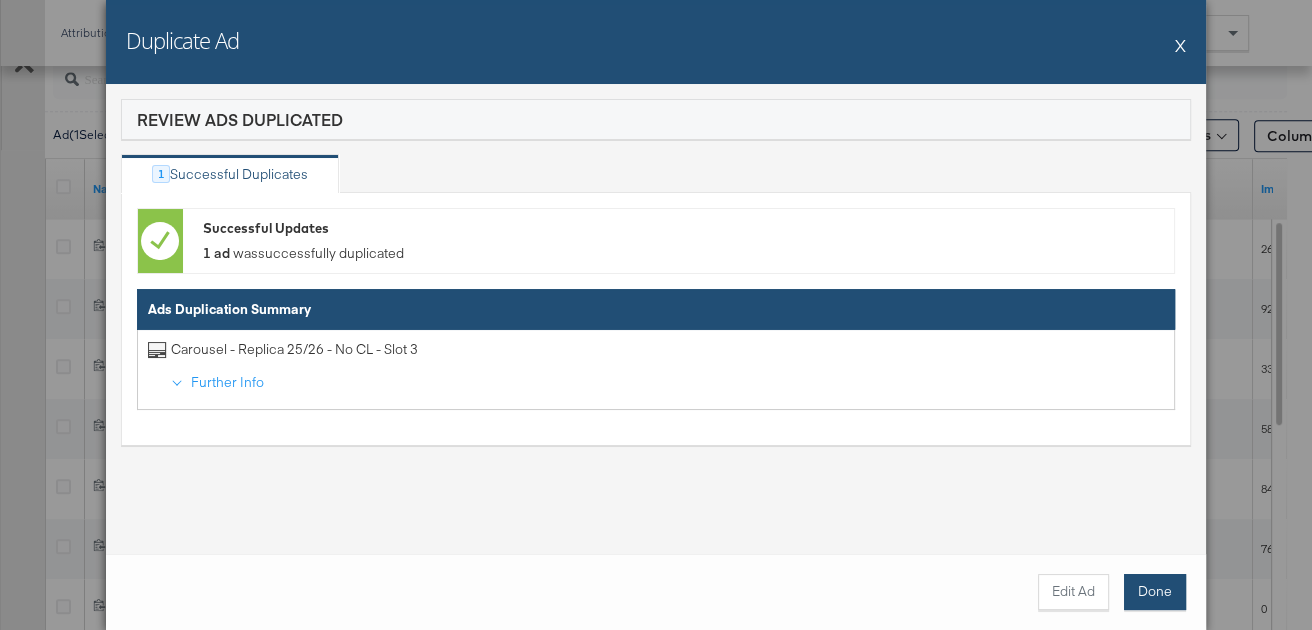 click on "Done" at bounding box center [1155, 592] 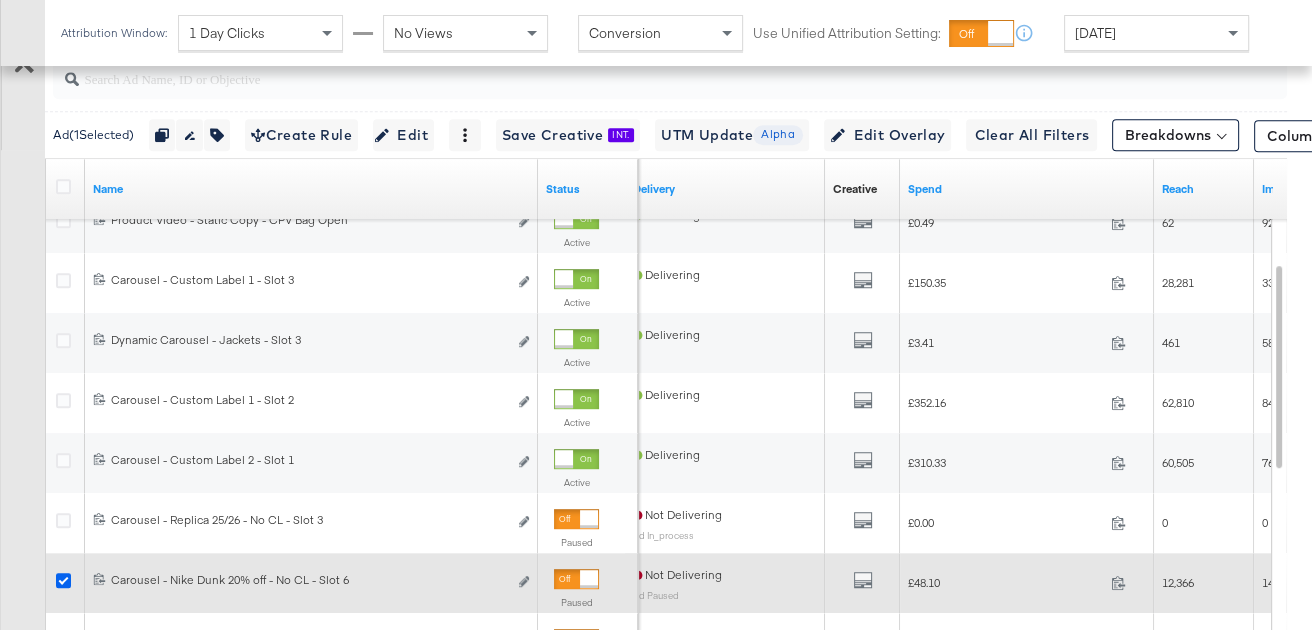 click at bounding box center [63, 580] 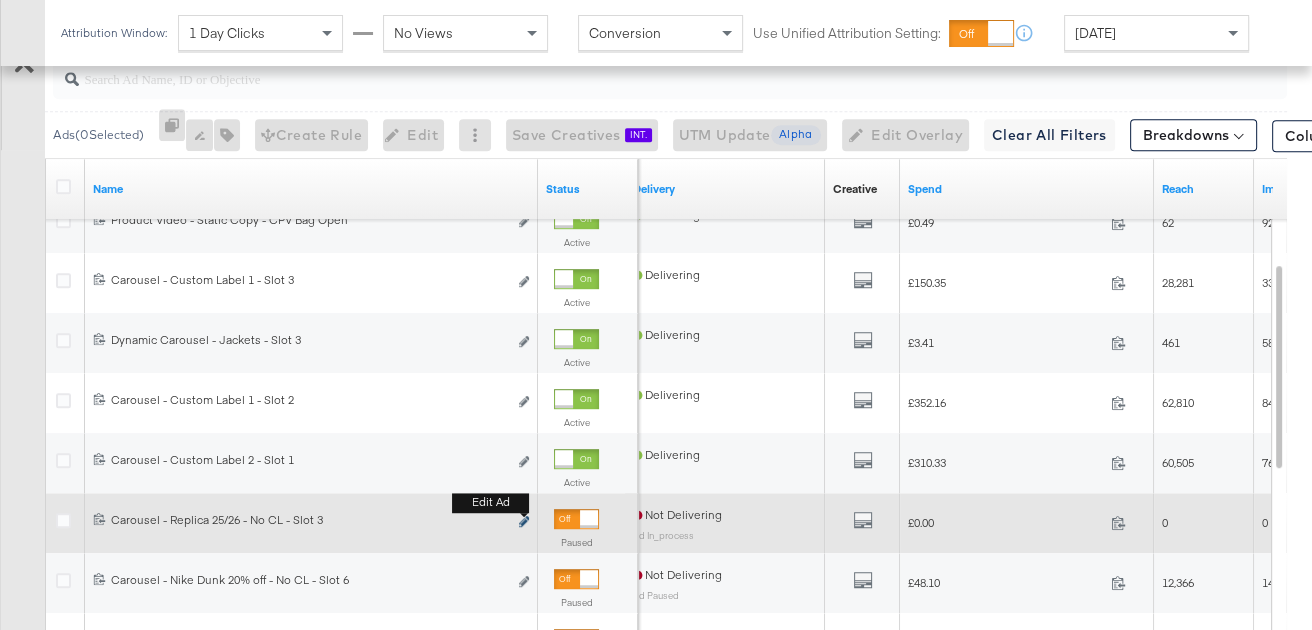 click at bounding box center [524, 521] 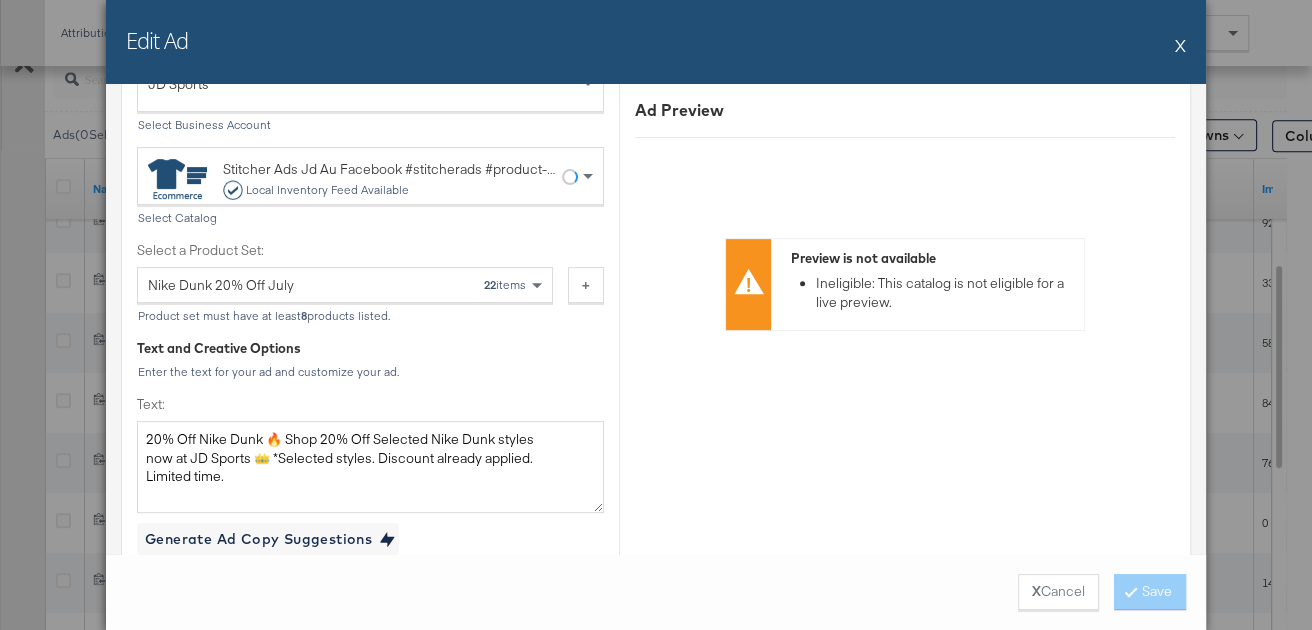scroll, scrollTop: 715, scrollLeft: 0, axis: vertical 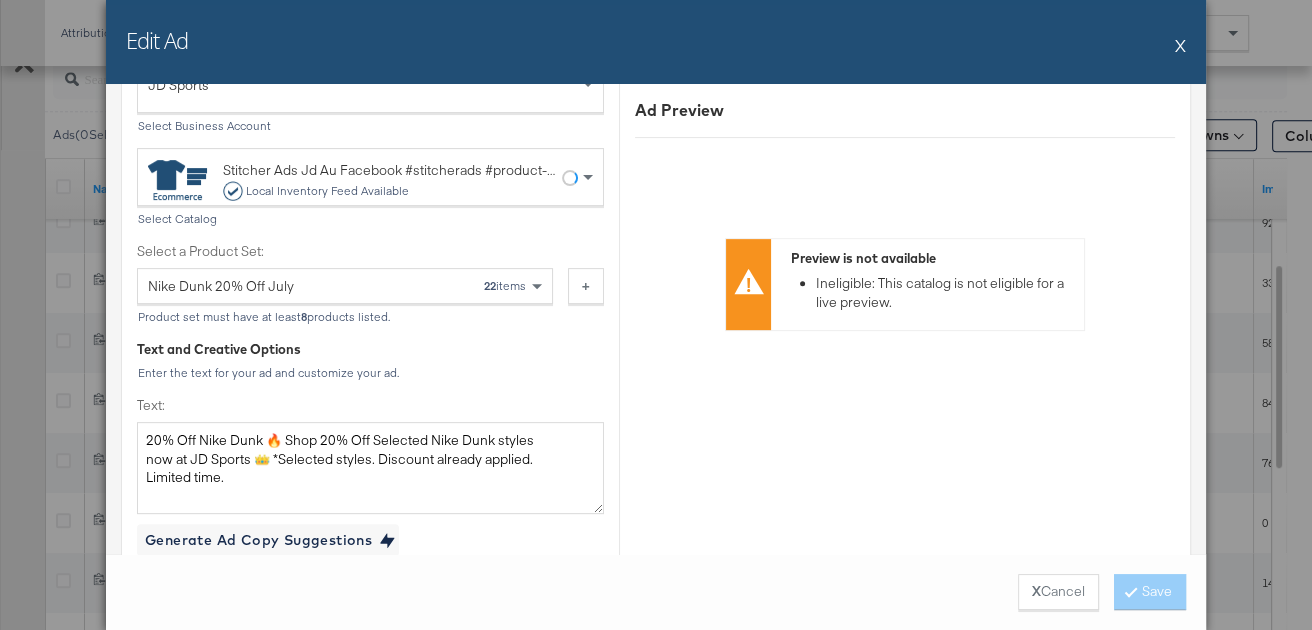click on "Nike Dunk 20% Off July 22  items" at bounding box center (337, 286) 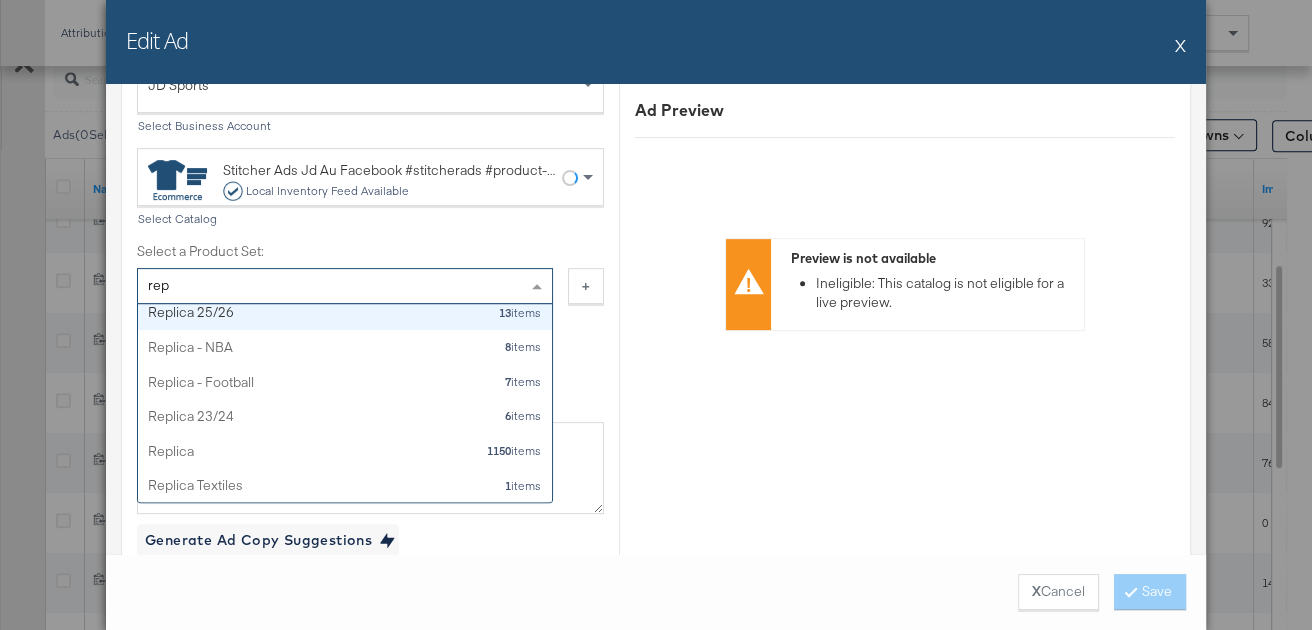 scroll, scrollTop: 9, scrollLeft: 0, axis: vertical 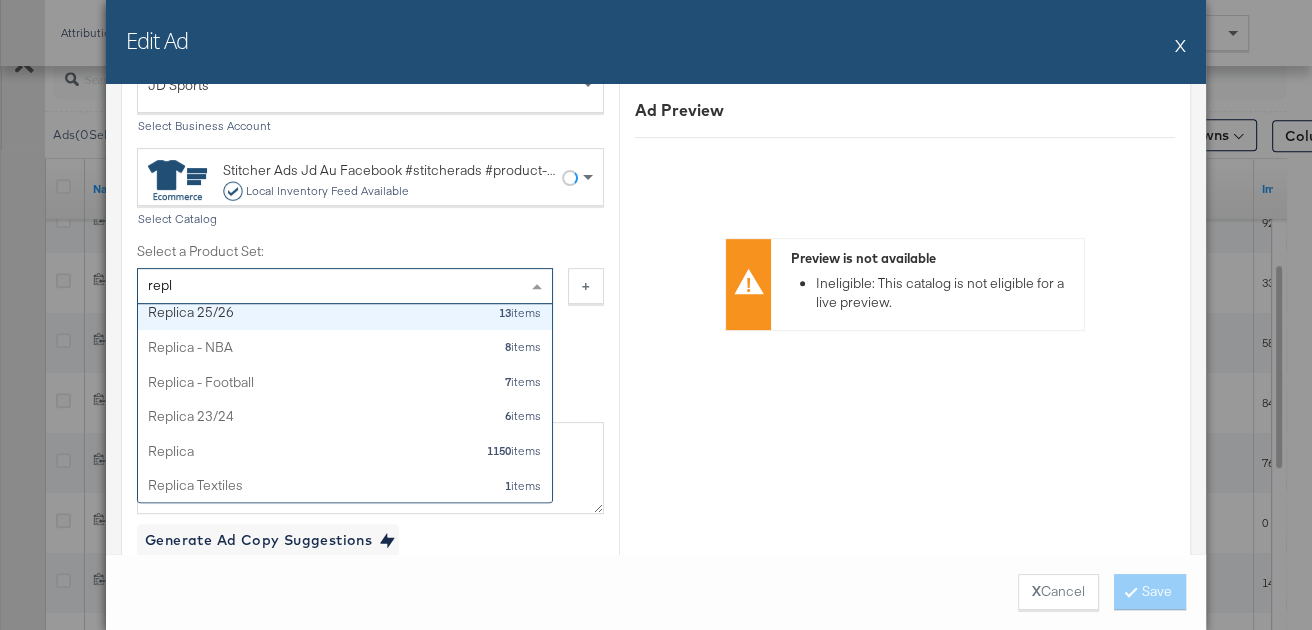 type 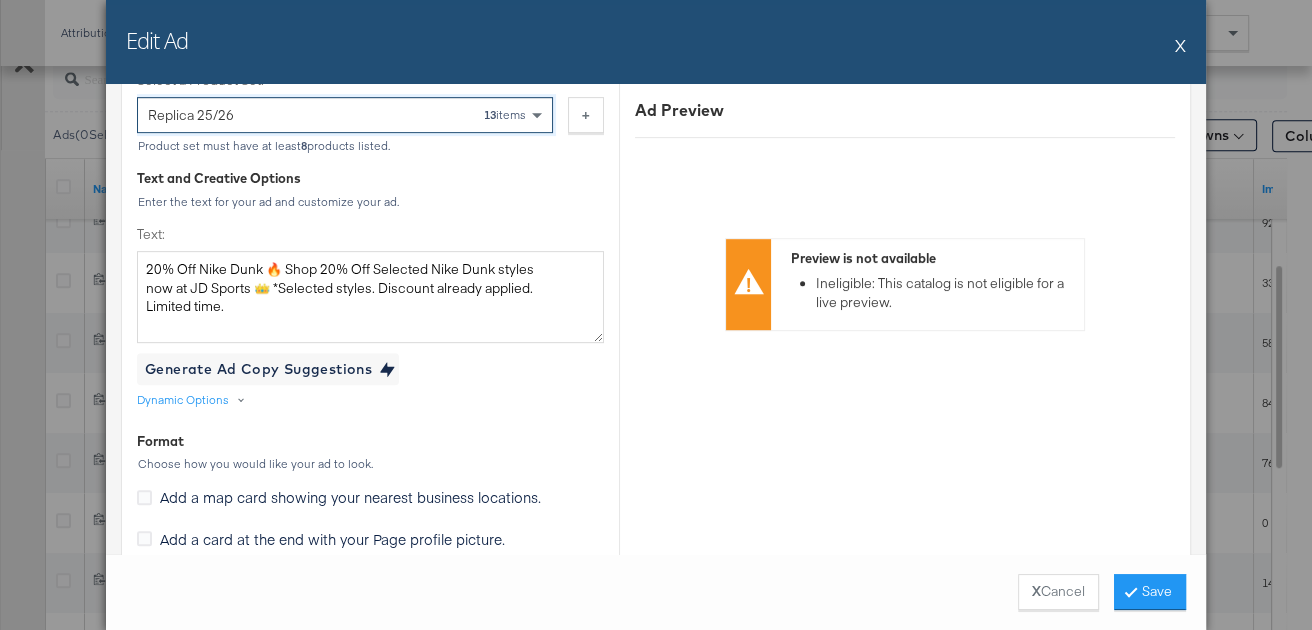 scroll, scrollTop: 886, scrollLeft: 0, axis: vertical 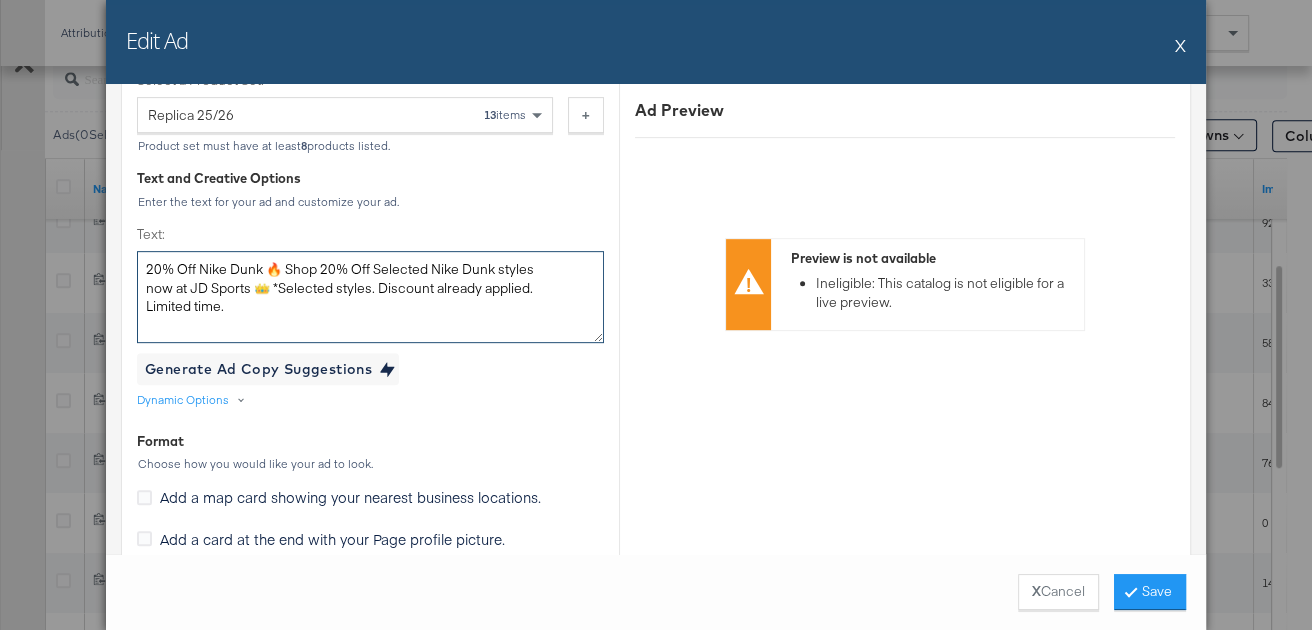 drag, startPoint x: 234, startPoint y: 296, endPoint x: 141, endPoint y: 264, distance: 98.35141 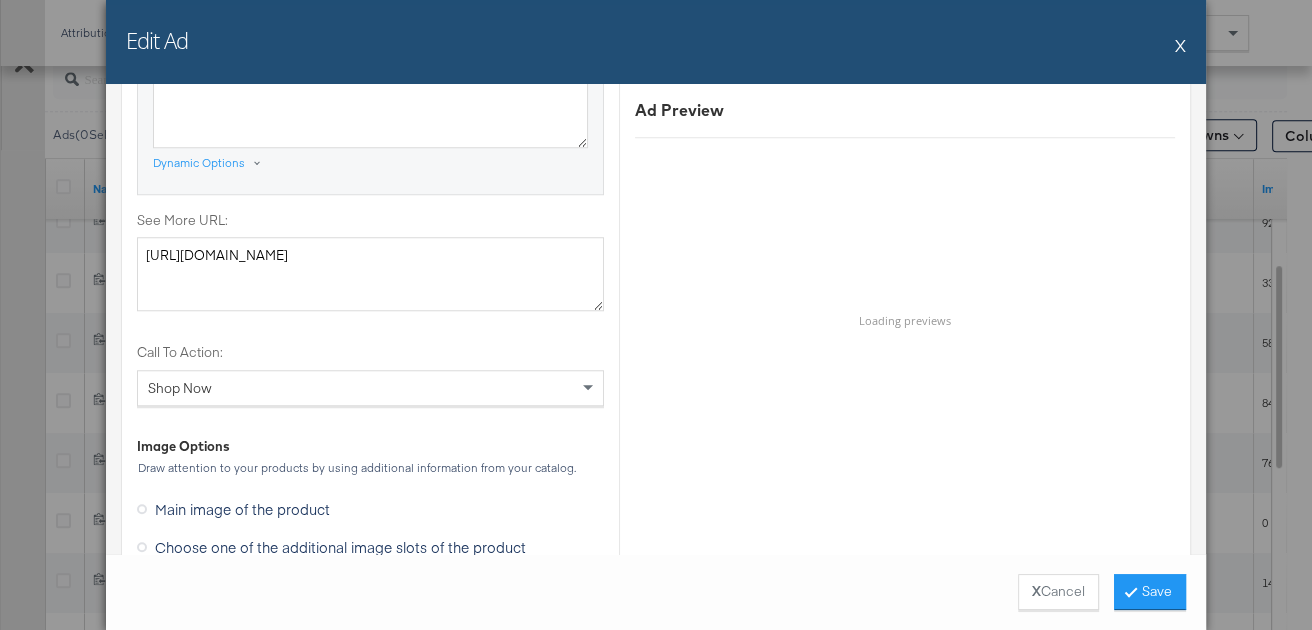 scroll, scrollTop: 1725, scrollLeft: 0, axis: vertical 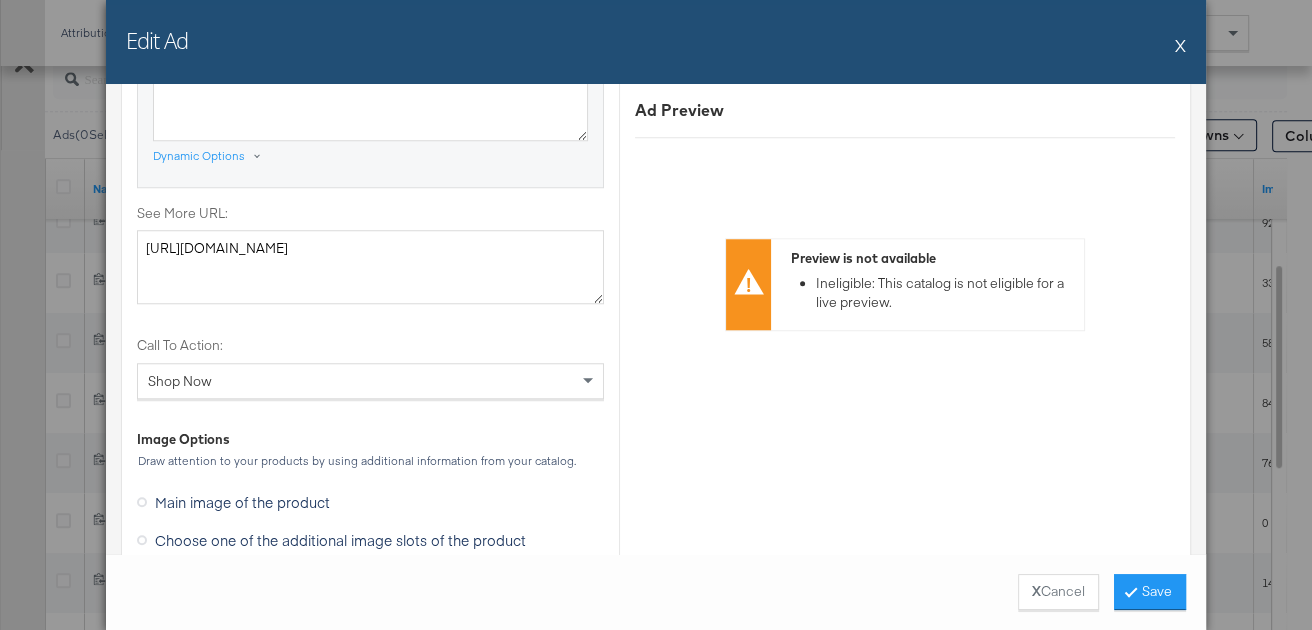 type on "The Best Kits of the Season 🔥 Shop the latest kits from adidas, Nike, Puma & more Online now at JD Sports 👑" 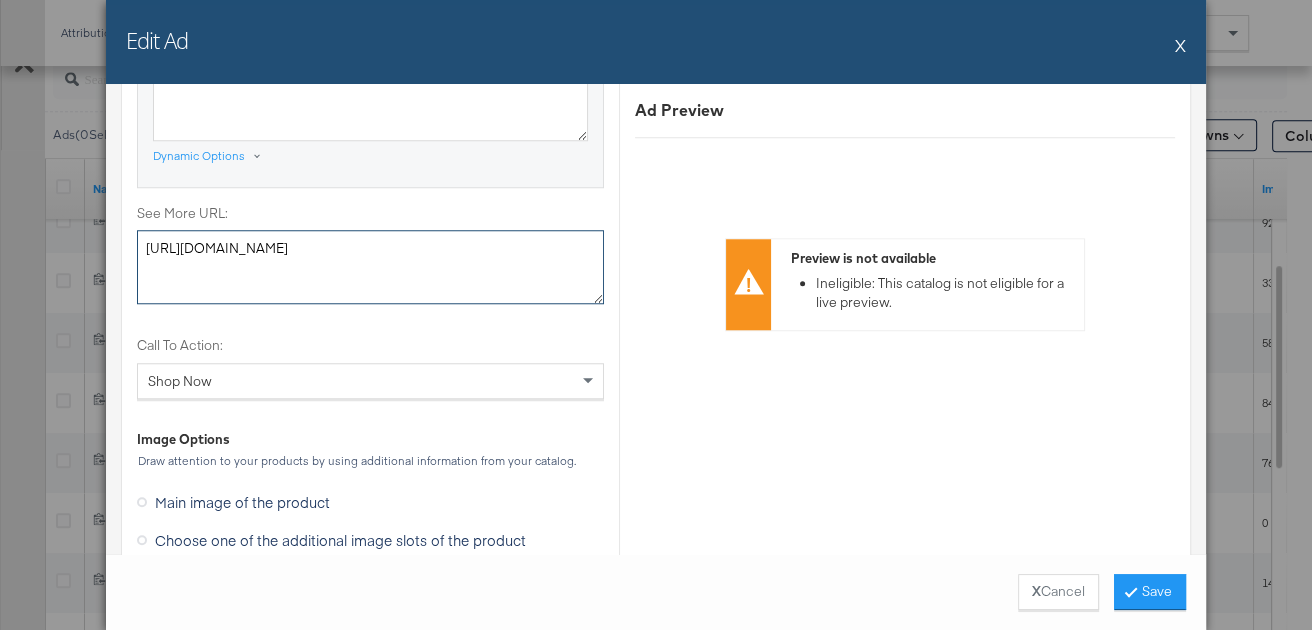 drag, startPoint x: 534, startPoint y: 251, endPoint x: 172, endPoint y: 209, distance: 364.4283 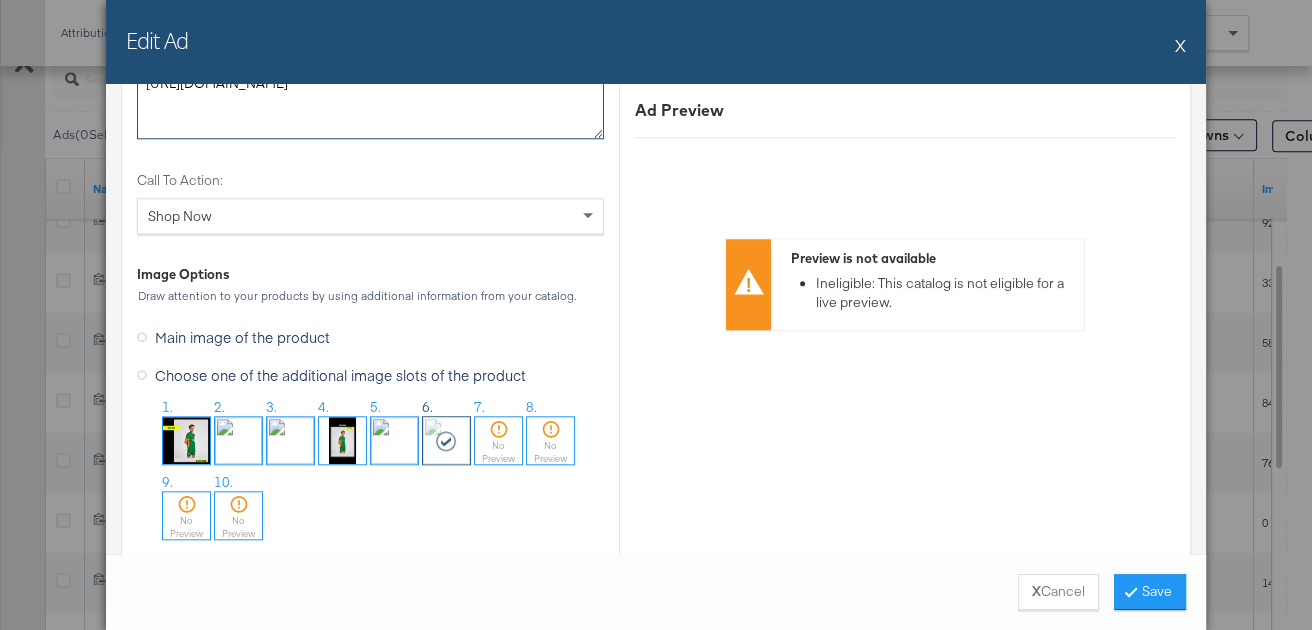 scroll, scrollTop: 1980, scrollLeft: 0, axis: vertical 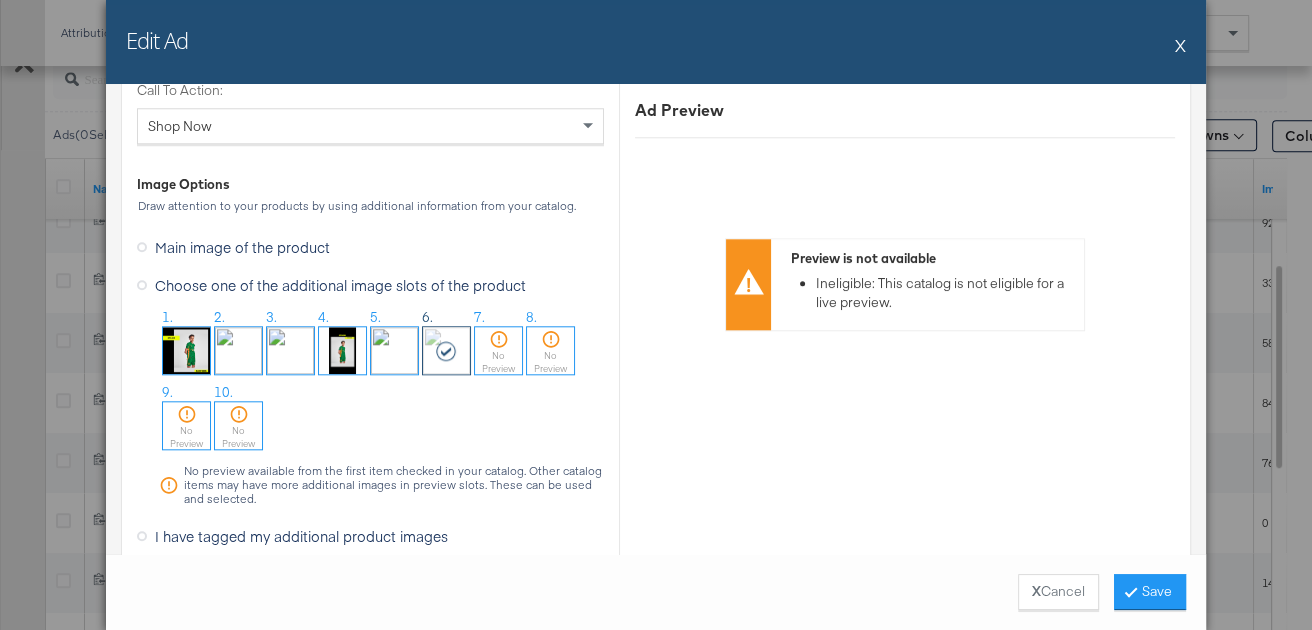 type on "https://www.jd-sports.com.au/sport/football/" 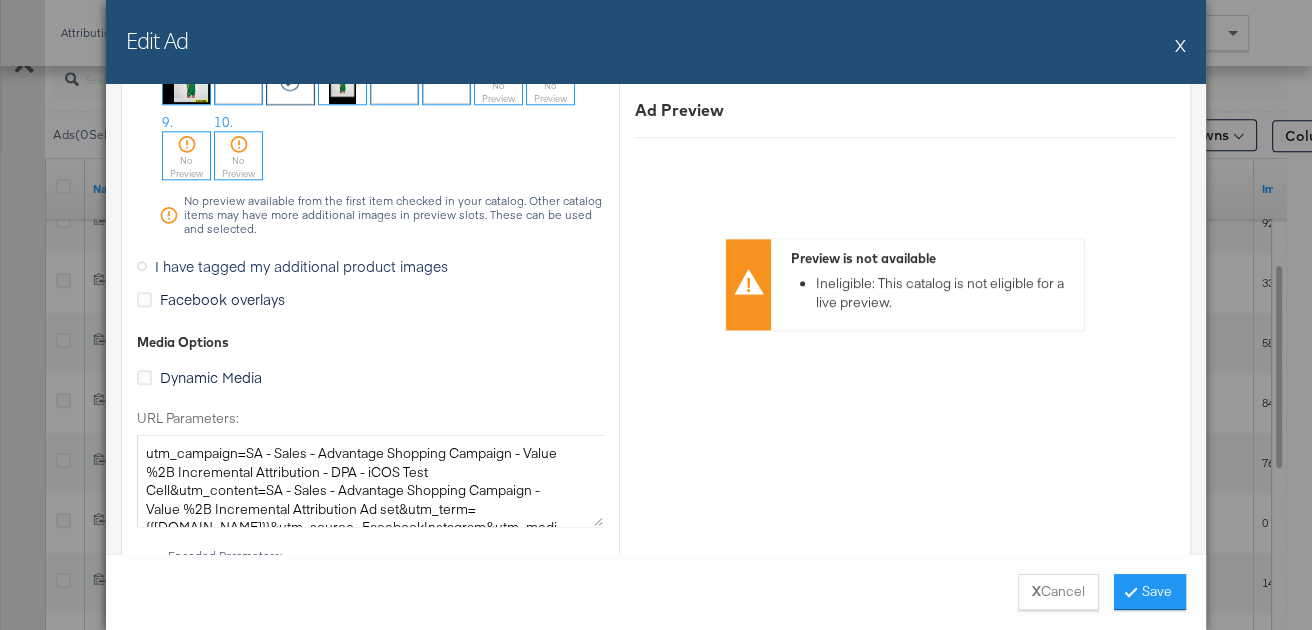 scroll, scrollTop: 2277, scrollLeft: 0, axis: vertical 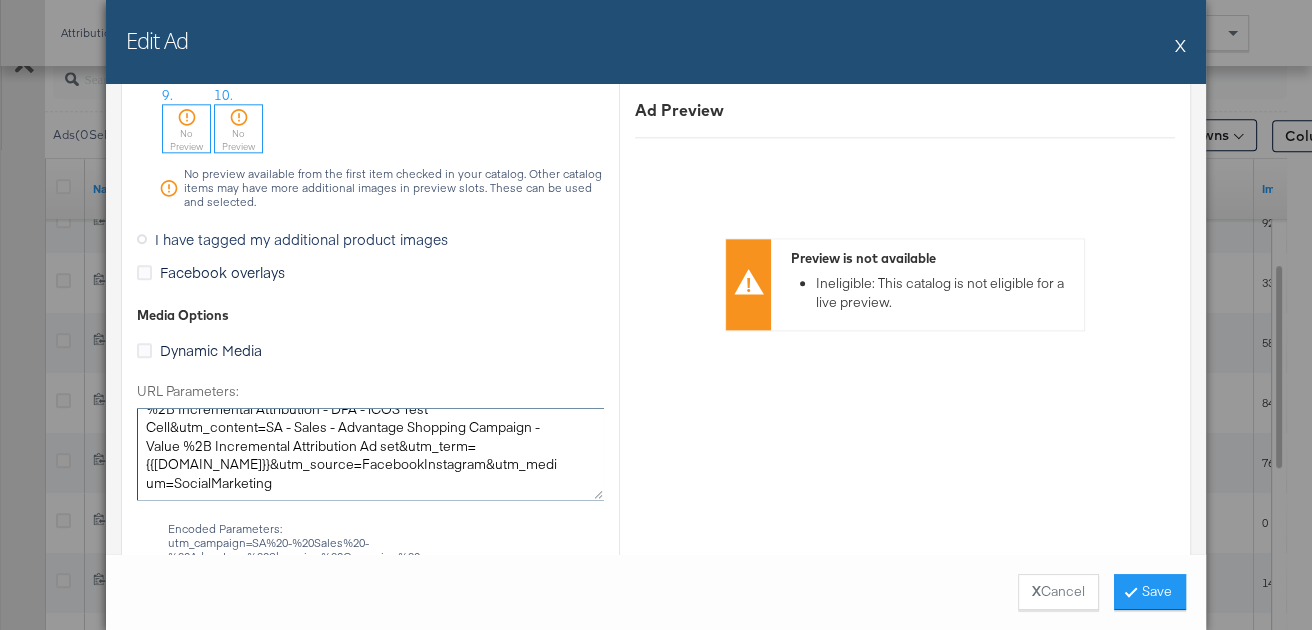 drag, startPoint x: 554, startPoint y: 483, endPoint x: 543, endPoint y: 462, distance: 23.70654 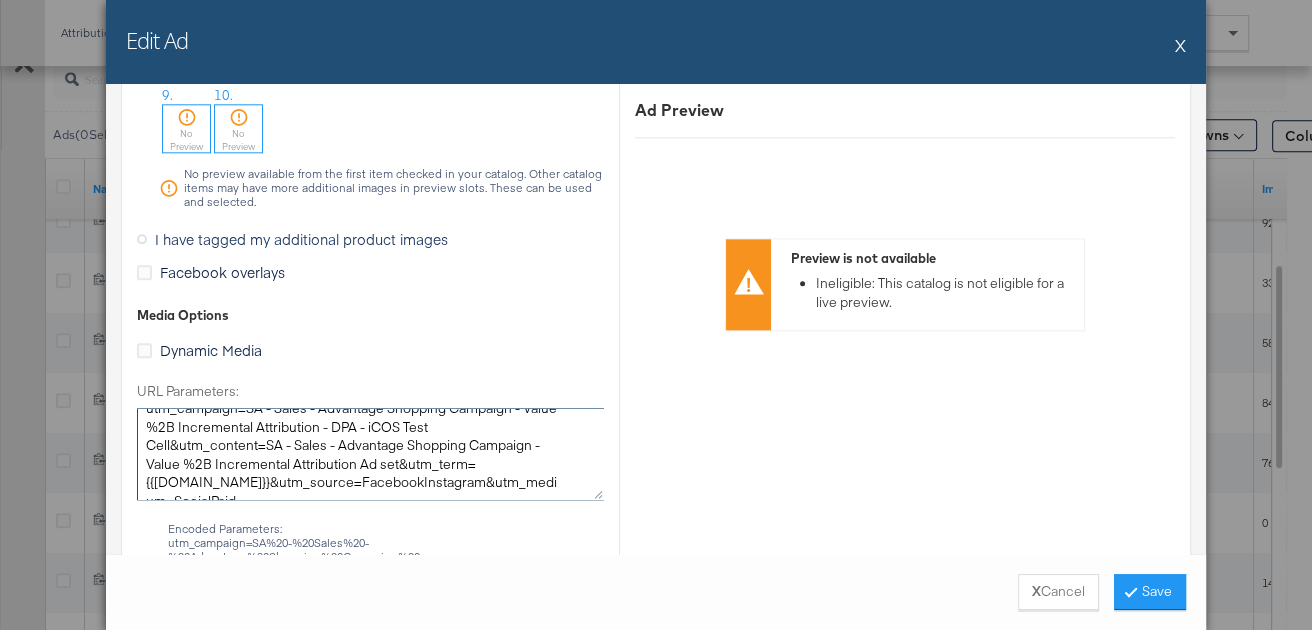 scroll, scrollTop: 36, scrollLeft: 0, axis: vertical 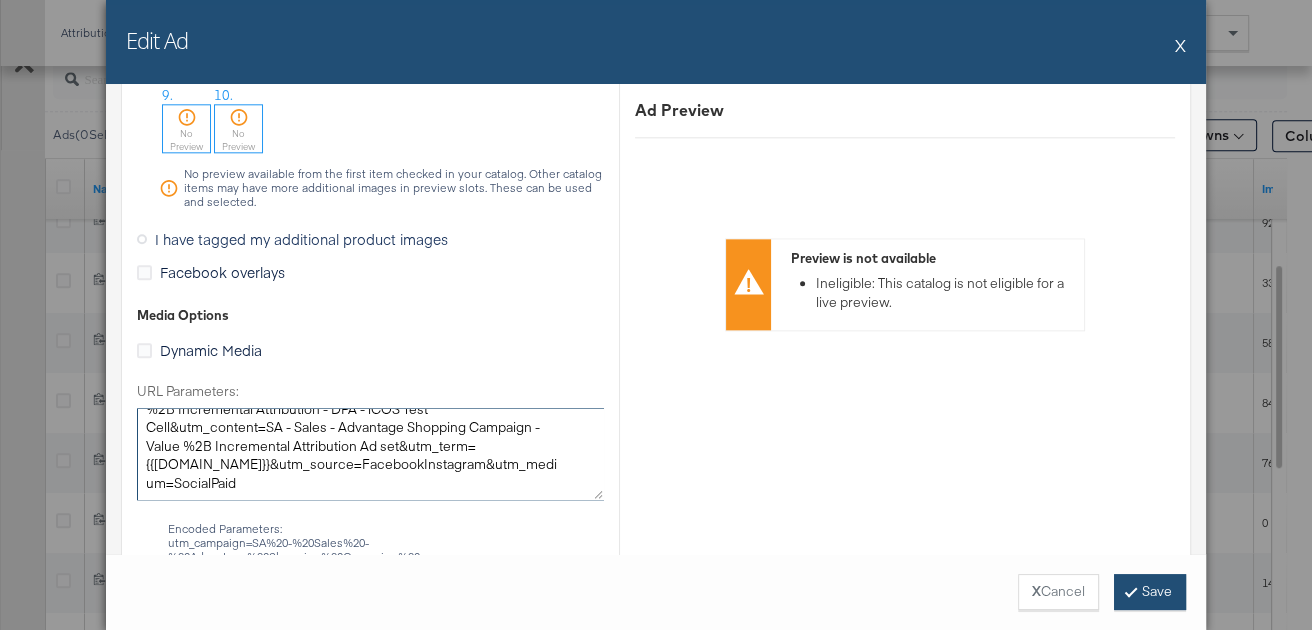 type on "utm_campaign=SA - Sales - Advantage Shopping Campaign - Value %2B Incremental Attribution - DPA - iCOS Test Cell&utm_content=SA - Sales - Advantage Shopping Campaign - Value %2B Incremental Attribution Ad set&utm_term={{ad.id}}&utm_source=FacebookInstagram&utm_medium=SocialPaid" 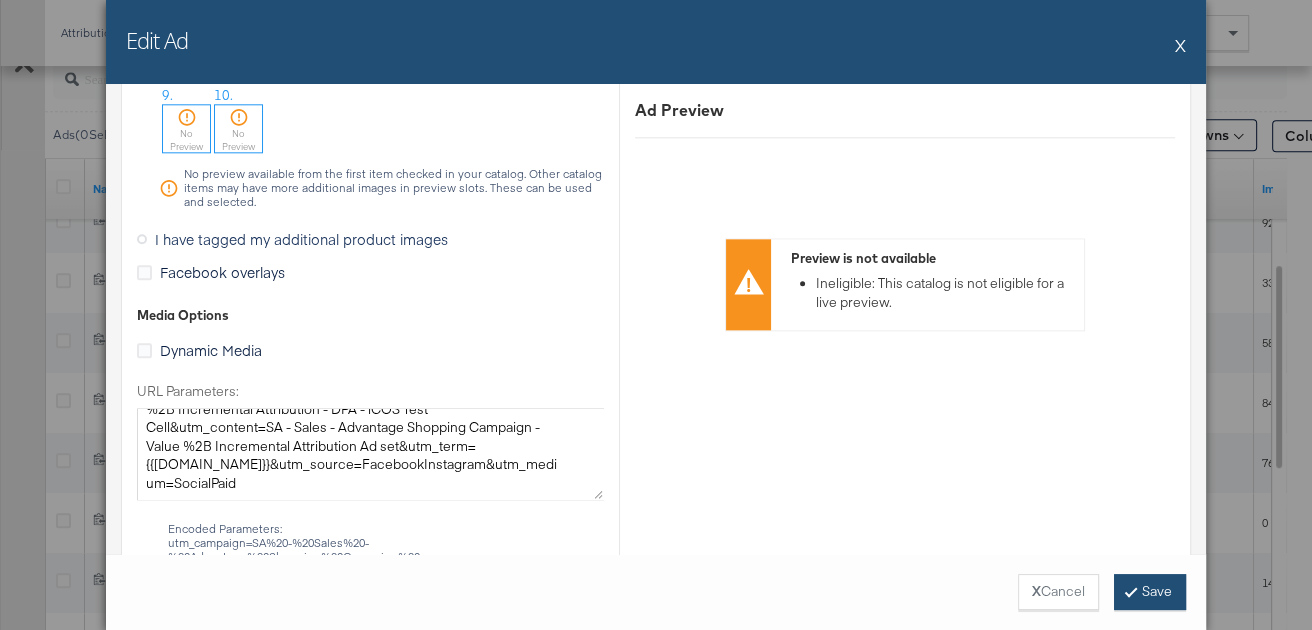 click on "Save" at bounding box center (1150, 592) 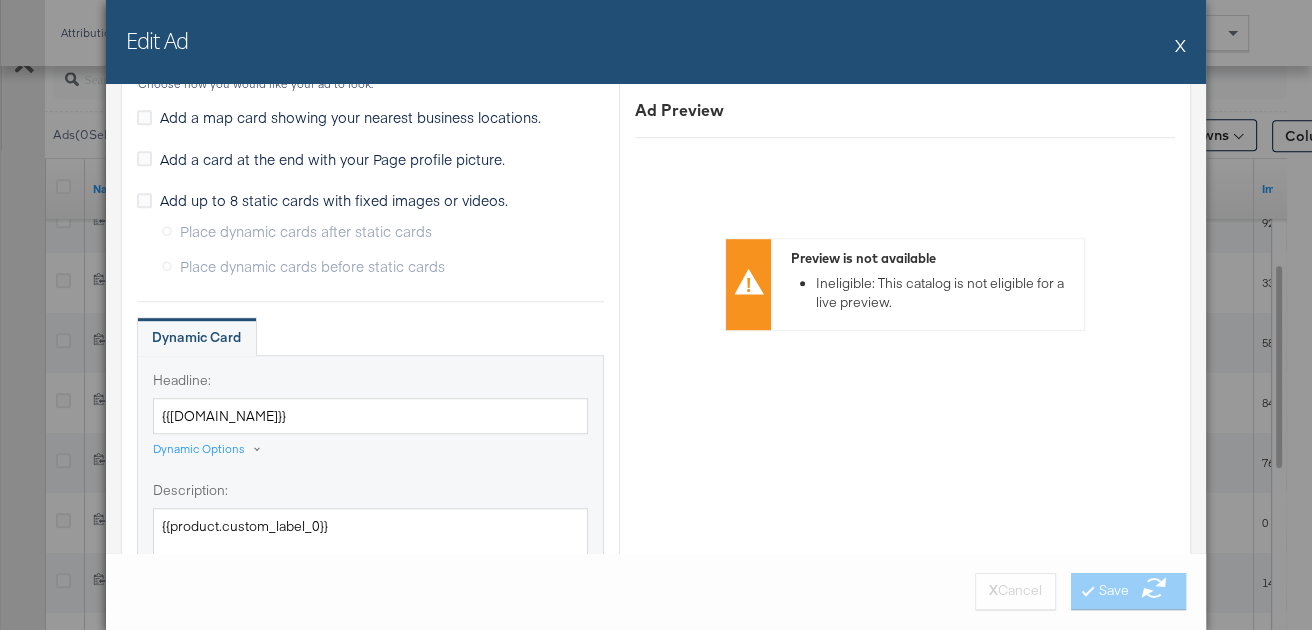 scroll, scrollTop: 1264, scrollLeft: 0, axis: vertical 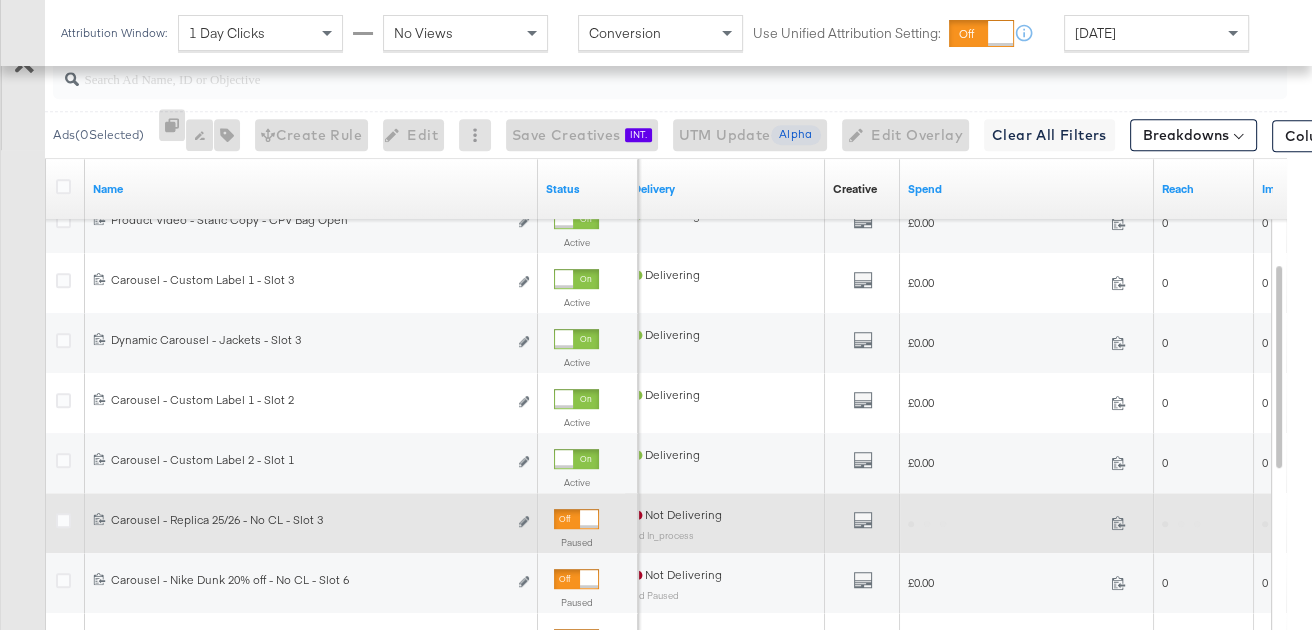 click at bounding box center (589, 519) 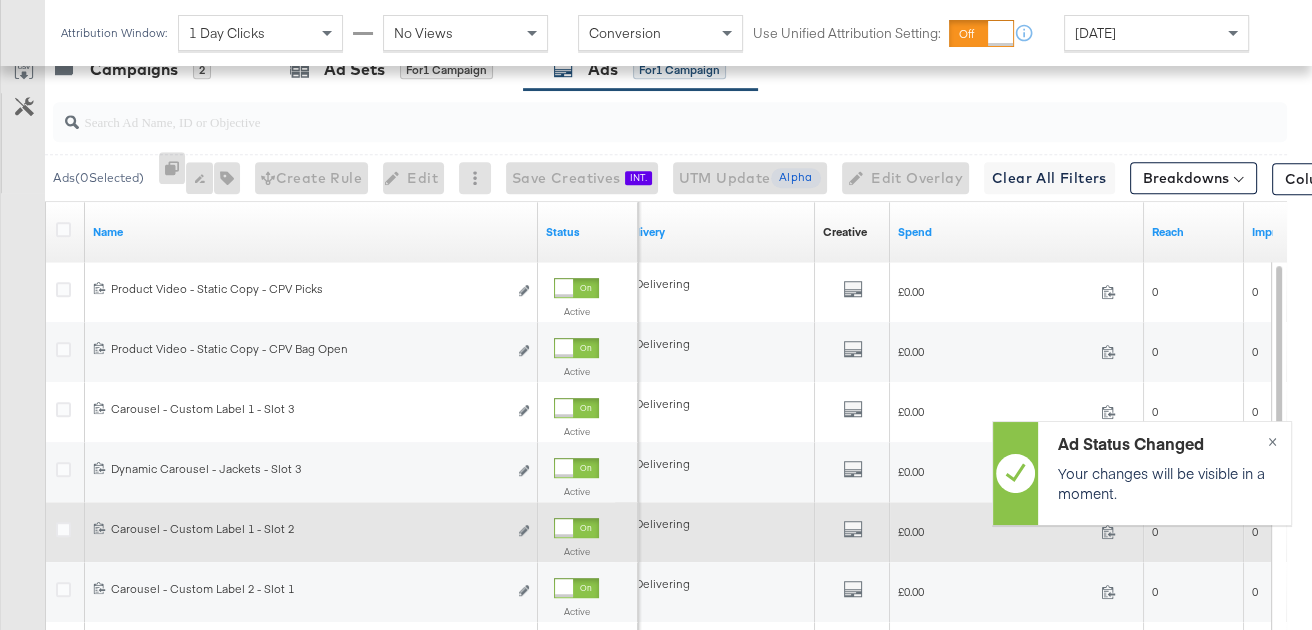 scroll, scrollTop: 975, scrollLeft: 0, axis: vertical 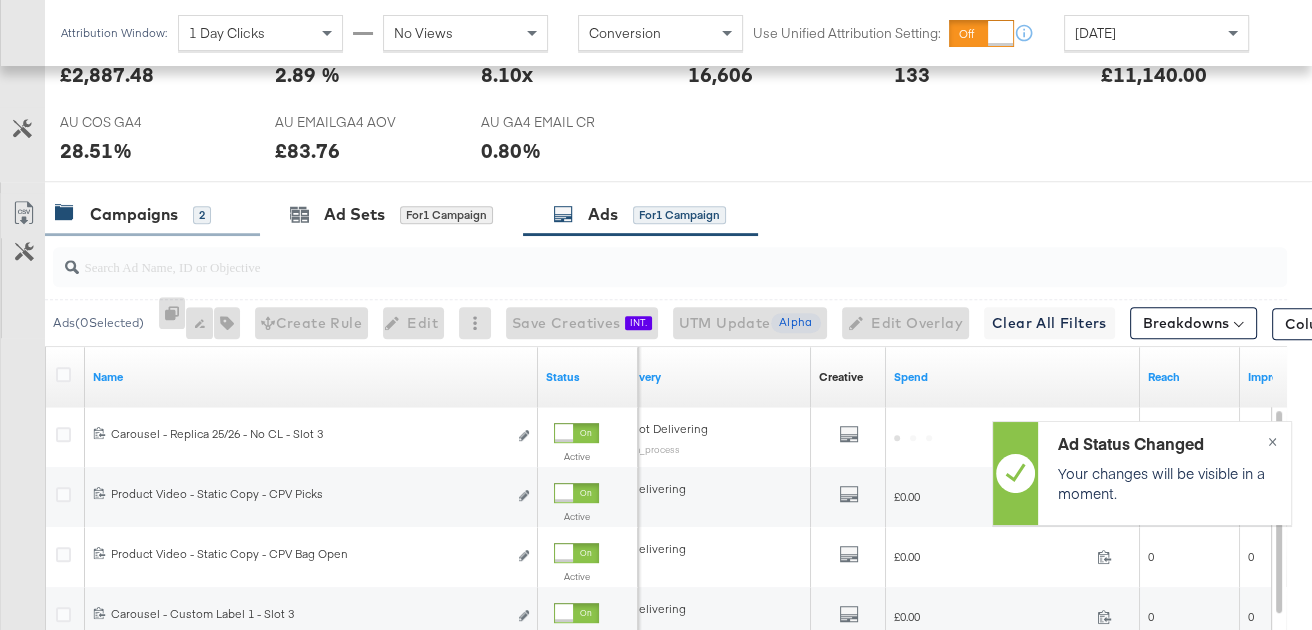 click on "Campaigns 2" at bounding box center [133, 214] 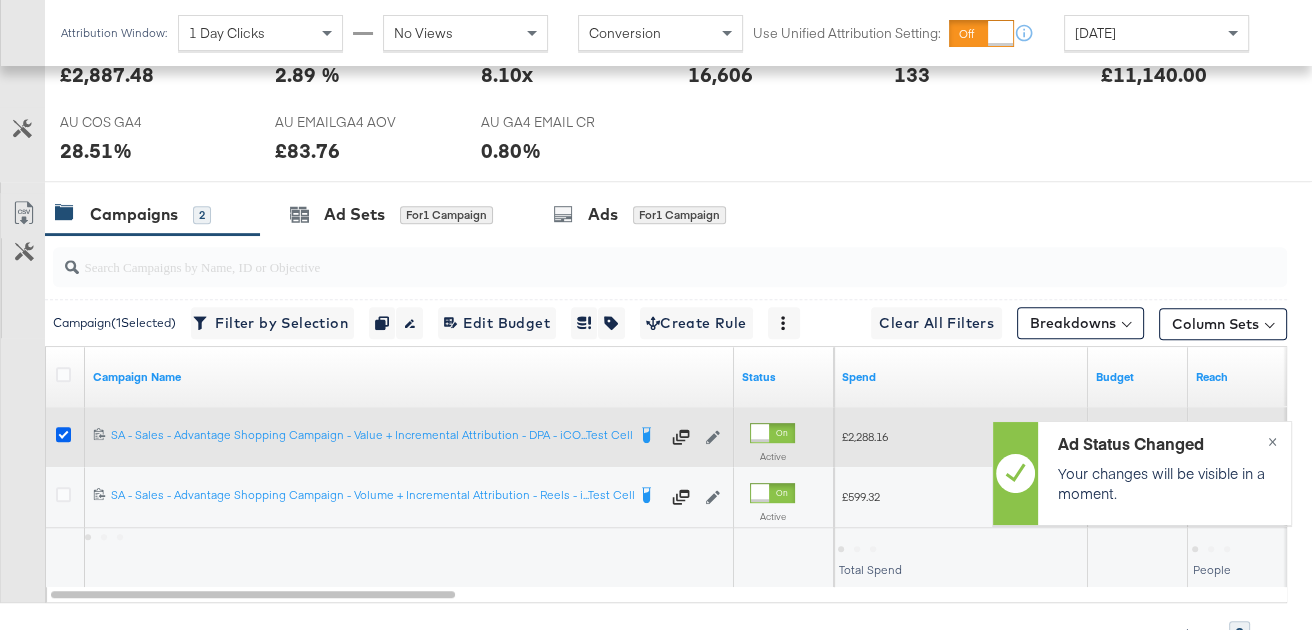click at bounding box center [63, 434] 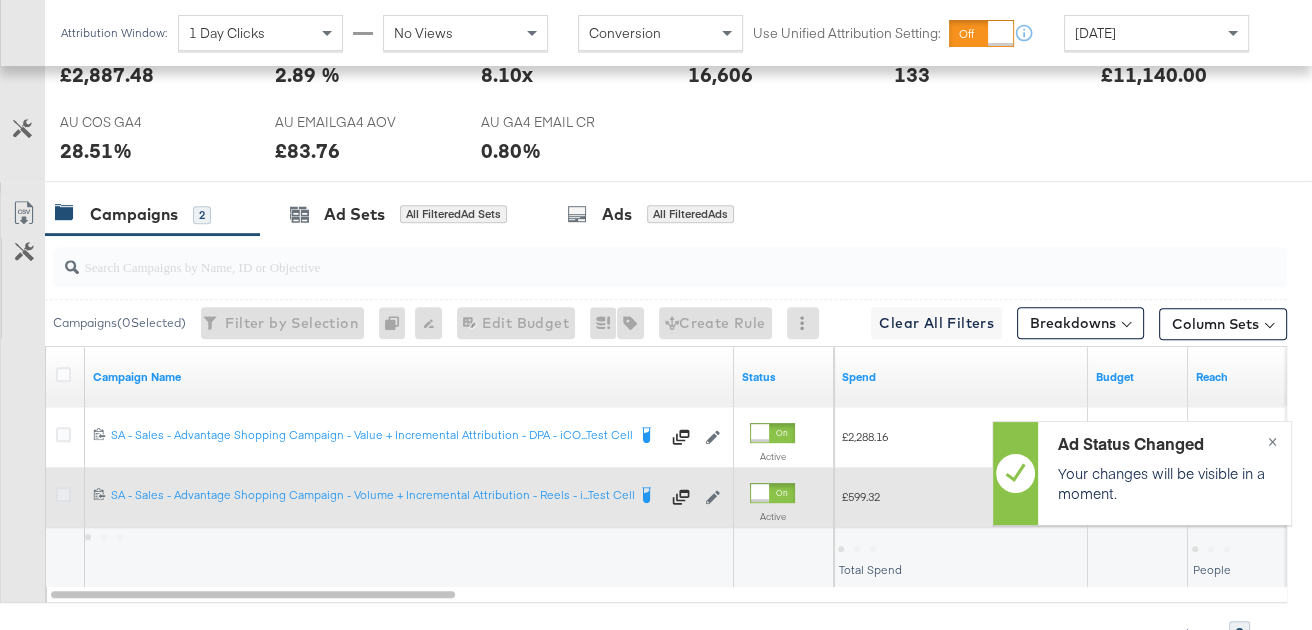 click at bounding box center [63, 494] 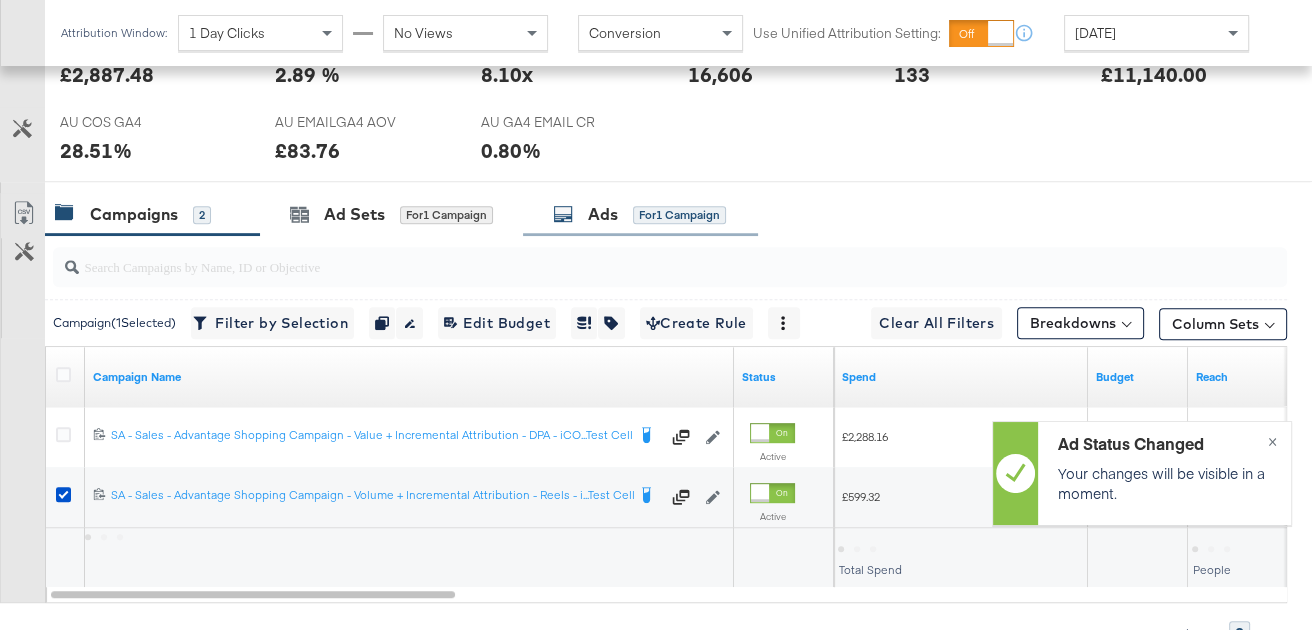 click on "Ads" at bounding box center (603, 214) 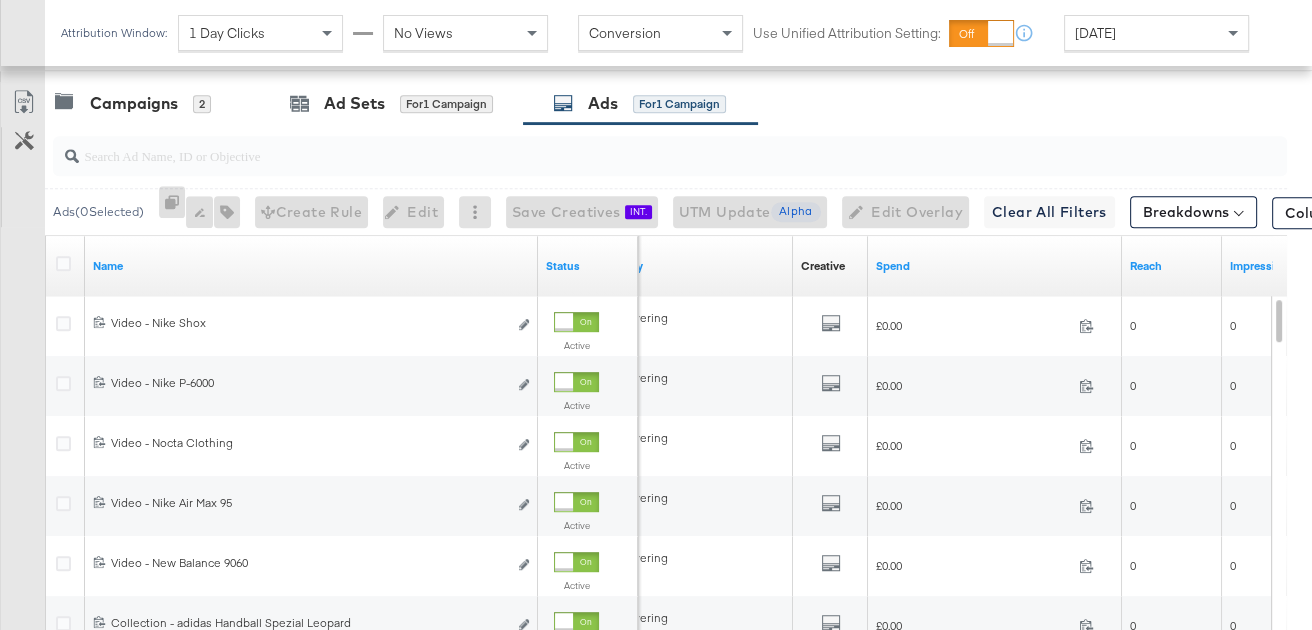 scroll, scrollTop: 836, scrollLeft: 0, axis: vertical 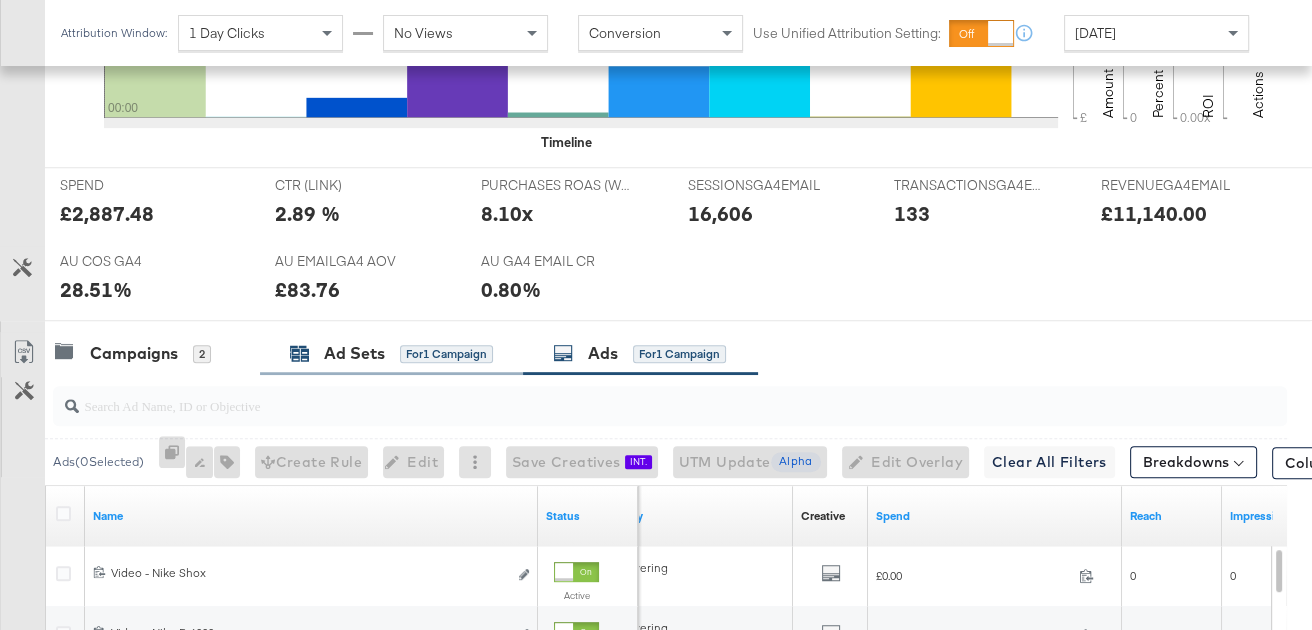 click on "Ad Sets" at bounding box center (354, 353) 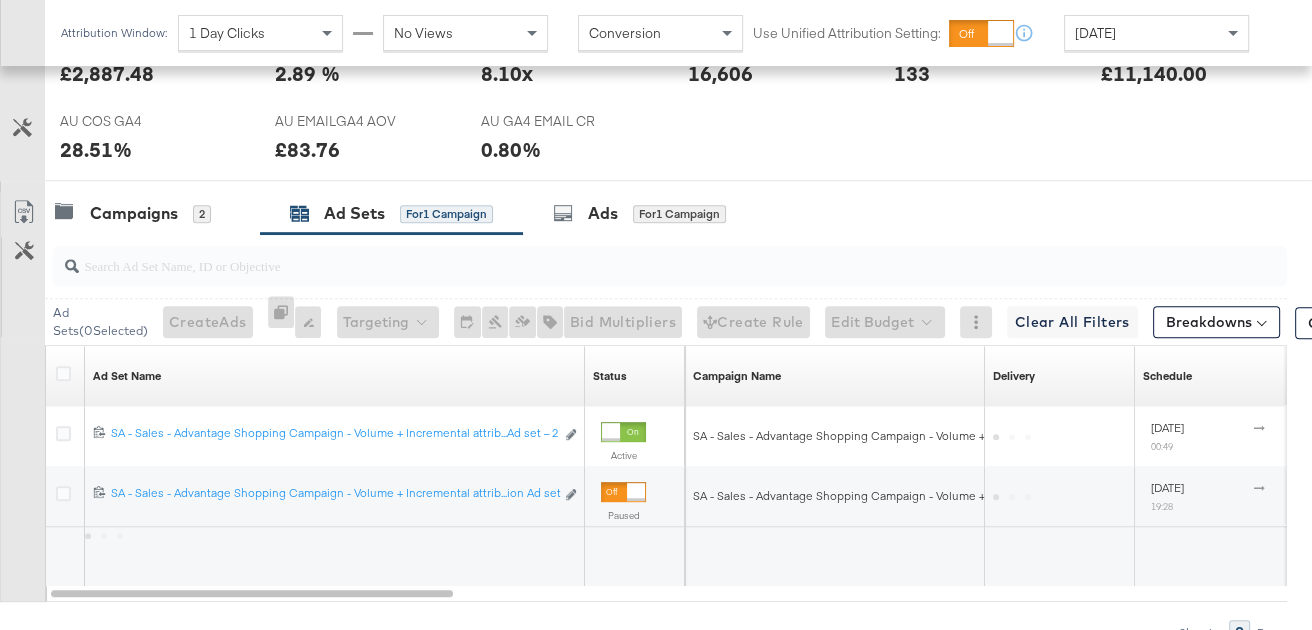 scroll, scrollTop: 1035, scrollLeft: 0, axis: vertical 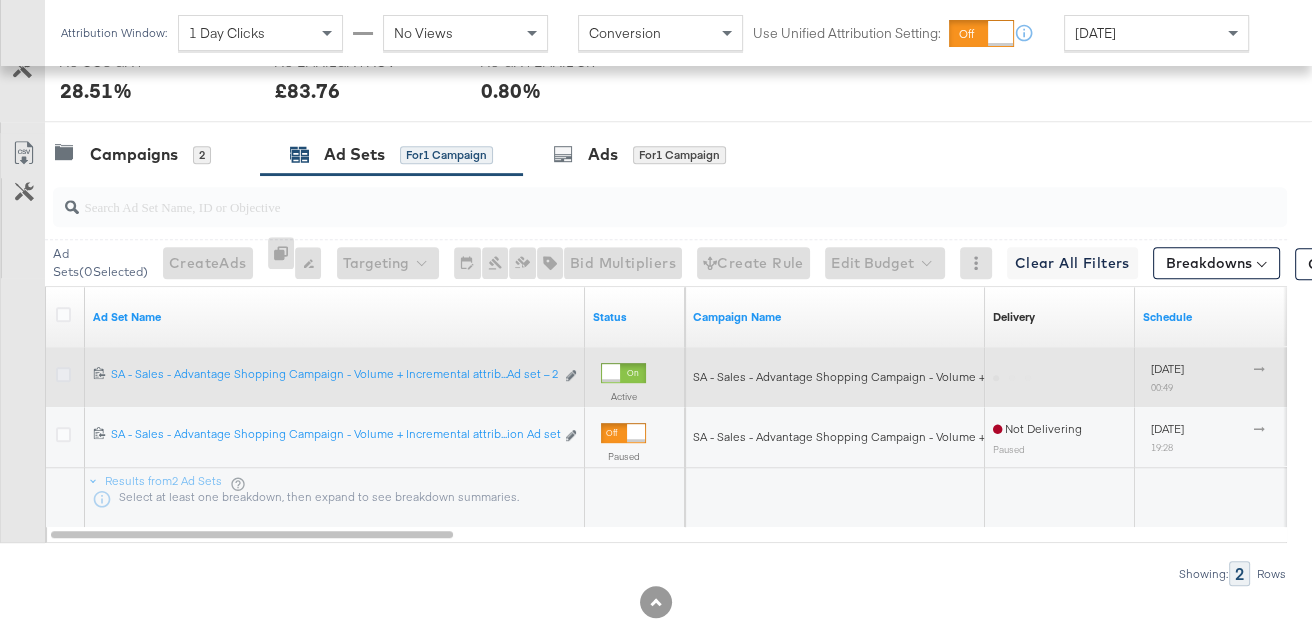 click at bounding box center [63, 374] 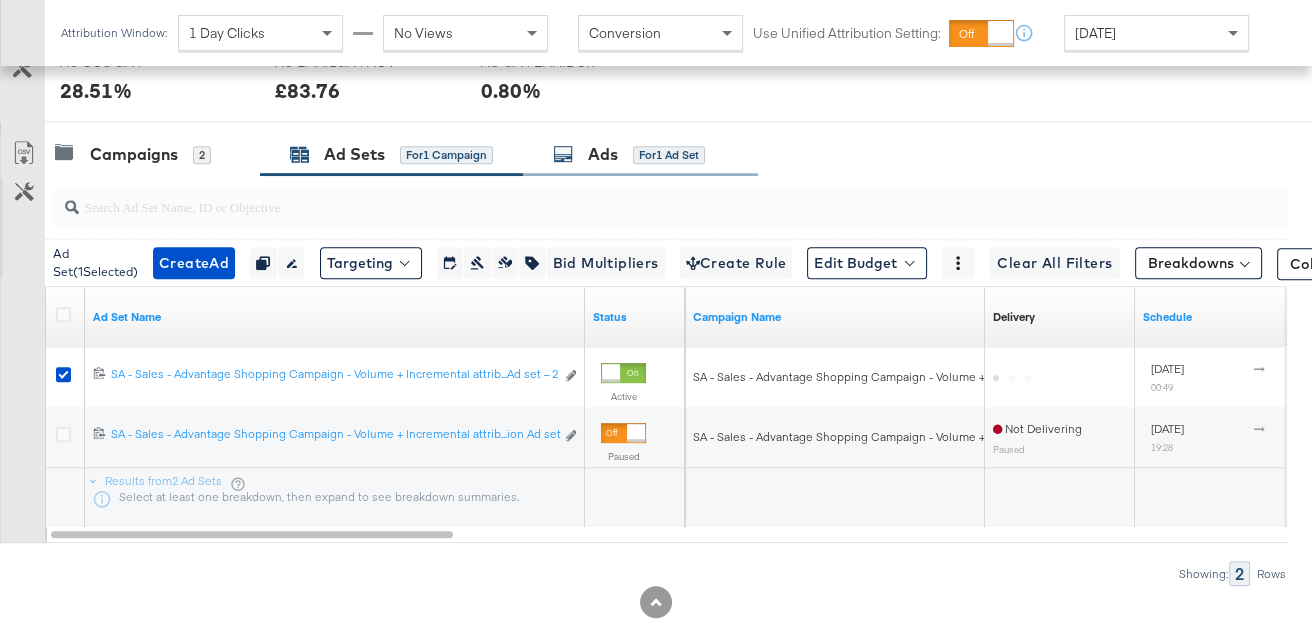 click on "Ads" at bounding box center [603, 154] 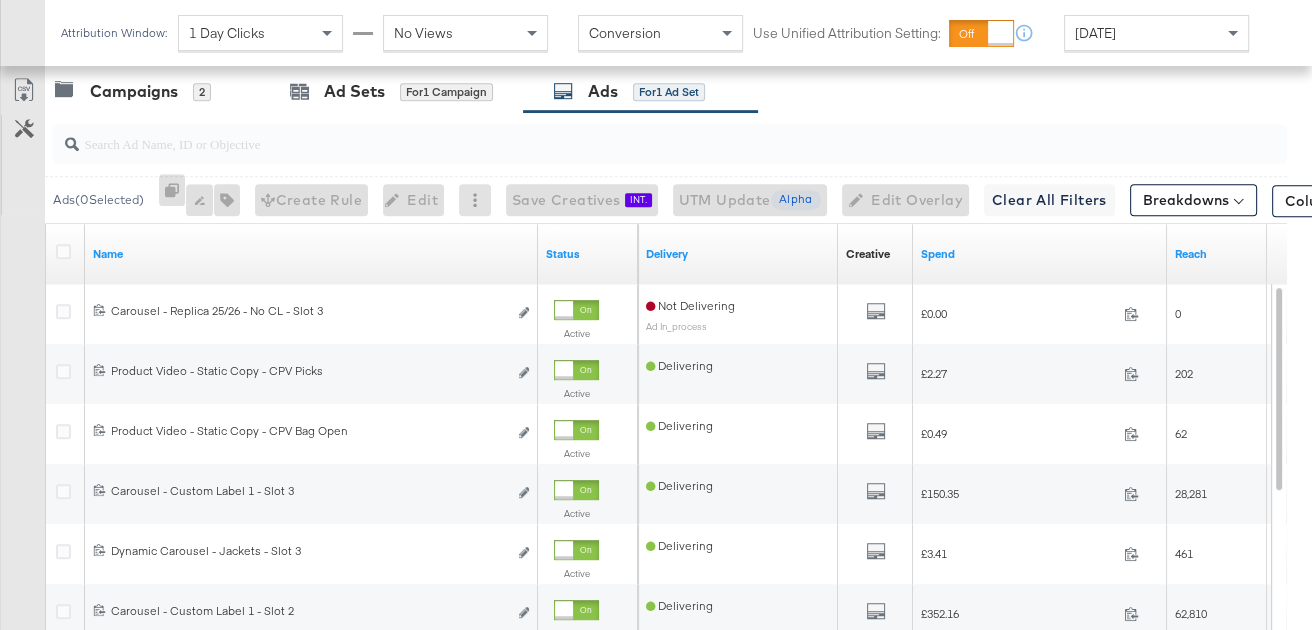 scroll, scrollTop: 1225, scrollLeft: 0, axis: vertical 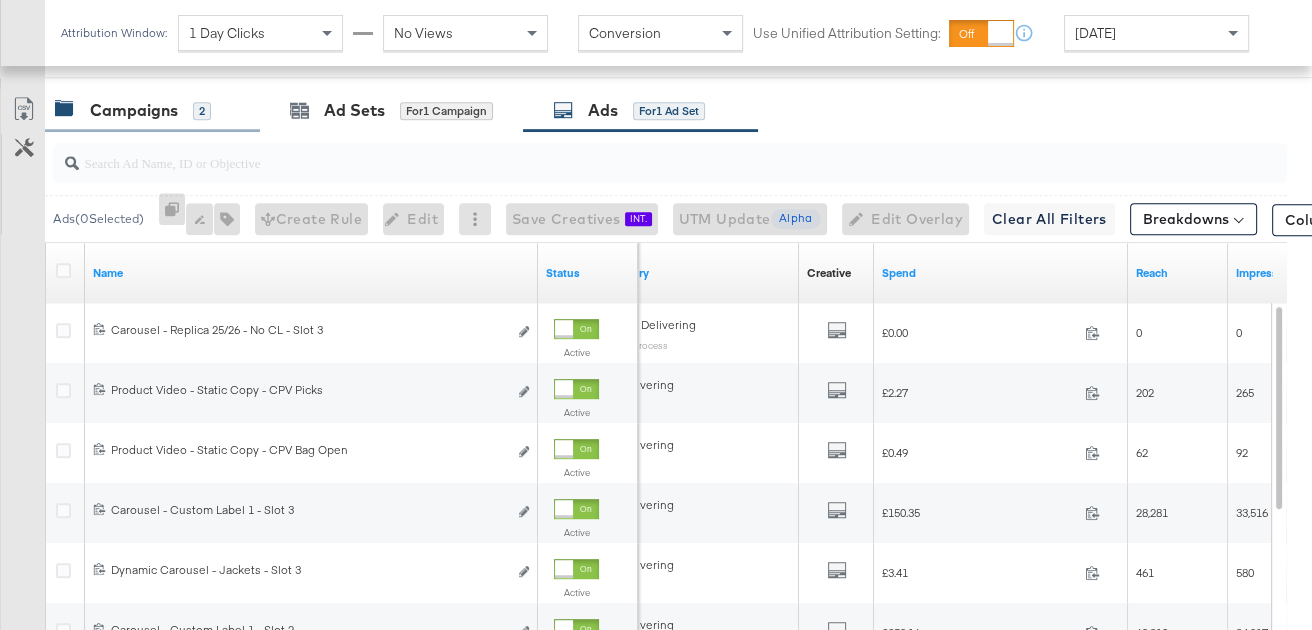 click on "Campaigns 2" at bounding box center [142, 110] 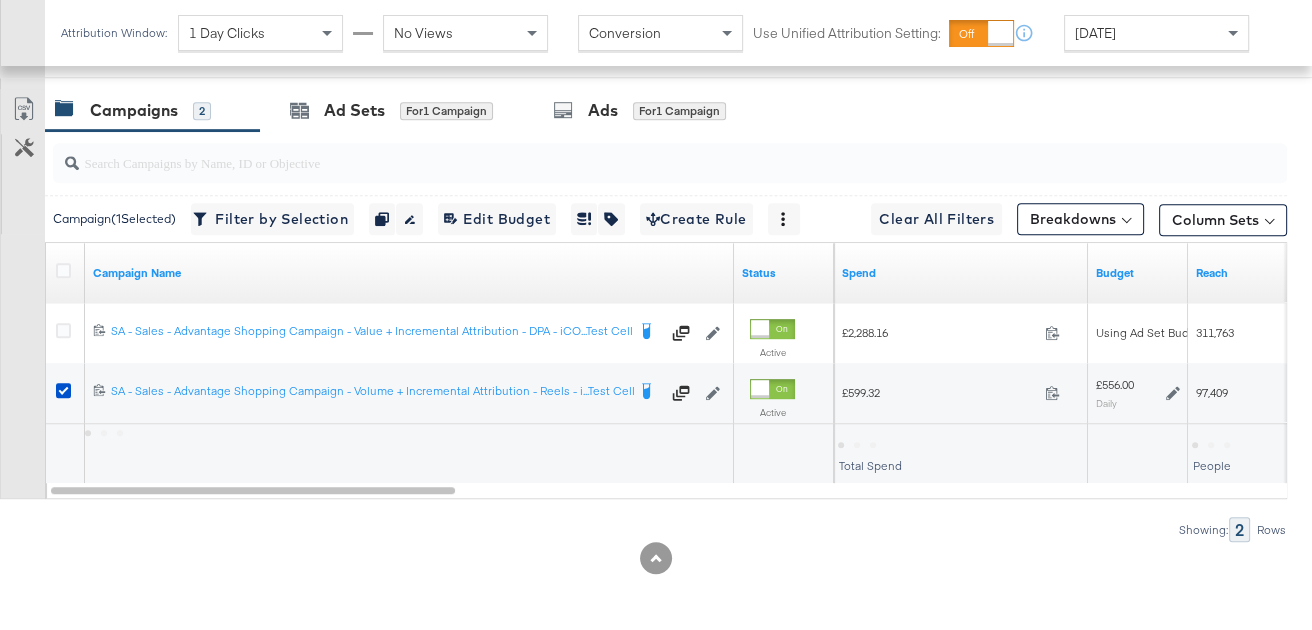 scroll, scrollTop: 1076, scrollLeft: 0, axis: vertical 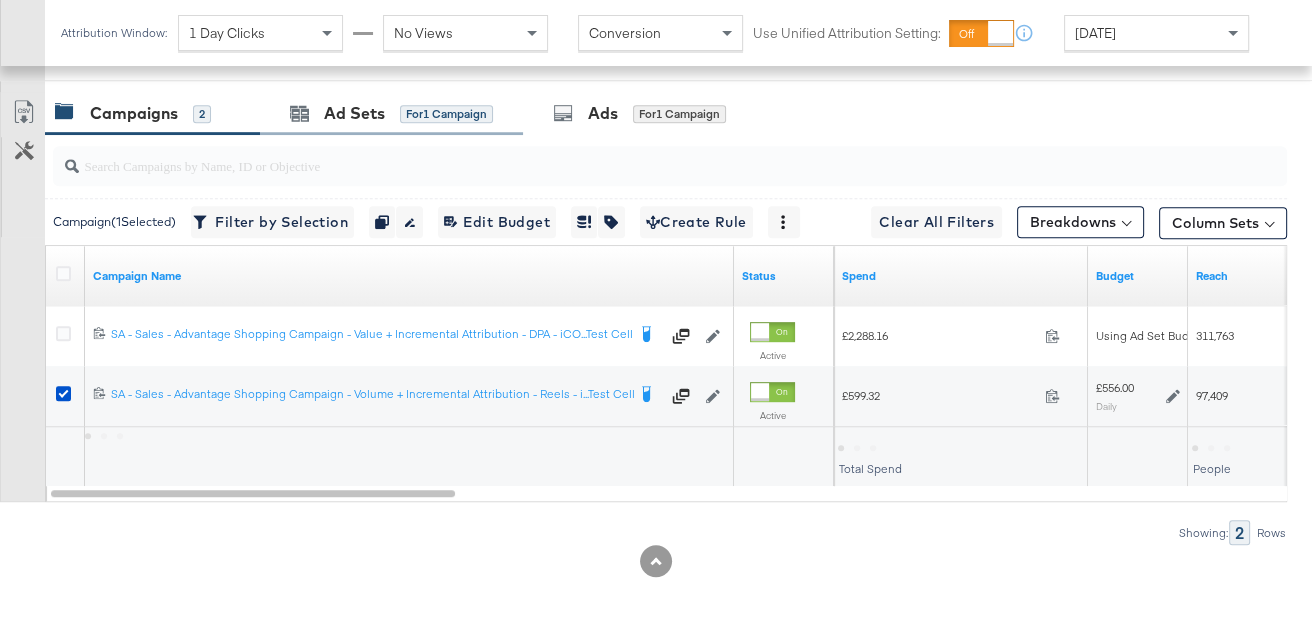 click on "Ad Sets for  1   Campaign" at bounding box center [391, 113] 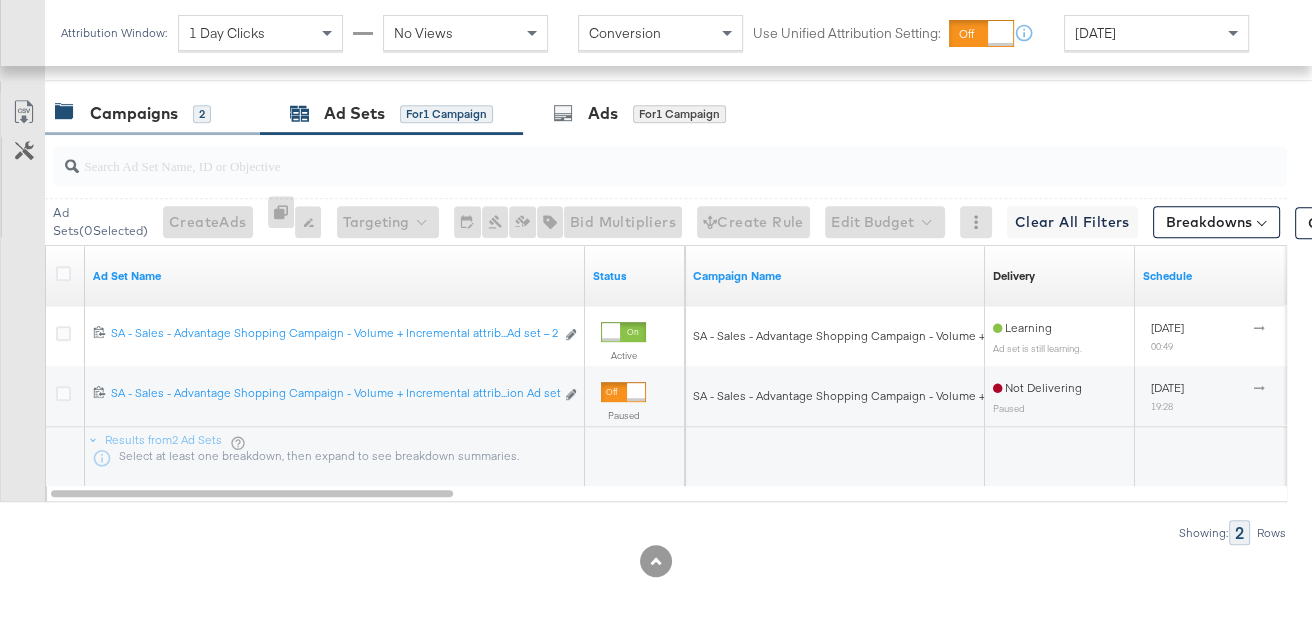 click on "Campaigns" at bounding box center (134, 113) 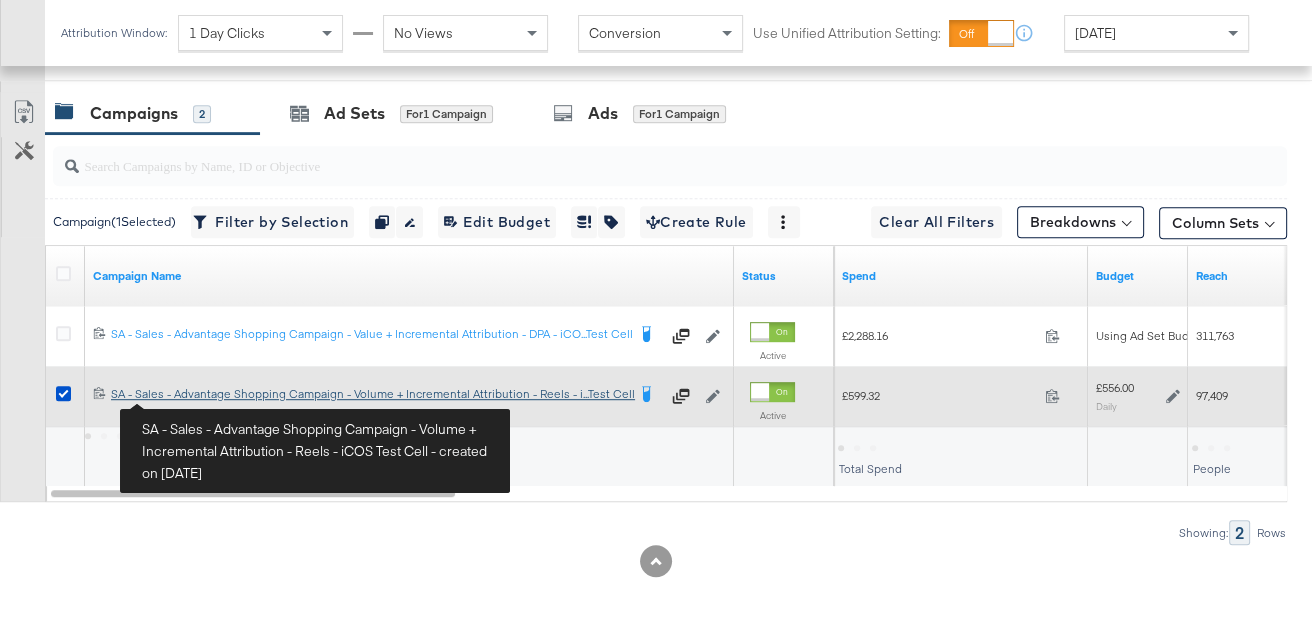 click on "SA - Sales - Advantage Shopping Campaign - Volume + Incremental Attribution - Reels - iCOS Test Cell SA - Sales - Advantage Shopping Campaign - Volume + Incremental Attribution - Reels - i...Test Cell" at bounding box center (368, 396) 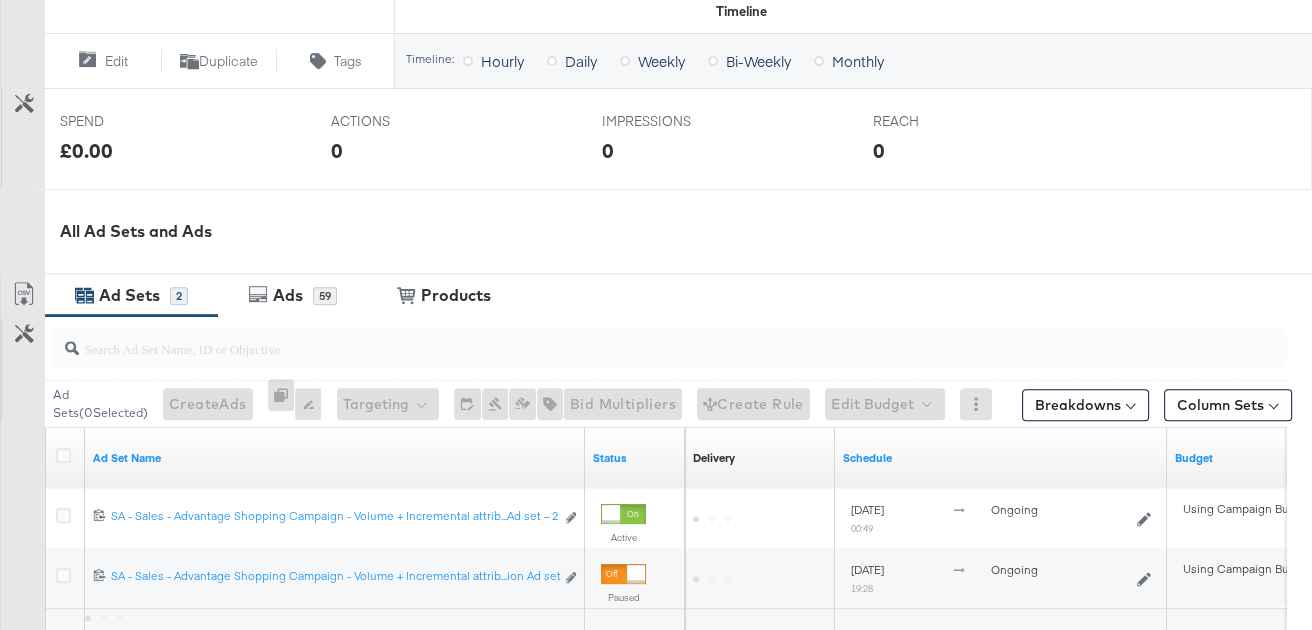 scroll, scrollTop: 812, scrollLeft: 0, axis: vertical 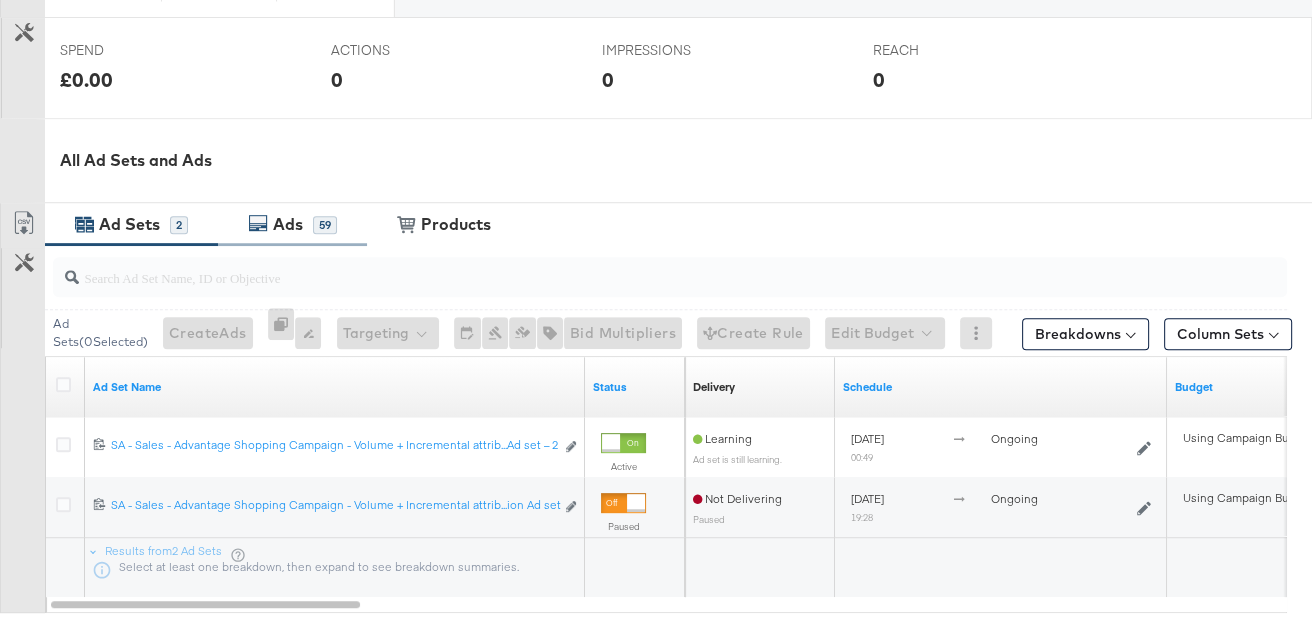 click on "Ads" at bounding box center [288, 224] 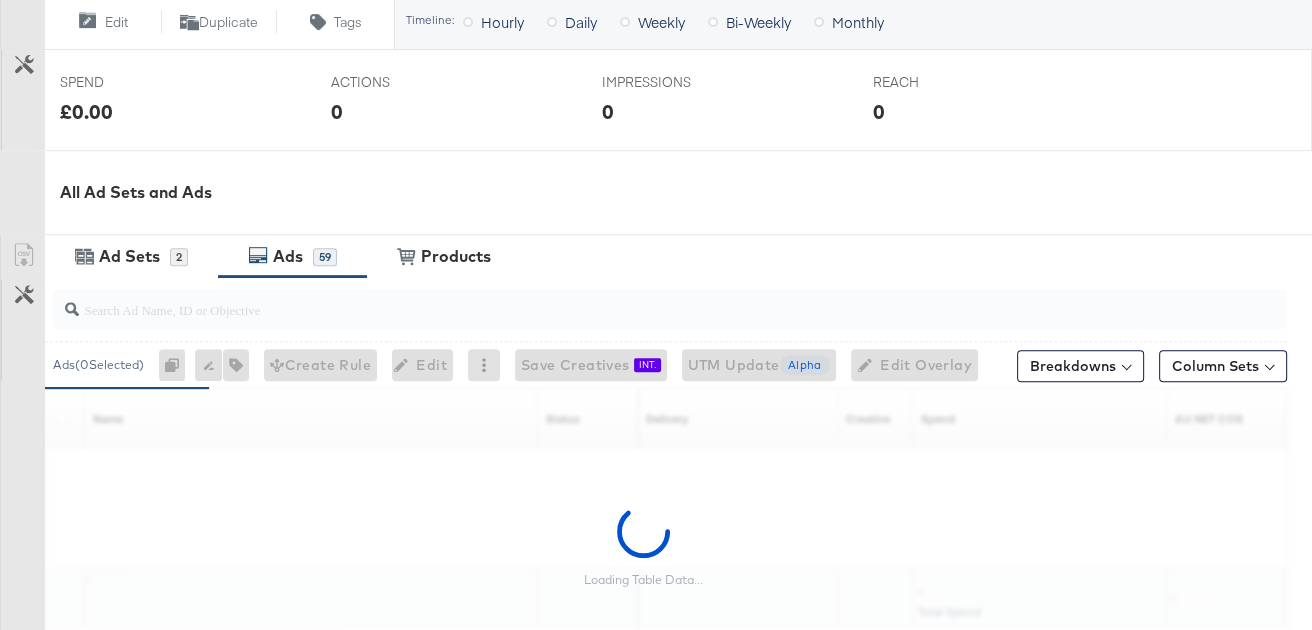 scroll, scrollTop: 13, scrollLeft: 0, axis: vertical 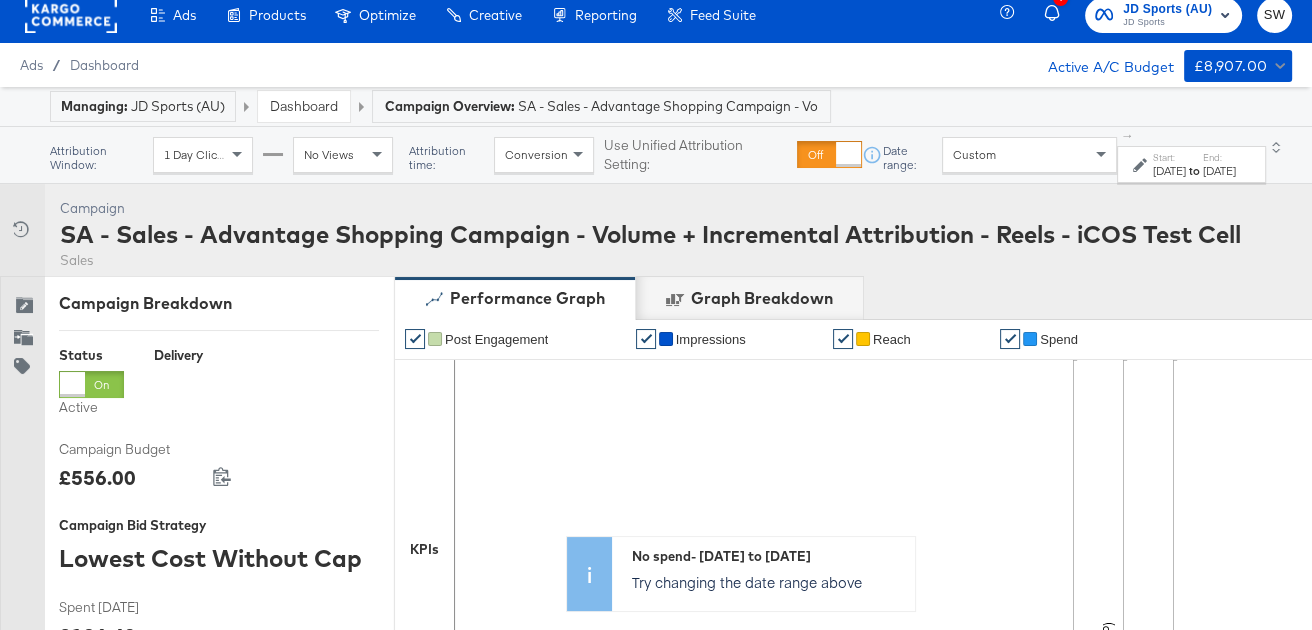 click on "Custom" at bounding box center [1029, 155] 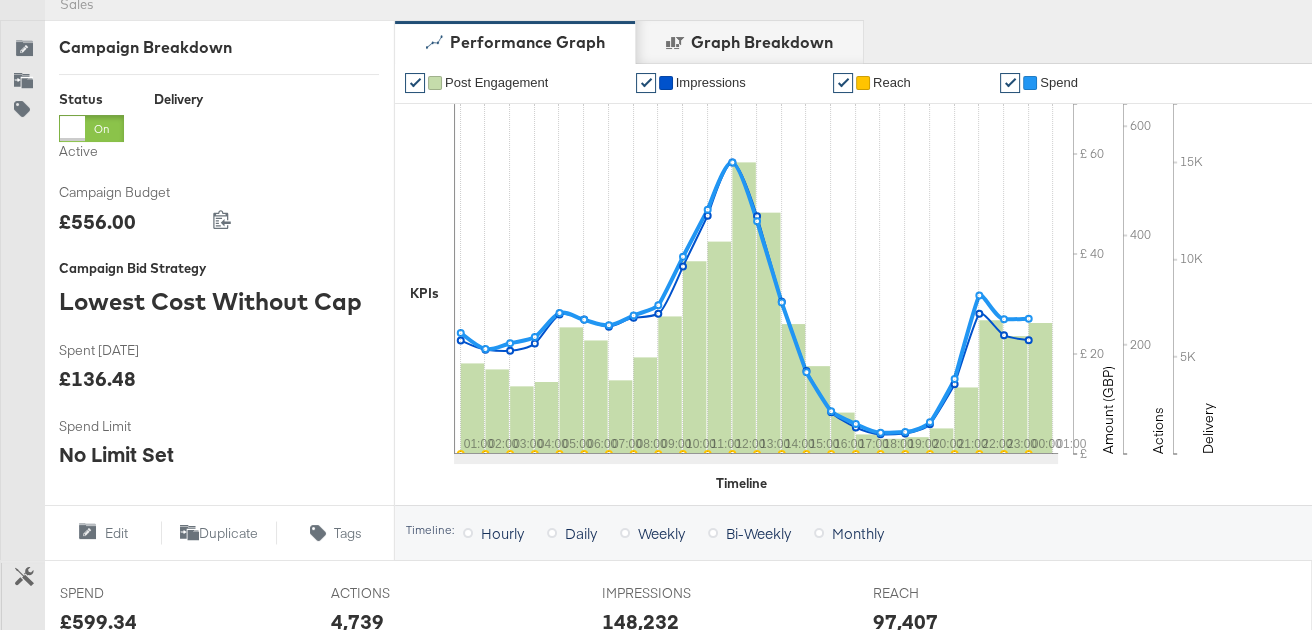 scroll, scrollTop: 56, scrollLeft: 0, axis: vertical 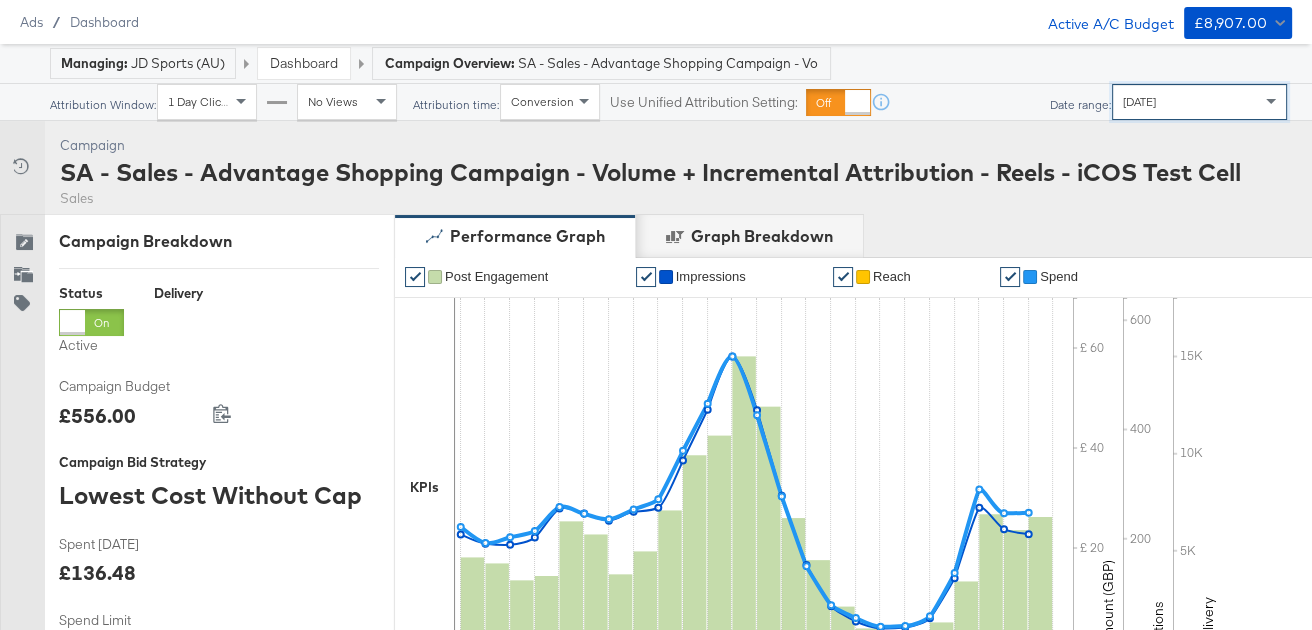 click on "[DATE]" at bounding box center (1125, 100) 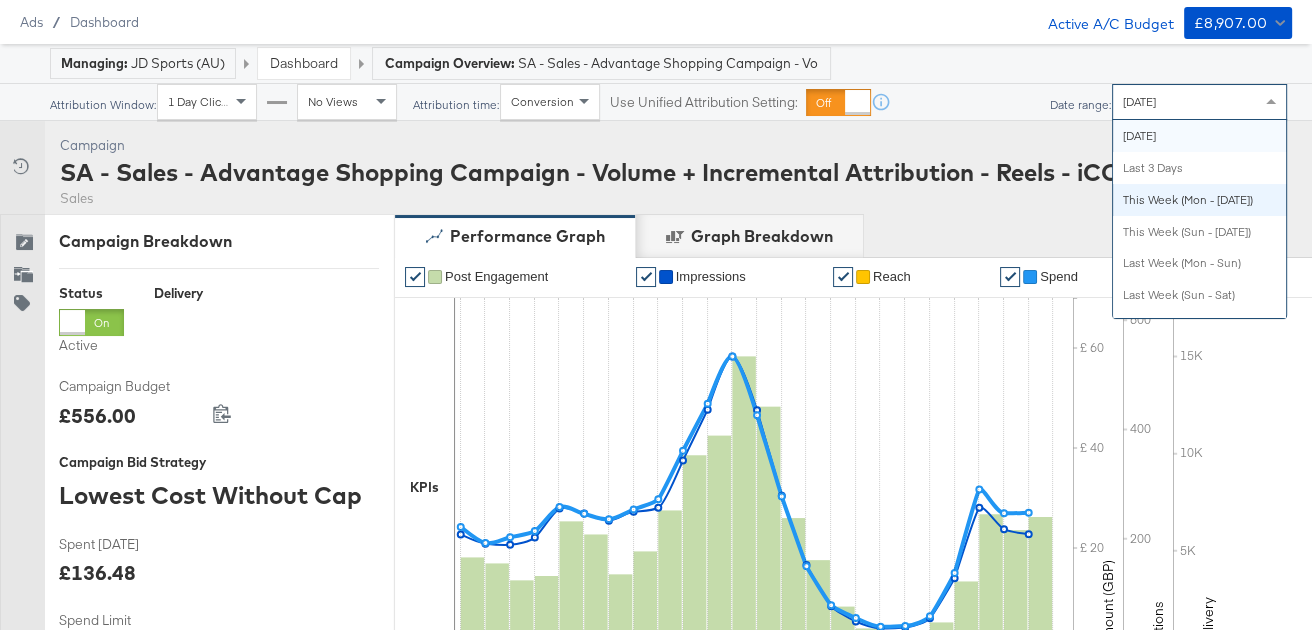 scroll, scrollTop: 0, scrollLeft: 0, axis: both 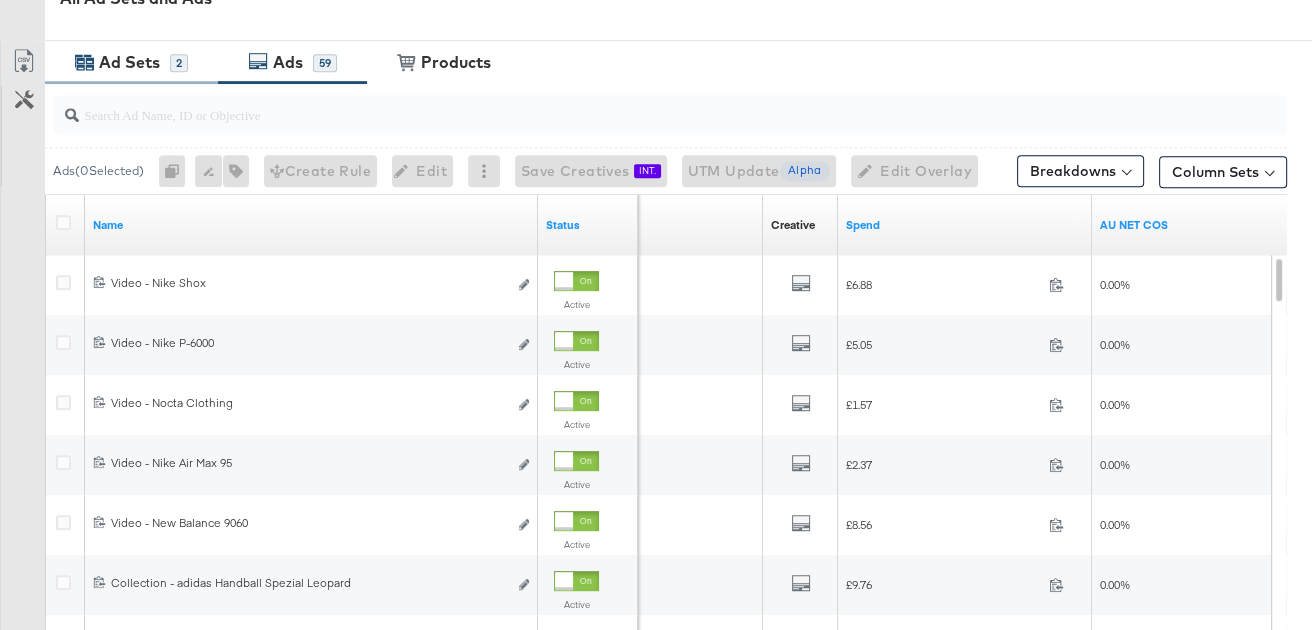click on "Ad Sets" at bounding box center (129, 62) 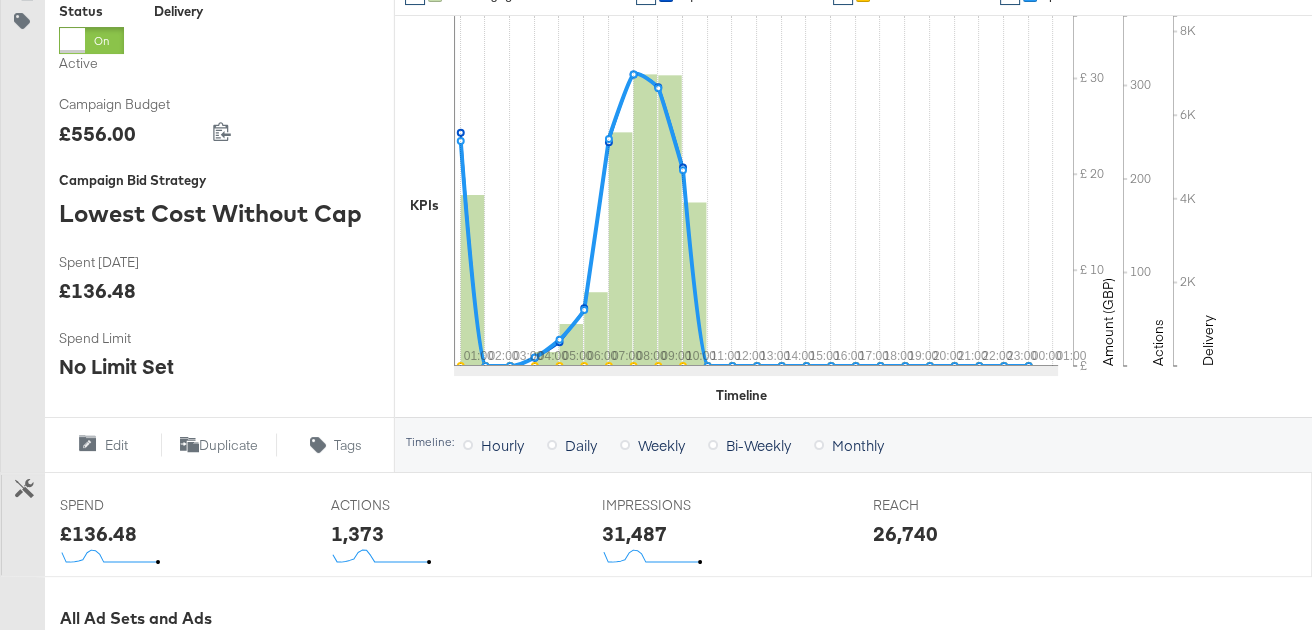 scroll, scrollTop: 7, scrollLeft: 0, axis: vertical 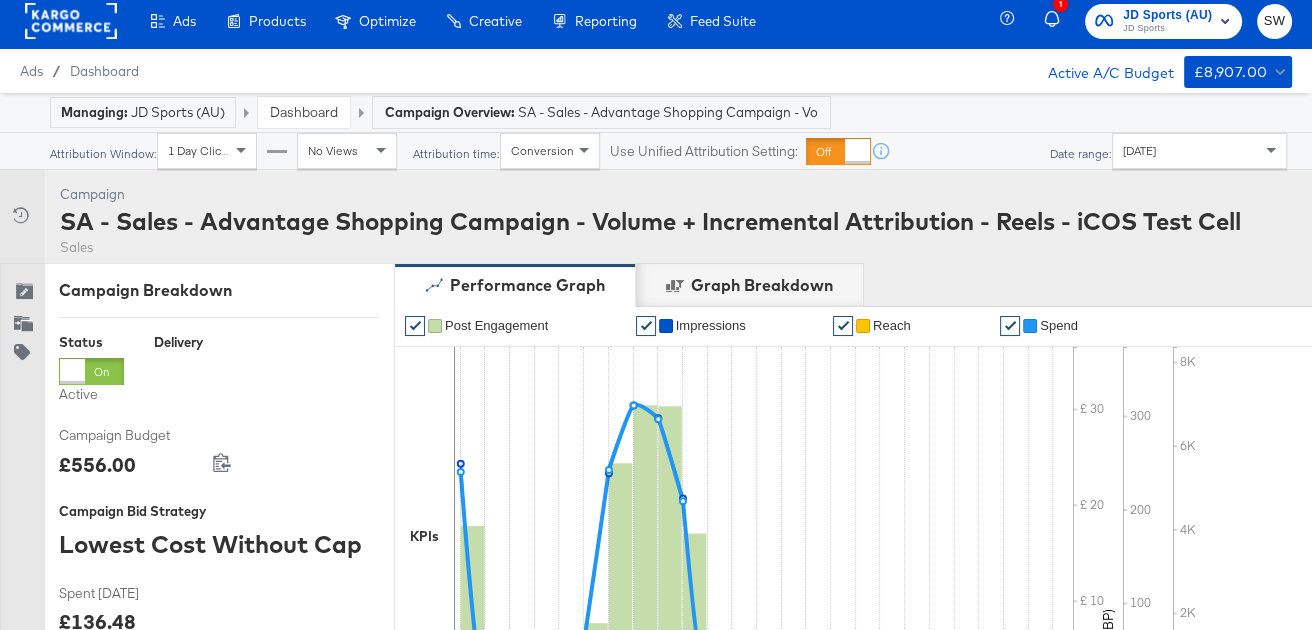 click on "Dashboard" at bounding box center [304, 112] 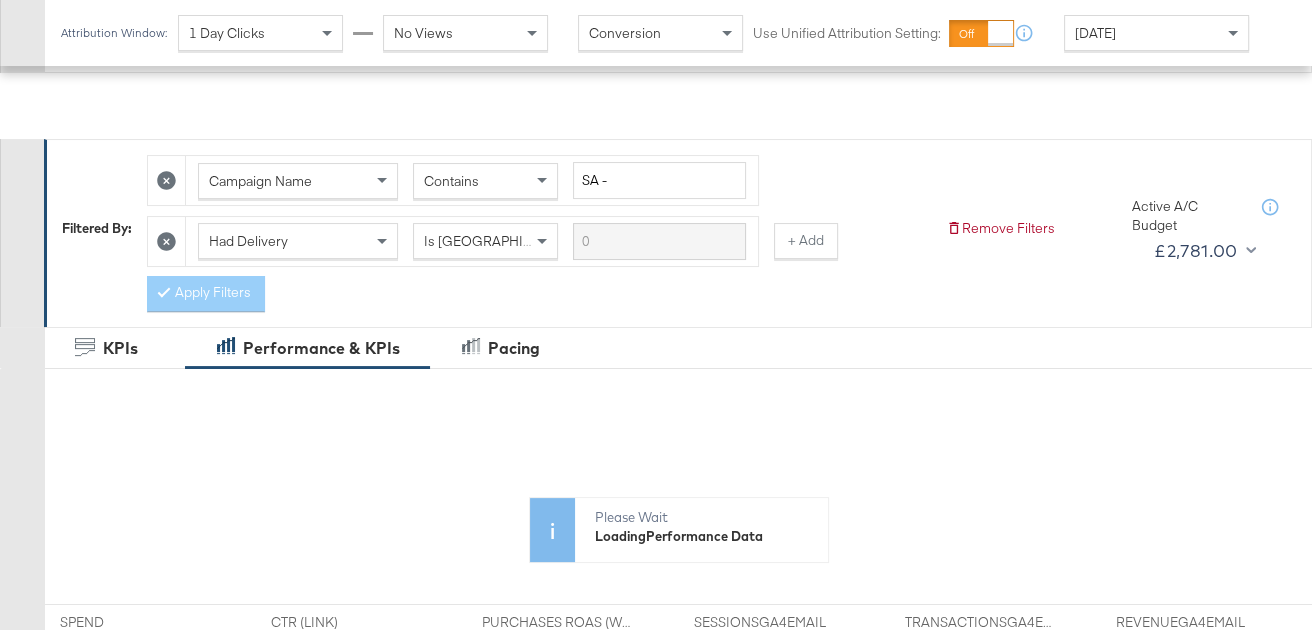 scroll, scrollTop: 881, scrollLeft: 0, axis: vertical 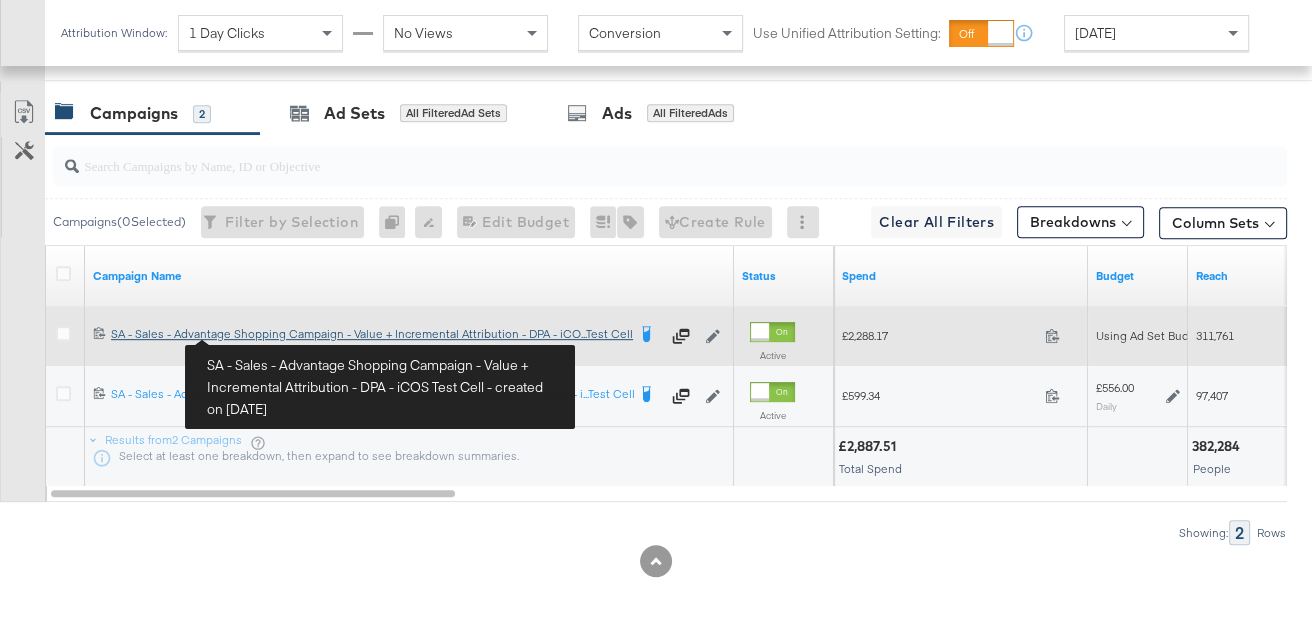 click on "SA - Sales - Advantage Shopping Campaign - Value + Incremental Attribution - DPA - iCOS Test Cell SA - Sales - Advantage Shopping Campaign - Value + Incremental Attribution - DPA - iCO...Test Cell" at bounding box center (368, 334) 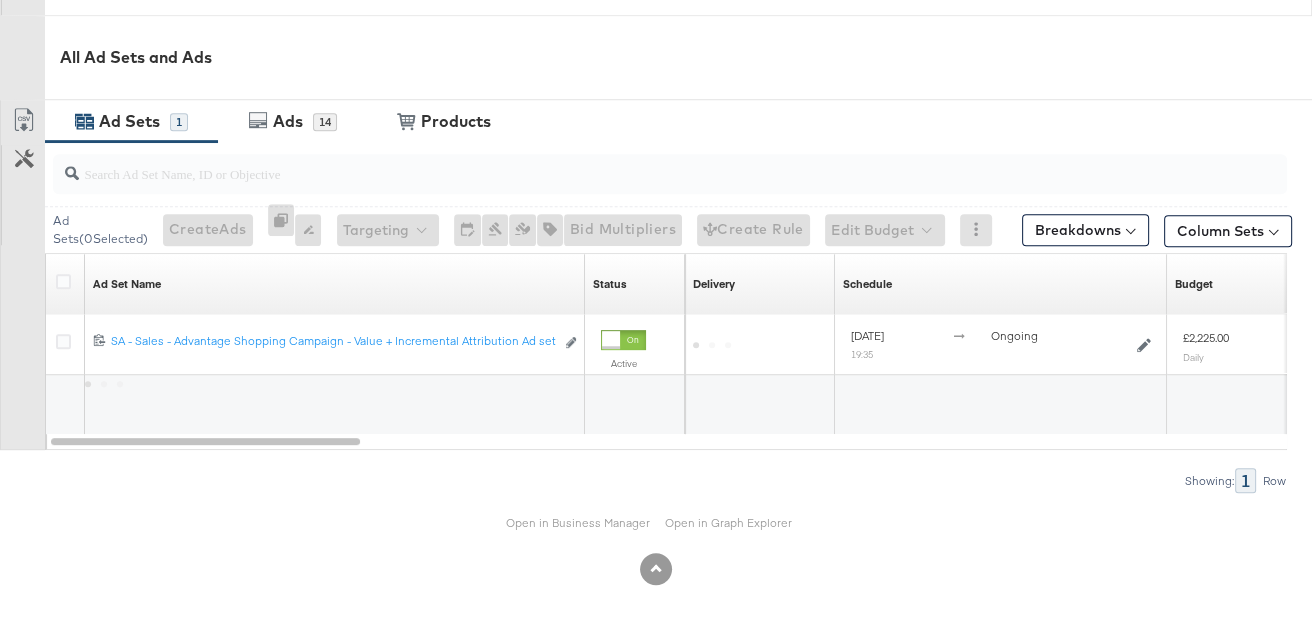 scroll, scrollTop: 898, scrollLeft: 0, axis: vertical 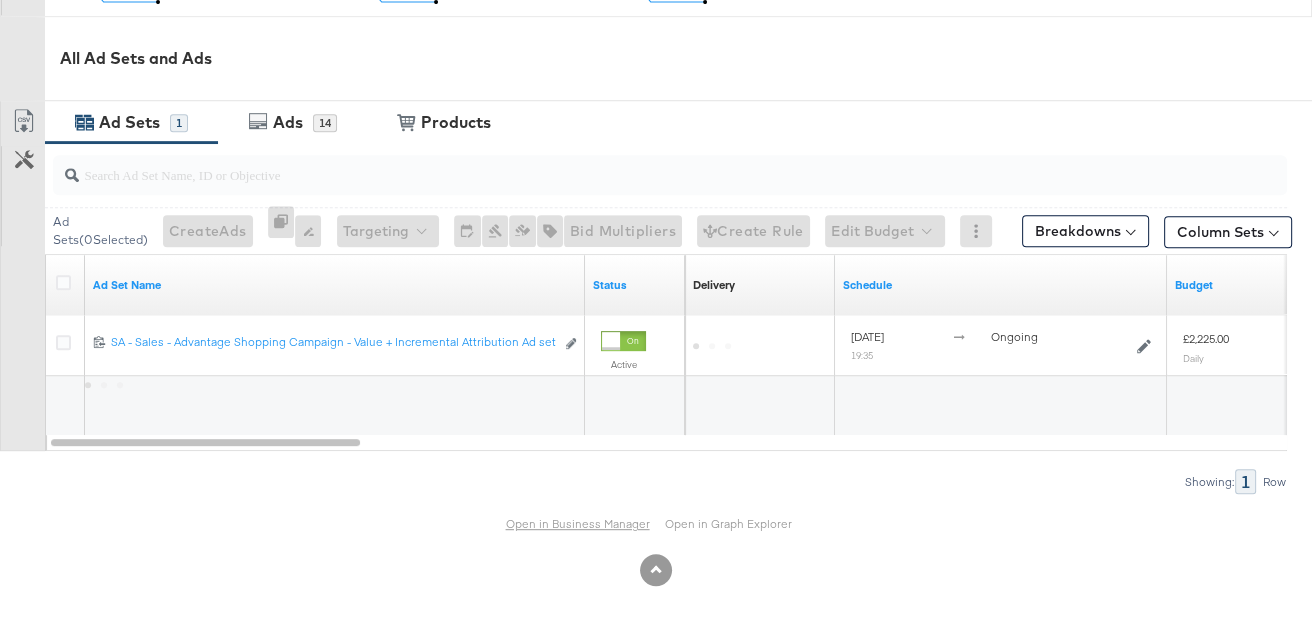 click on "Open in Business Manager" at bounding box center (578, 523) 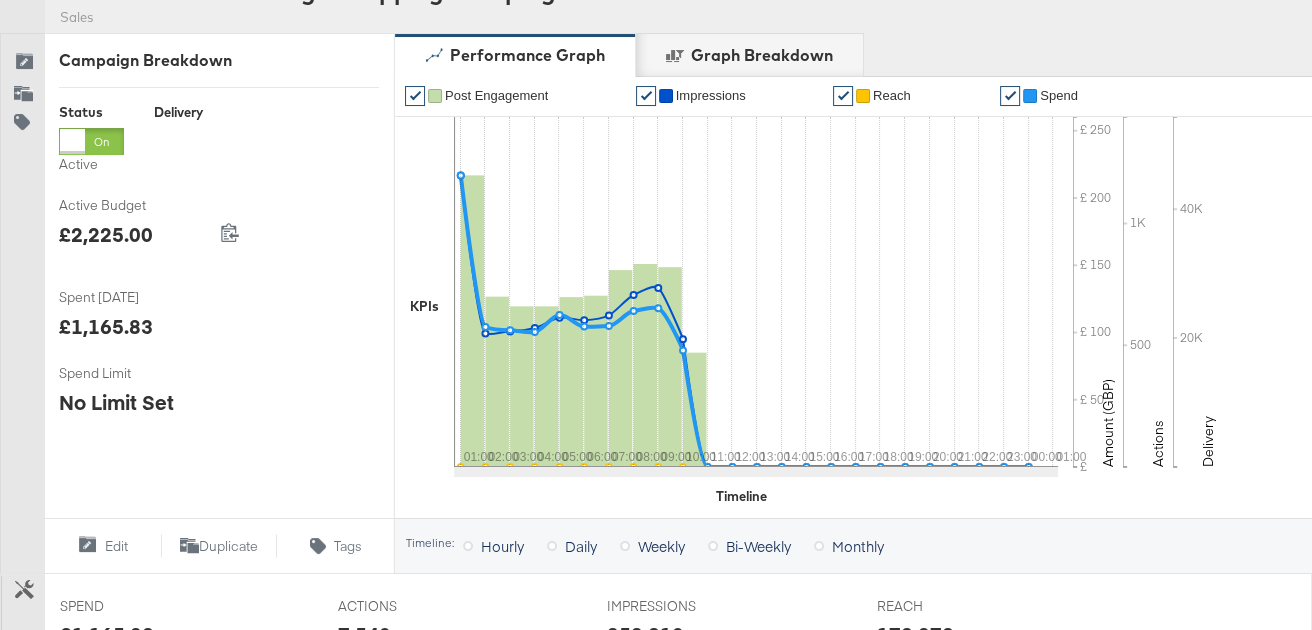 scroll, scrollTop: 0, scrollLeft: 0, axis: both 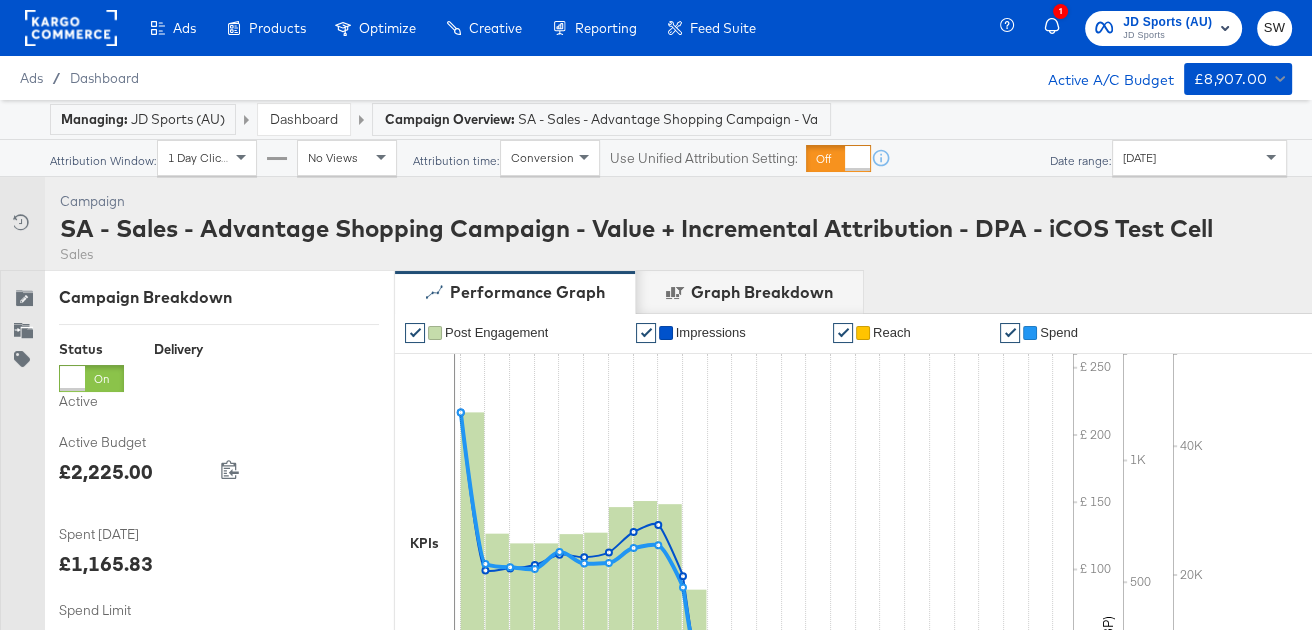 click on "JD Sports (AU)" at bounding box center (1167, 22) 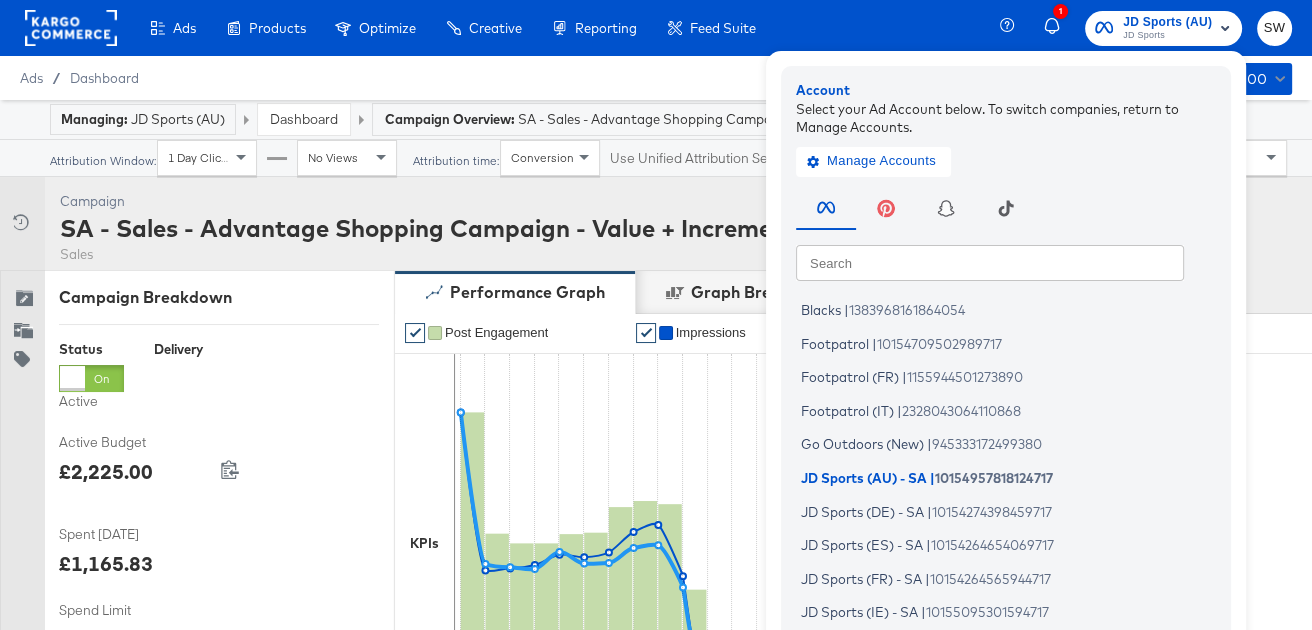 click at bounding box center (990, 262) 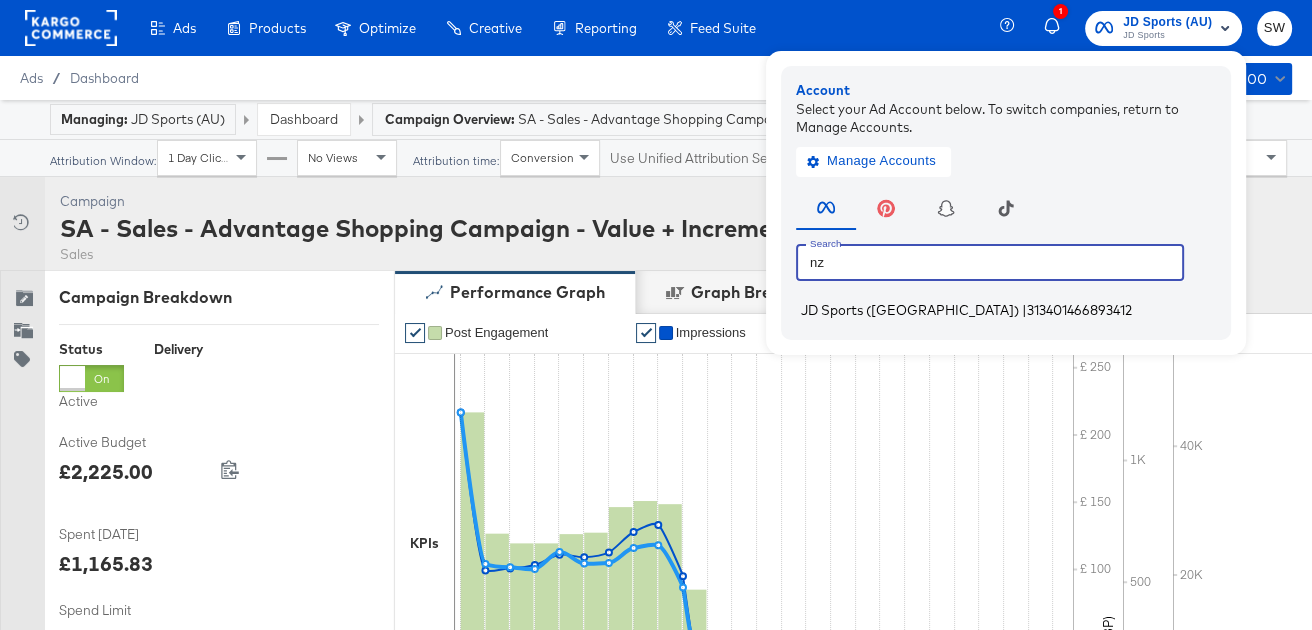 type on "nz" 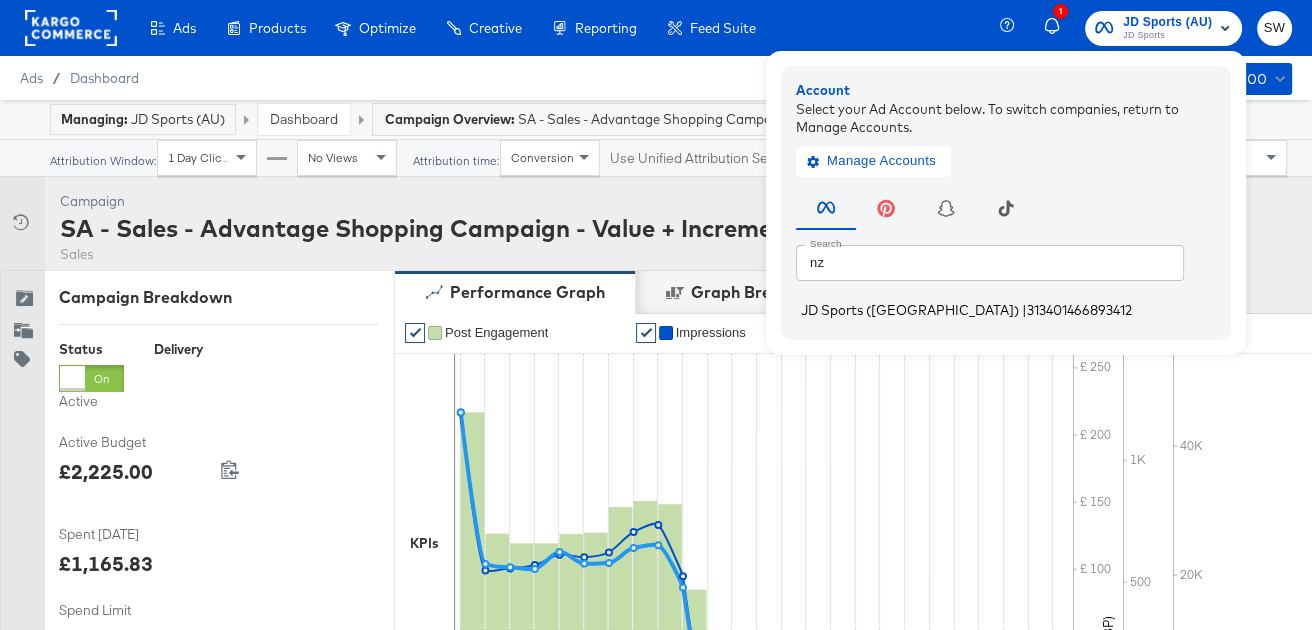 click on "JD Sports (NZ)    |  313401466893412" at bounding box center [1011, 310] 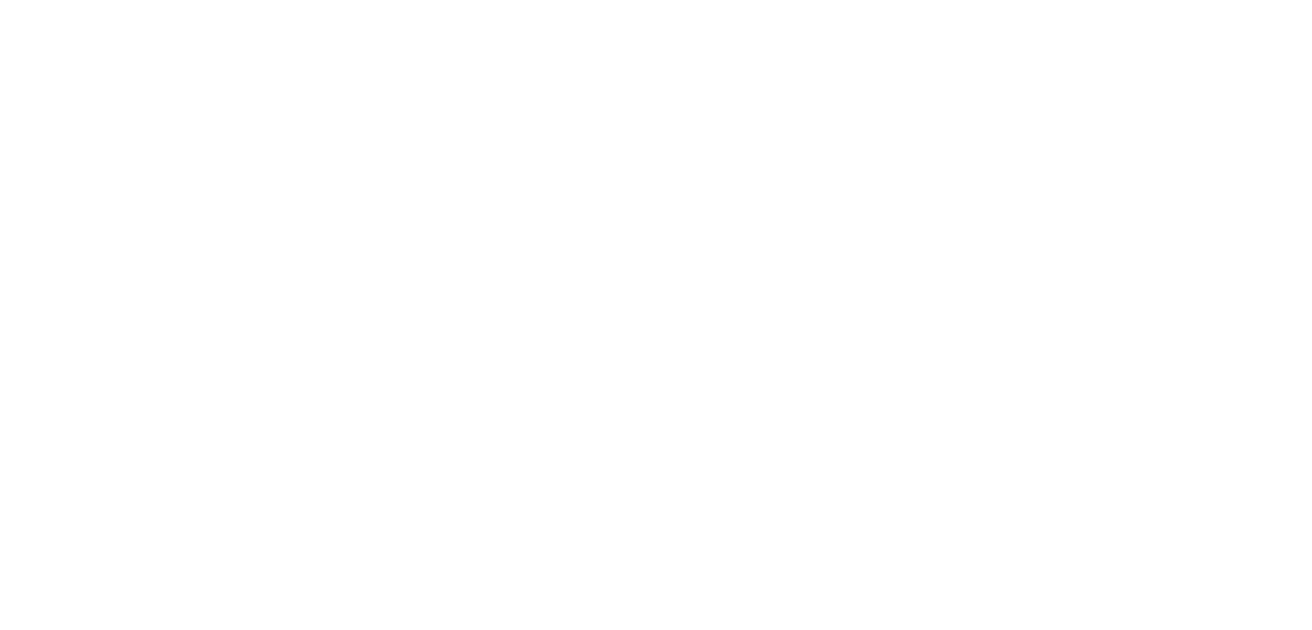 scroll, scrollTop: 0, scrollLeft: 0, axis: both 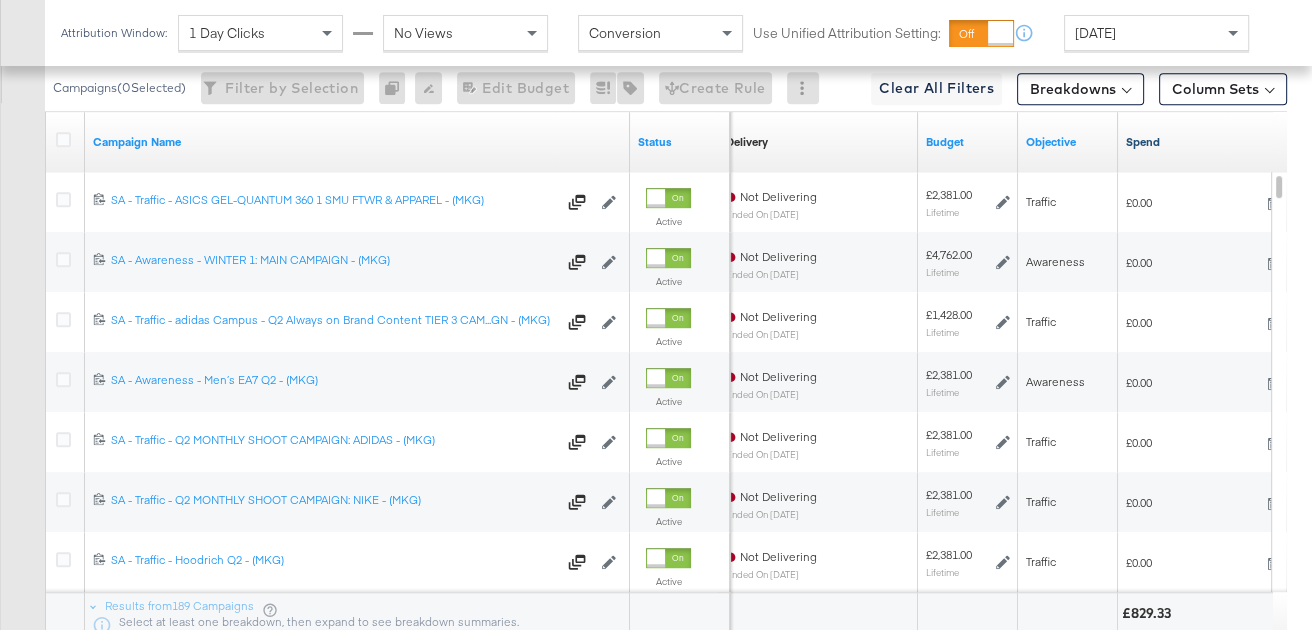 click on "Spend" at bounding box center (1214, 142) 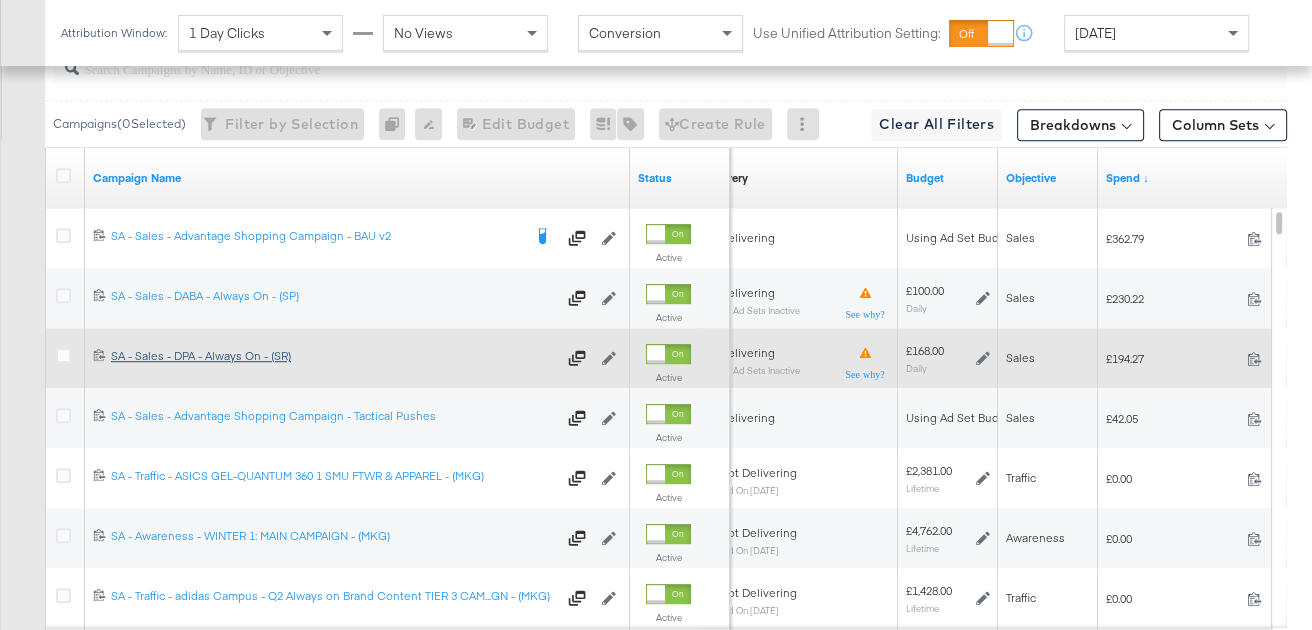 scroll, scrollTop: 1104, scrollLeft: 0, axis: vertical 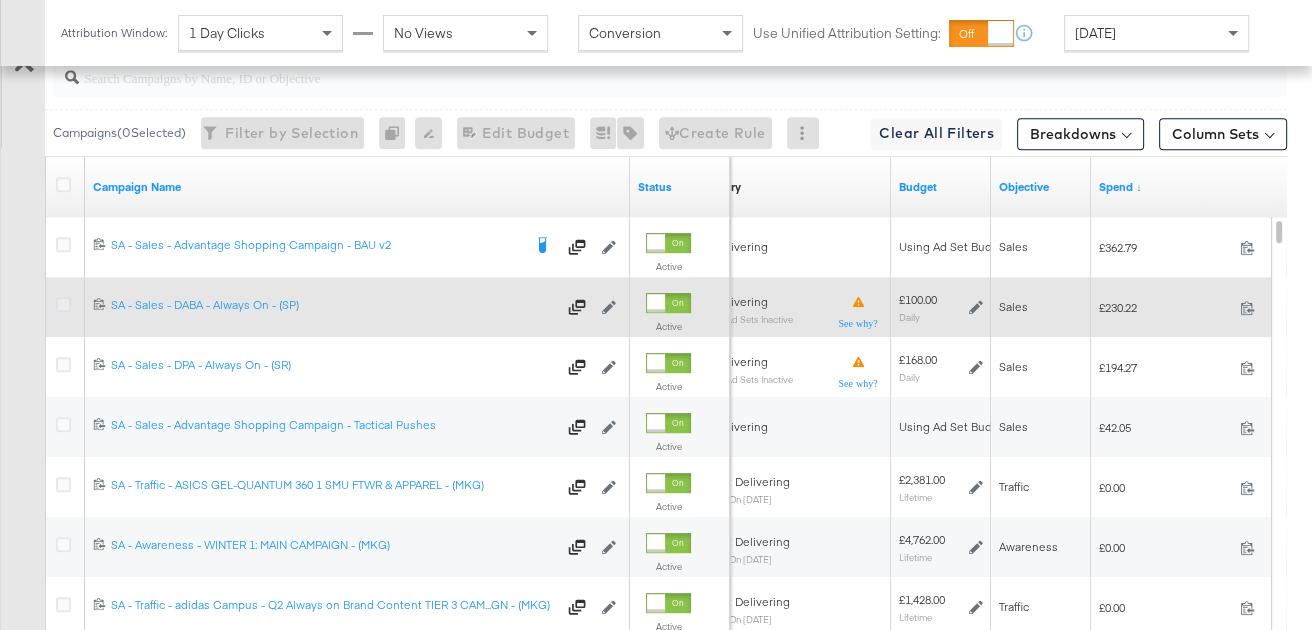 click at bounding box center (63, 304) 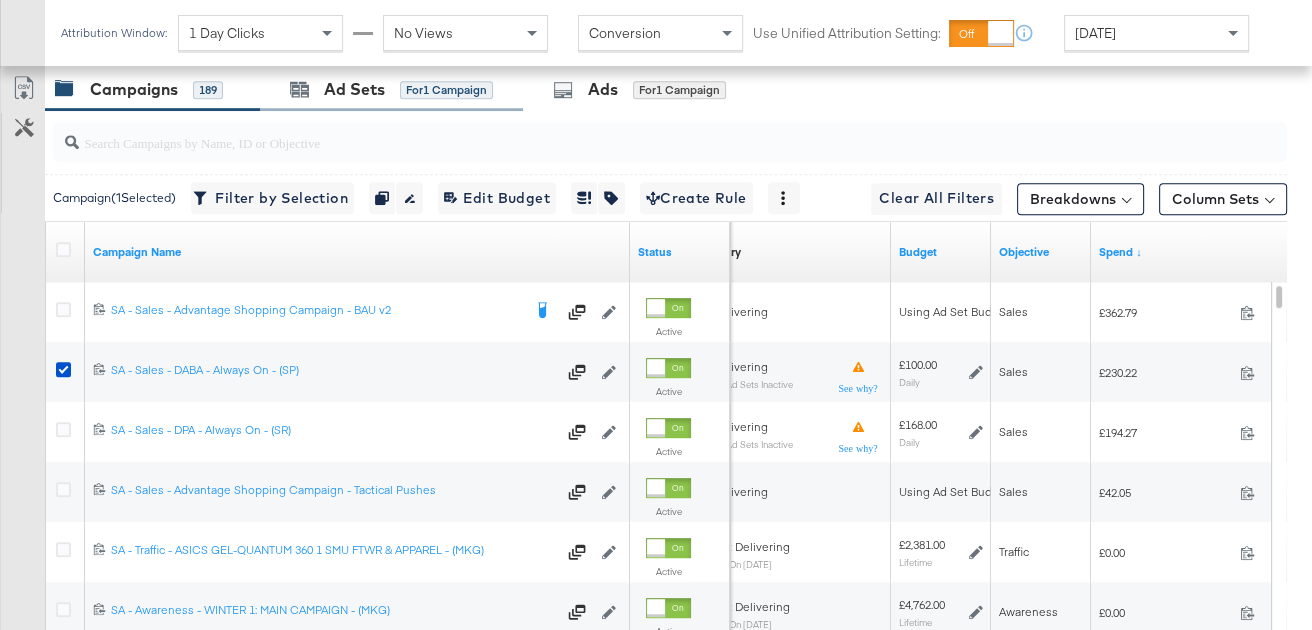 click on "Ad Sets for  1   Campaign" at bounding box center (391, 89) 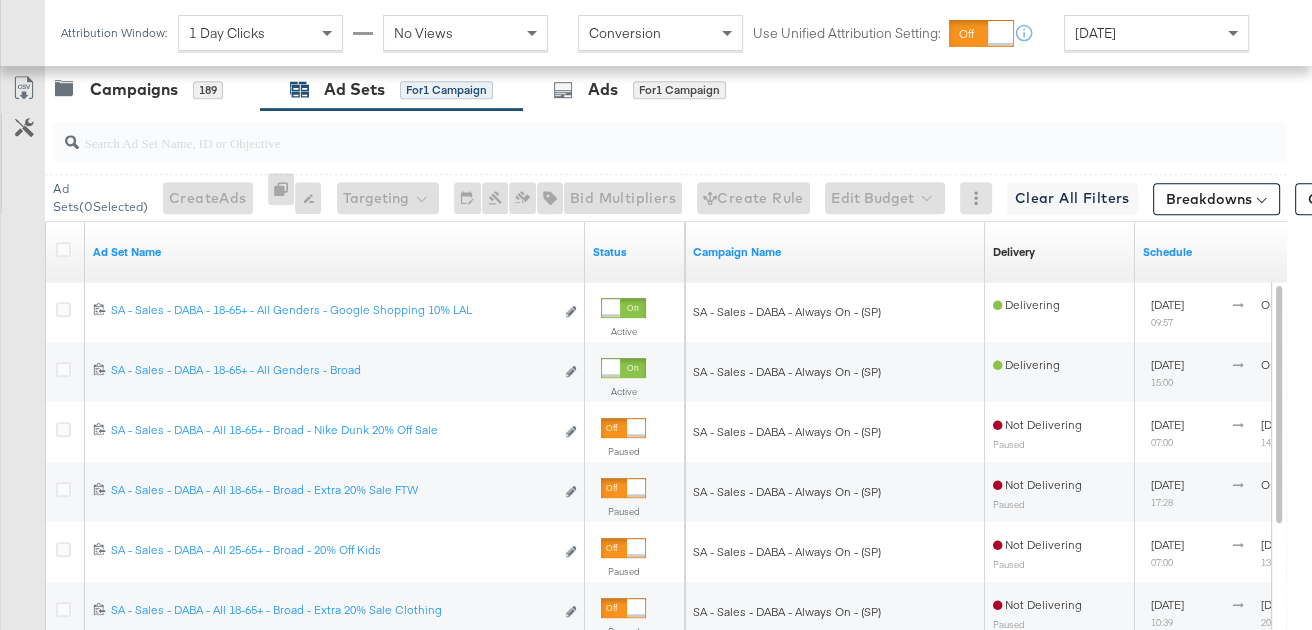 scroll, scrollTop: 1014, scrollLeft: 0, axis: vertical 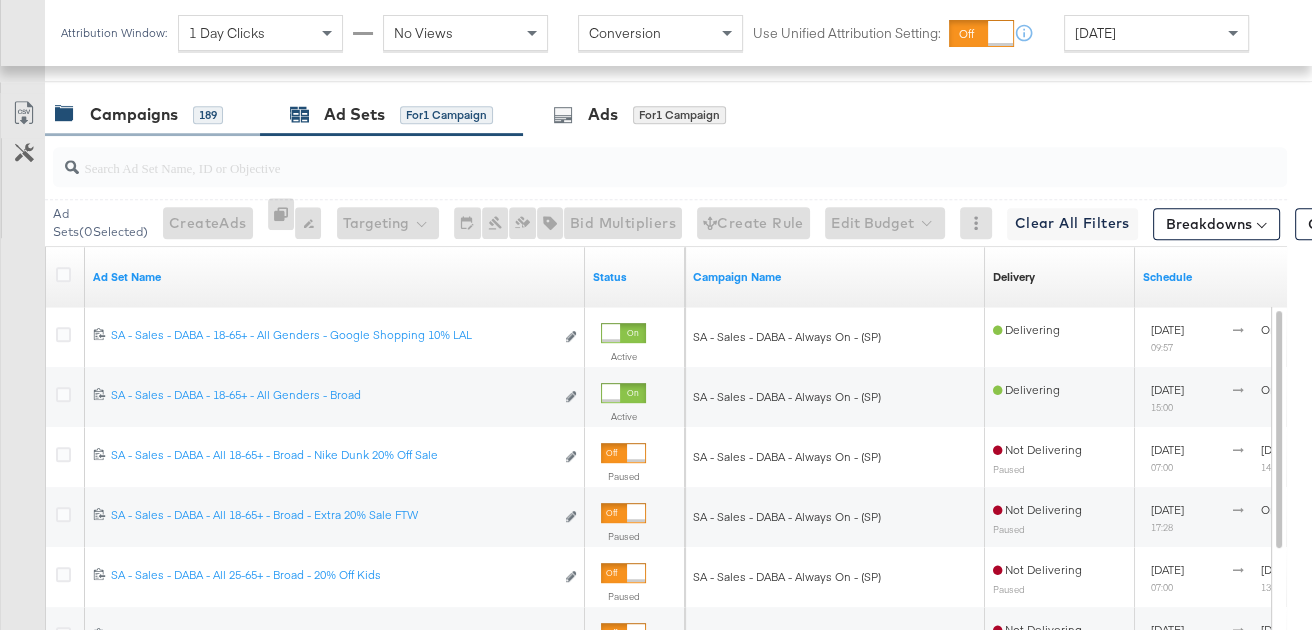 click on "189" at bounding box center [208, 115] 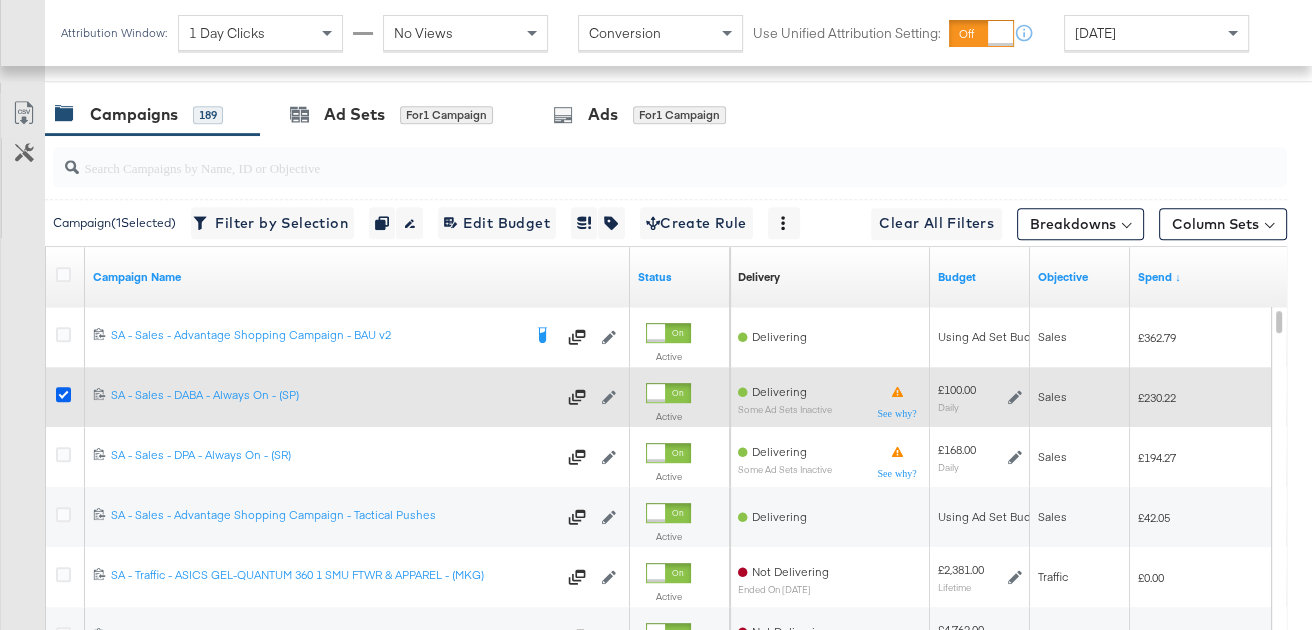 click at bounding box center (63, 394) 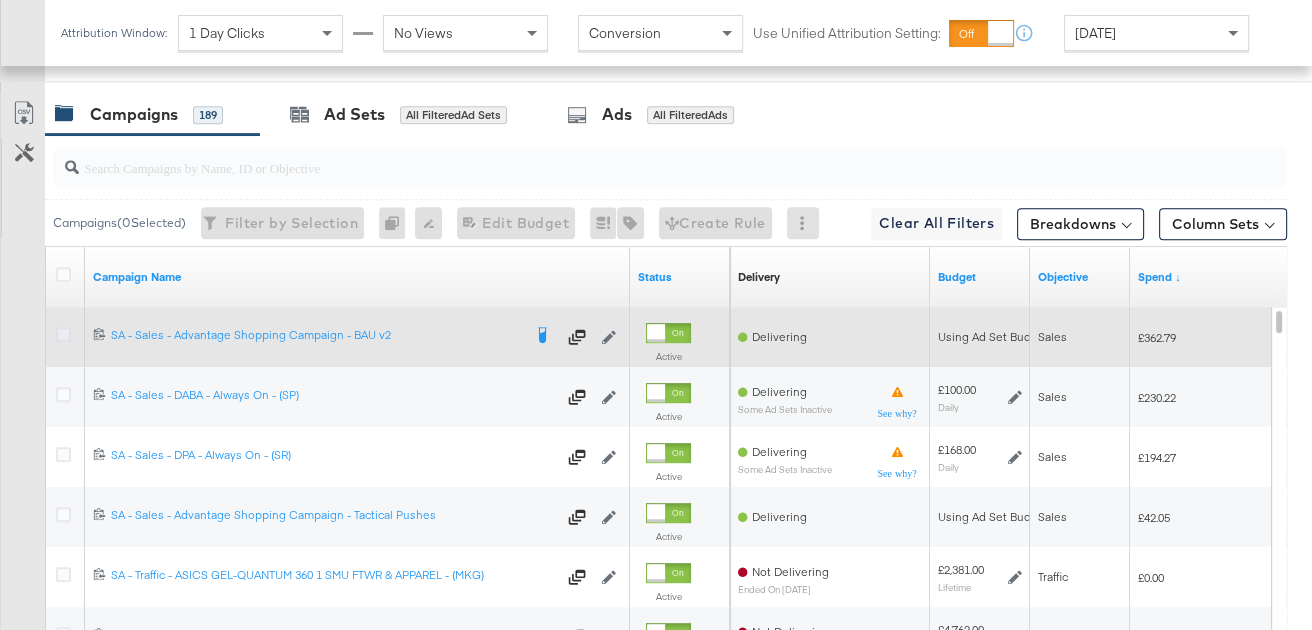 click at bounding box center [63, 334] 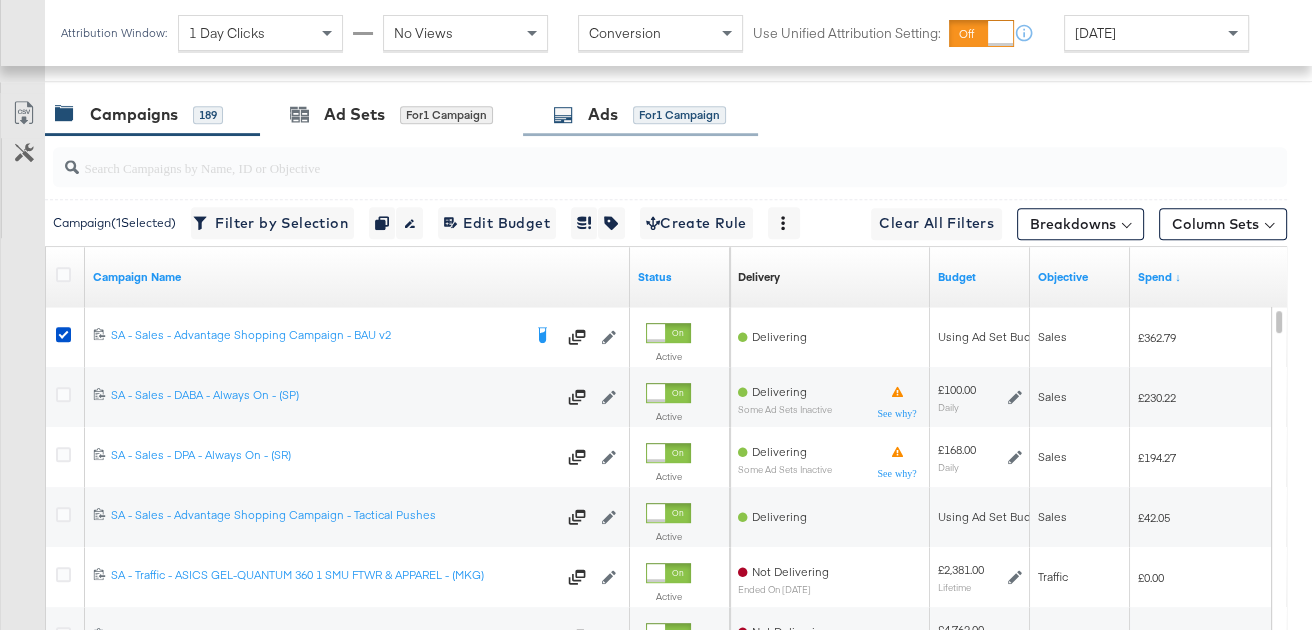 click on "for  1   Campaign" at bounding box center [679, 115] 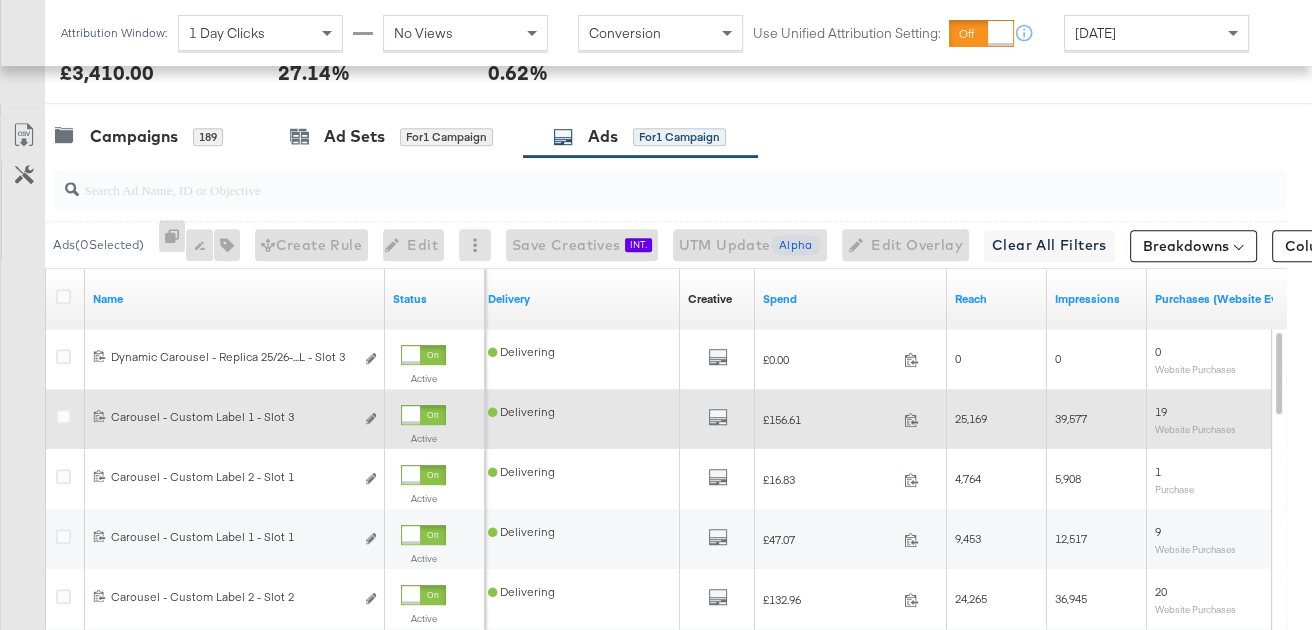 scroll, scrollTop: 987, scrollLeft: 0, axis: vertical 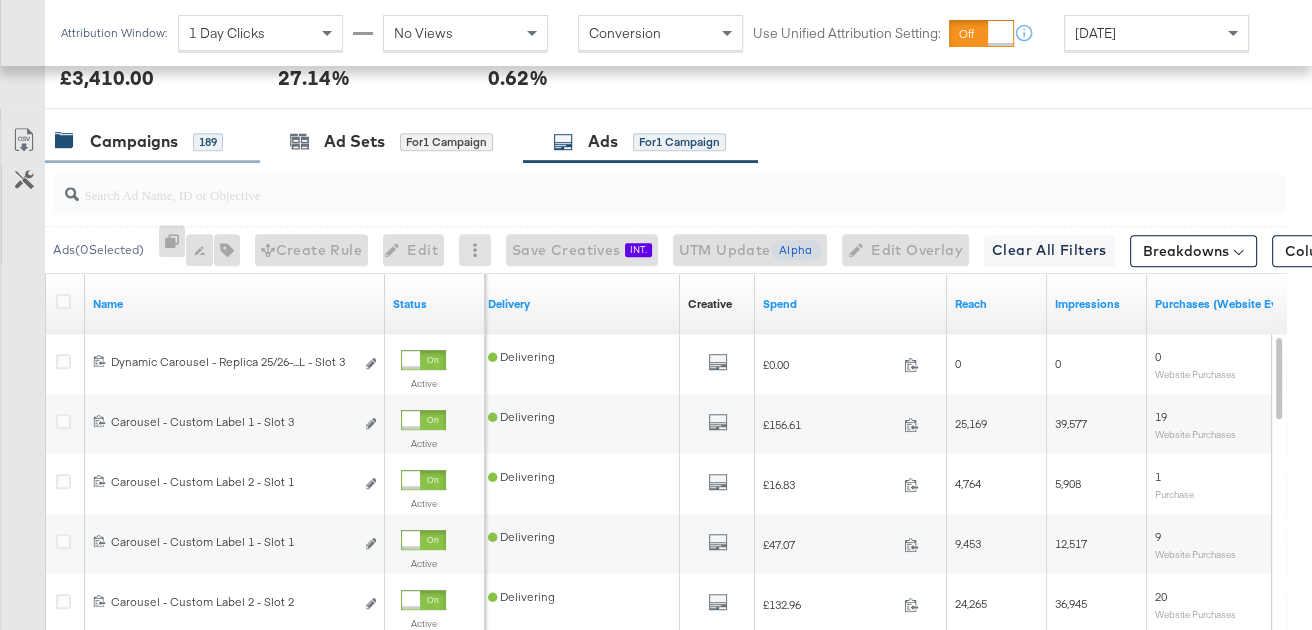 click on "Campaigns 189" at bounding box center (139, 141) 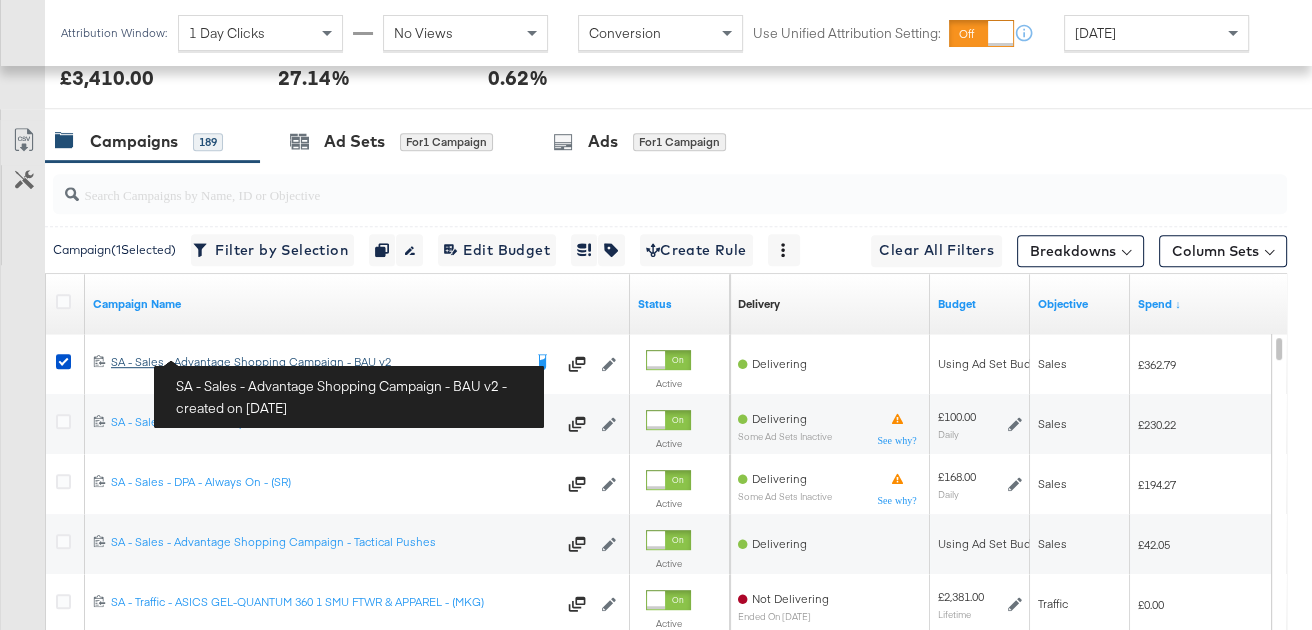 click on "SA - Sales - Advantage Shopping Campaign - BAU v2 SA - Sales - Advantage Shopping Campaign - BAU v2" at bounding box center [316, 362] 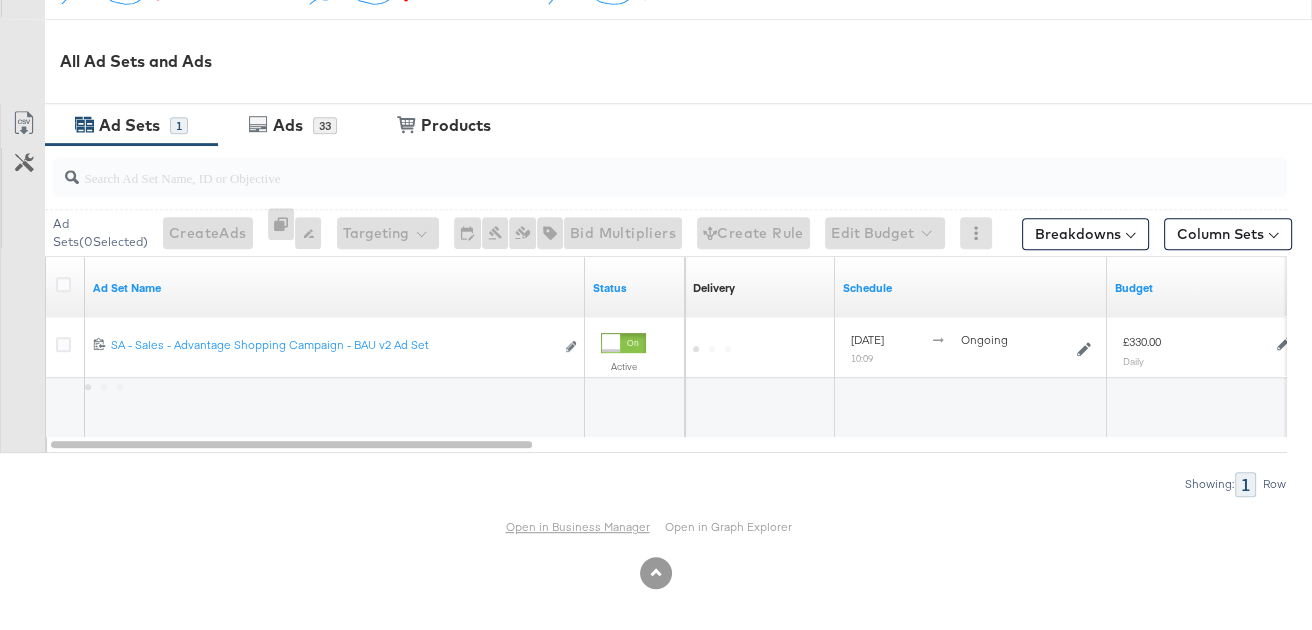 scroll, scrollTop: 916, scrollLeft: 0, axis: vertical 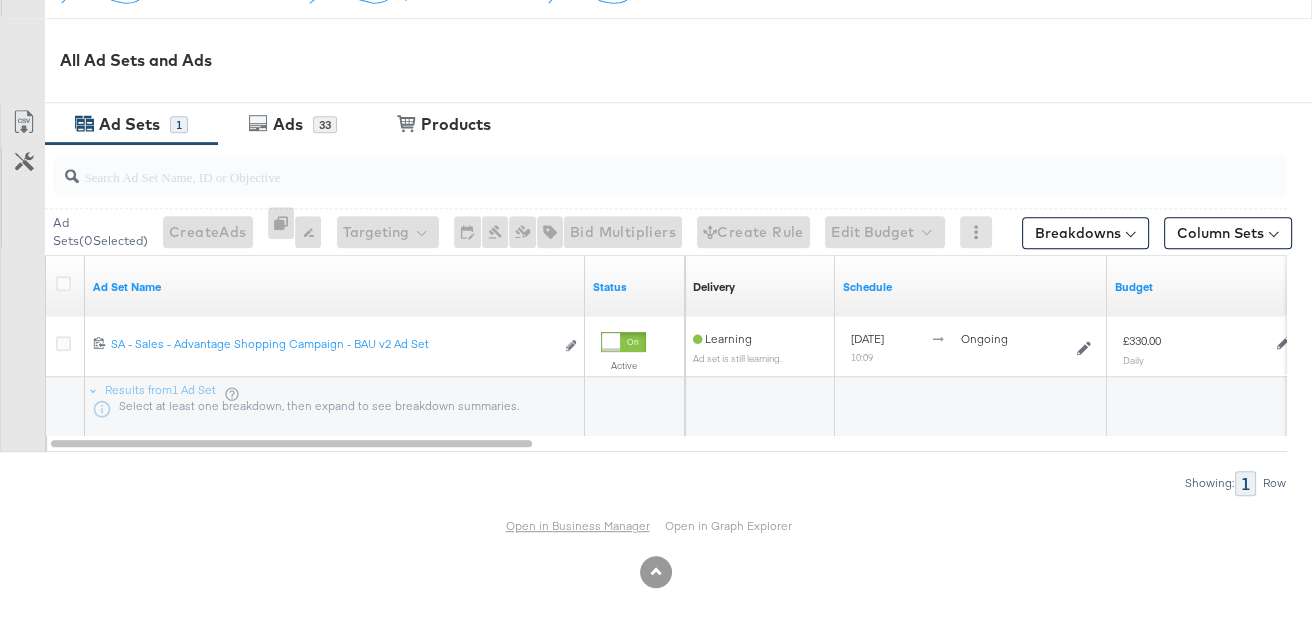 click on "Open in Business Manager" at bounding box center [578, 525] 